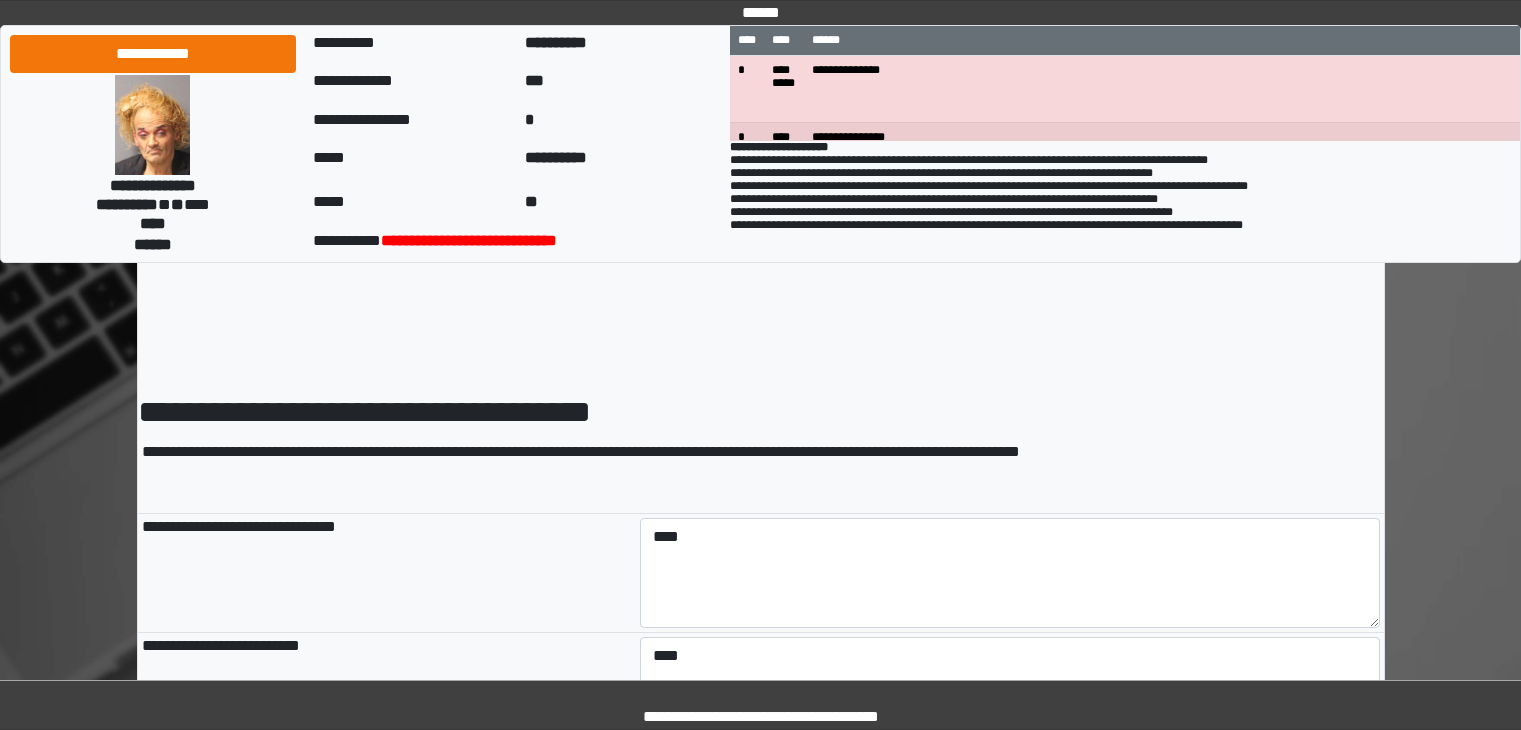 select on "*" 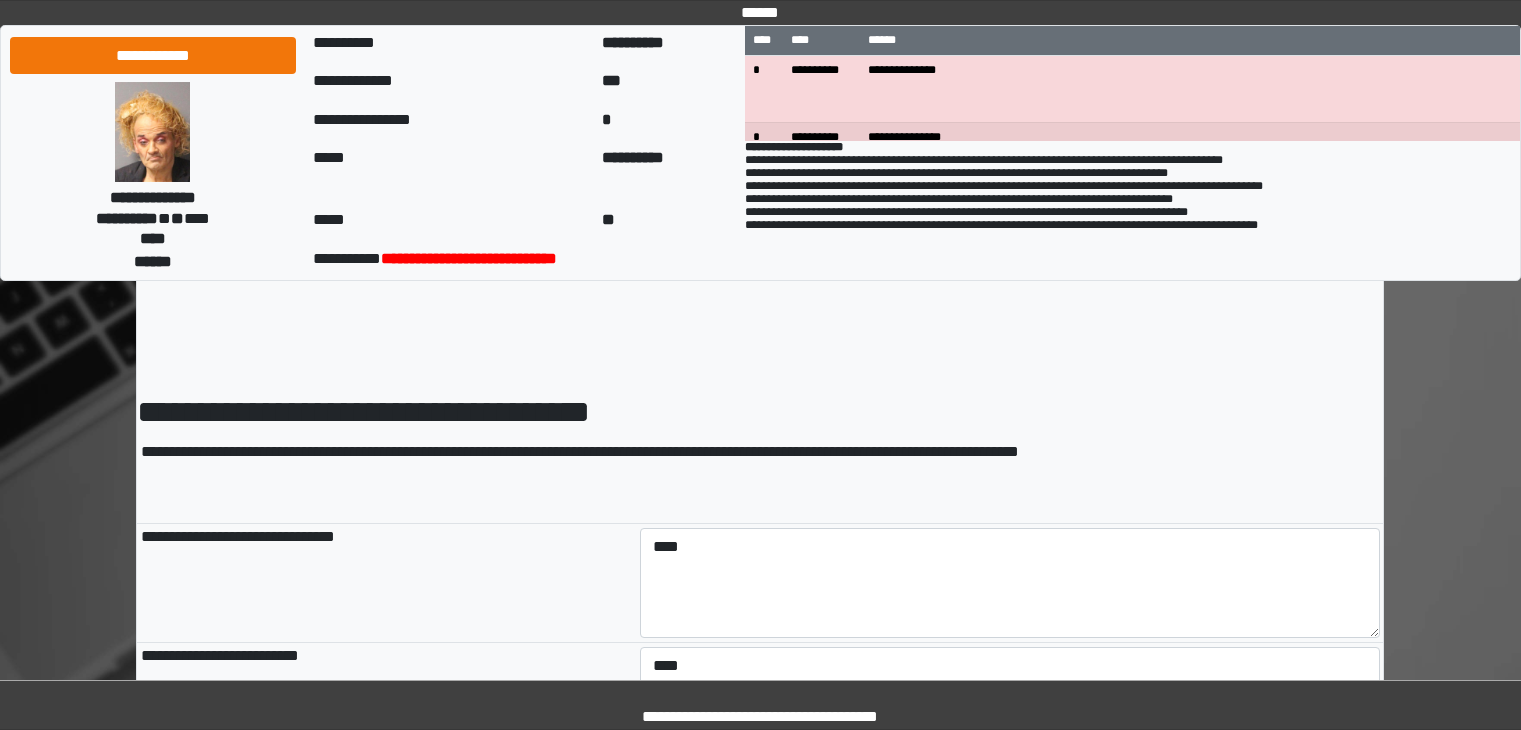 scroll, scrollTop: 5945, scrollLeft: 0, axis: vertical 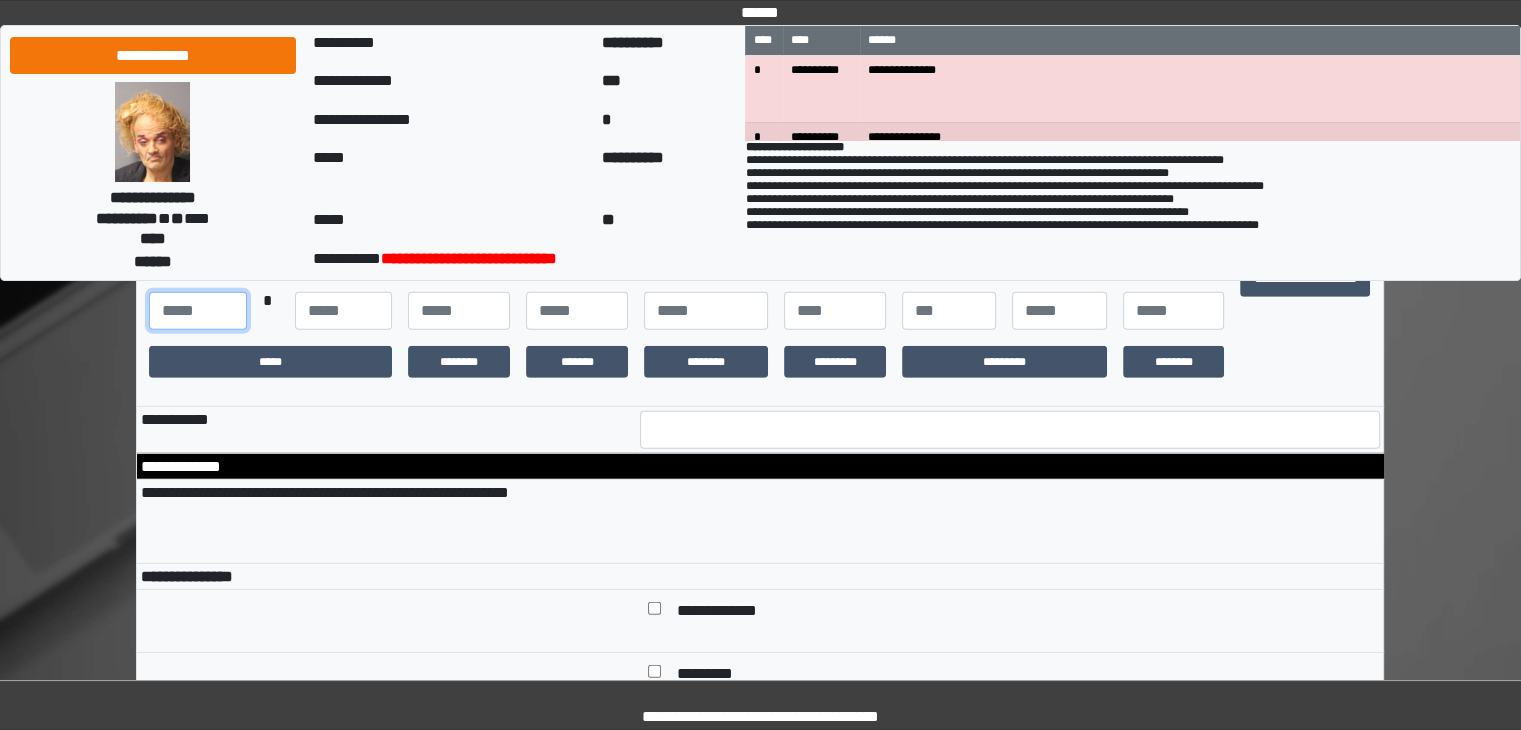 click at bounding box center (197, 311) 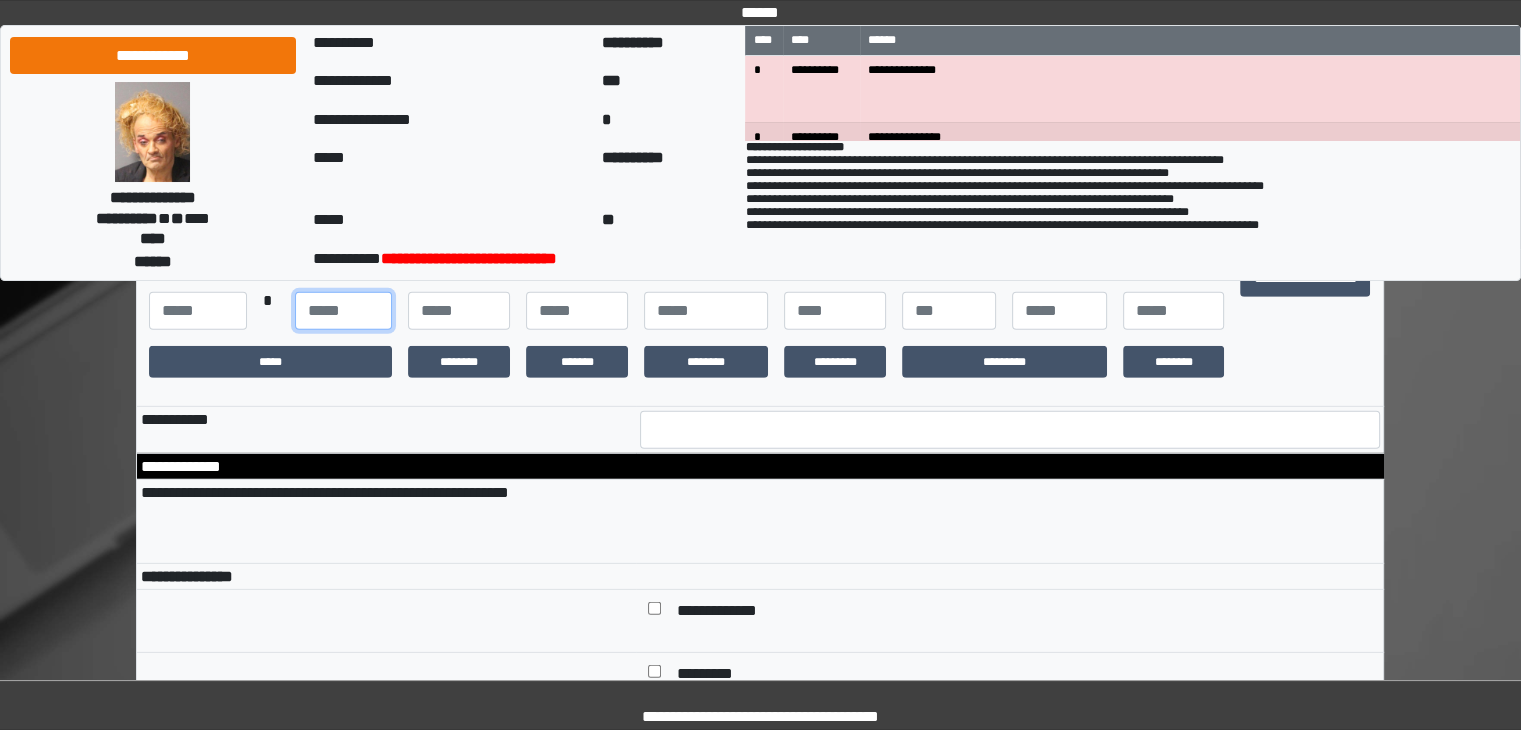 click at bounding box center (343, 311) 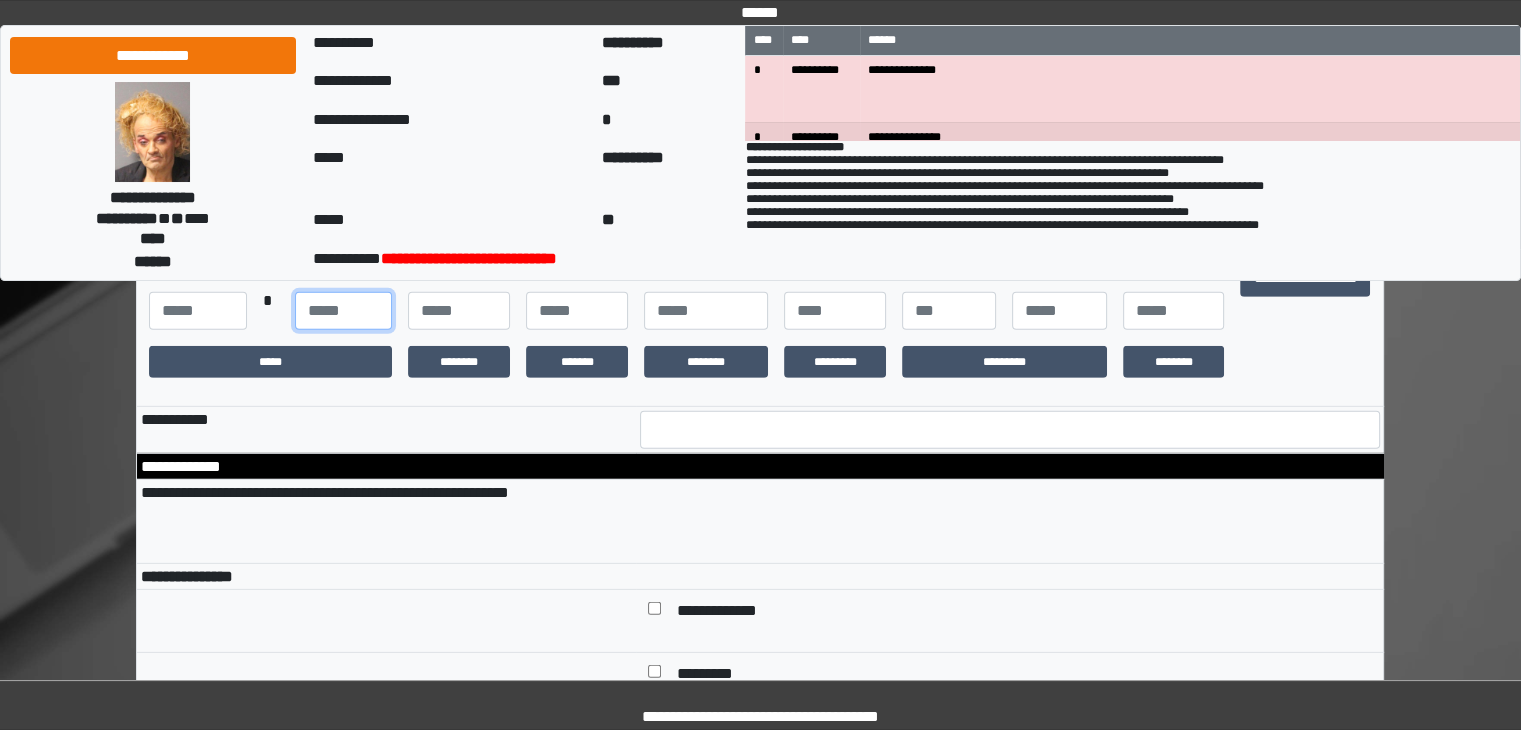 type on "**" 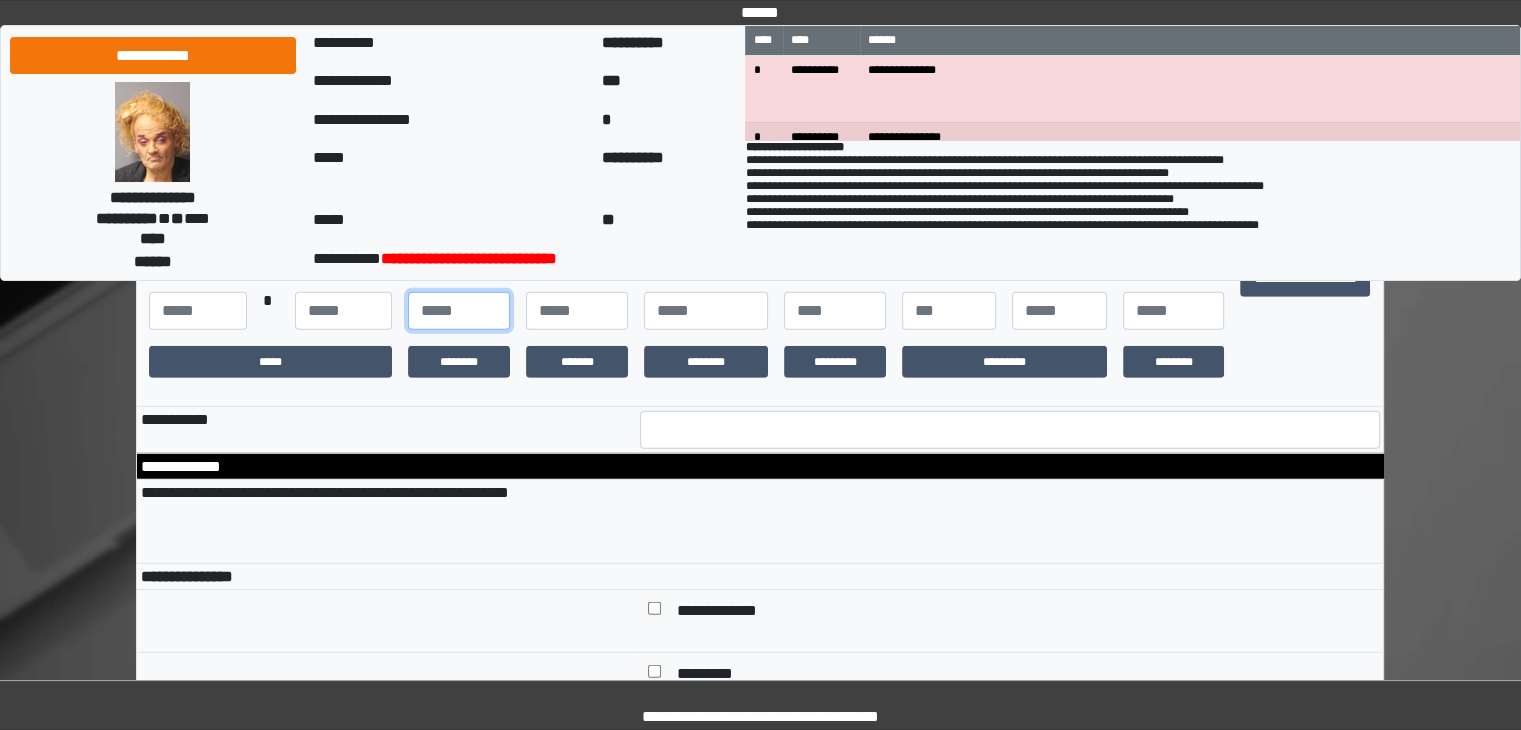 click at bounding box center [459, 311] 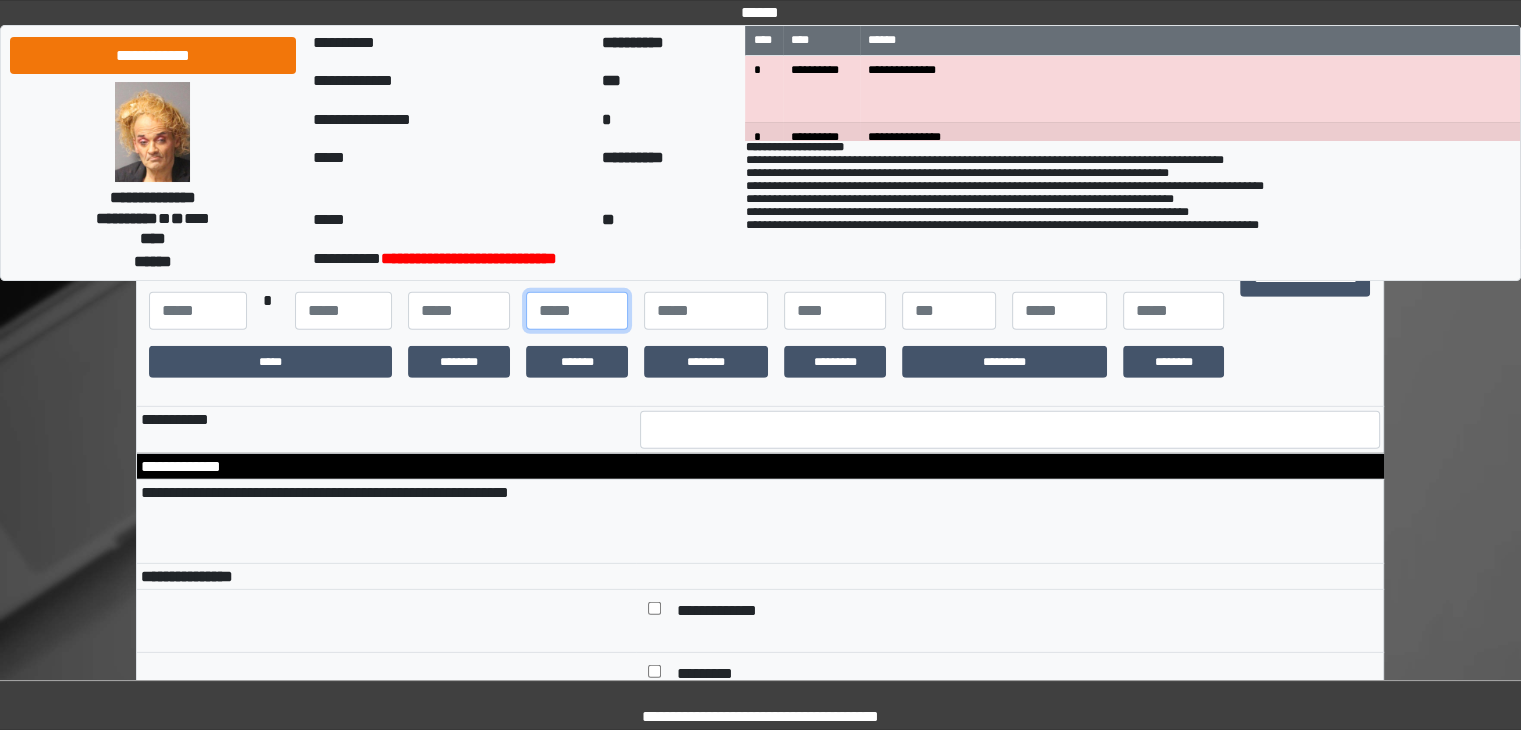 click at bounding box center (577, 311) 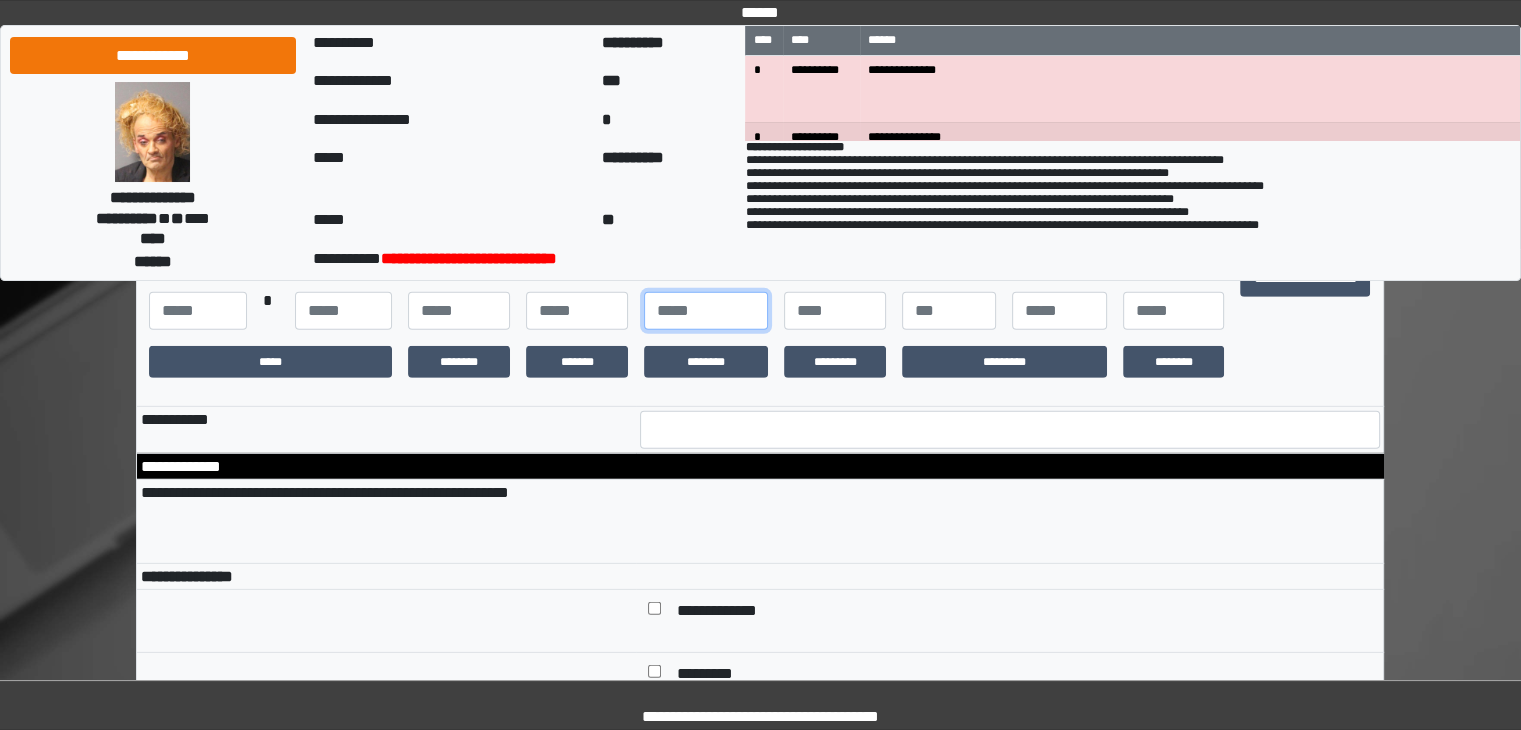 click at bounding box center [706, 311] 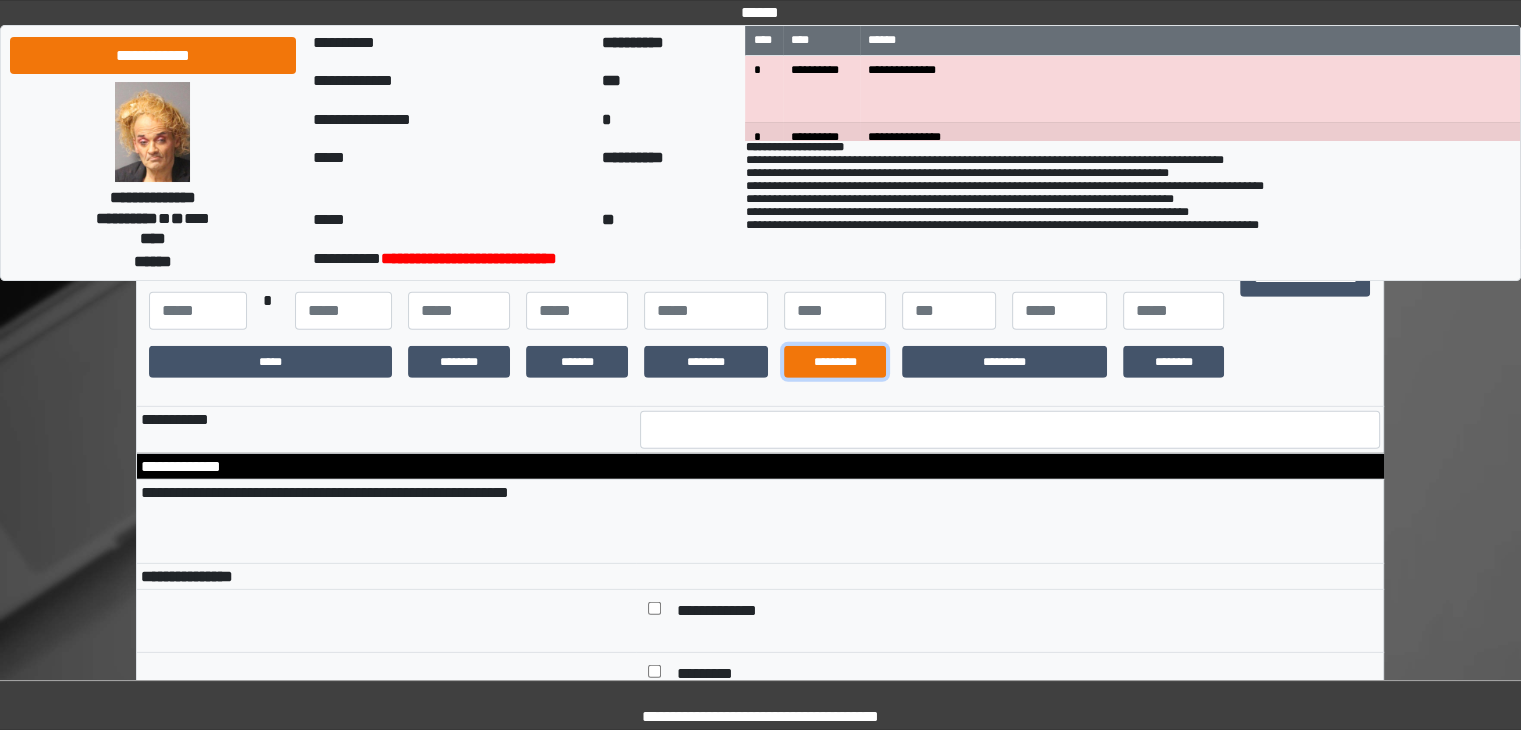 click on "*********" at bounding box center [835, 362] 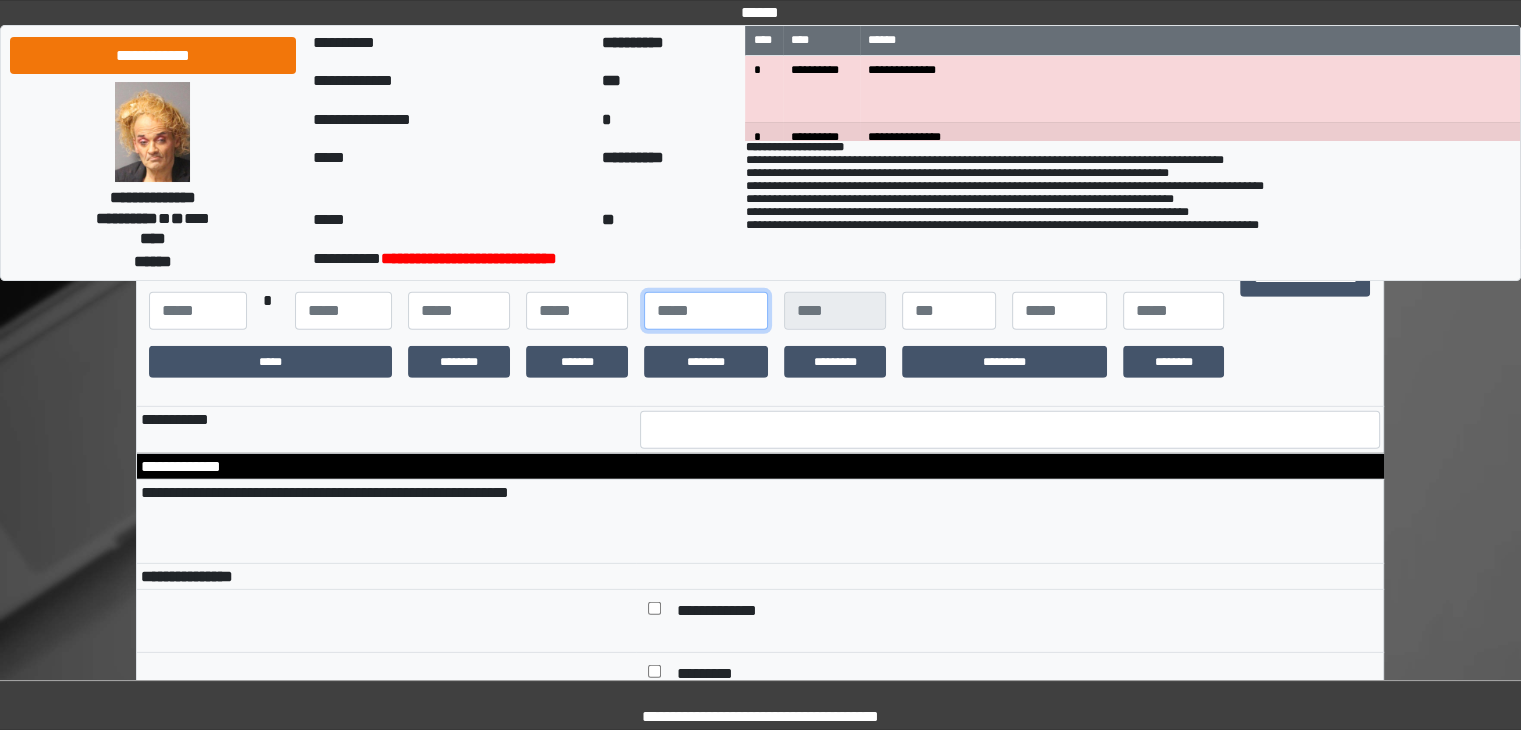 click on "****" at bounding box center (706, 311) 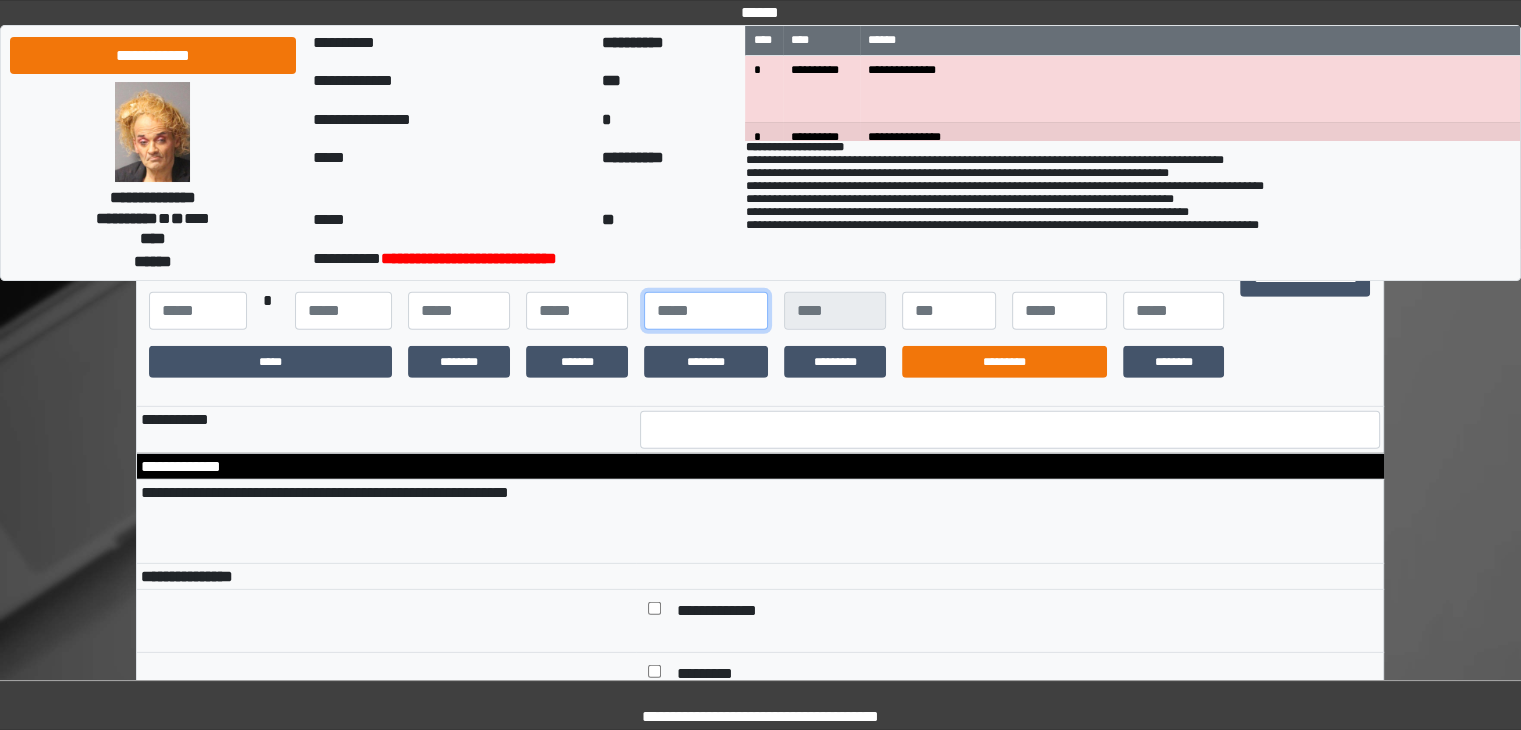 type on "****" 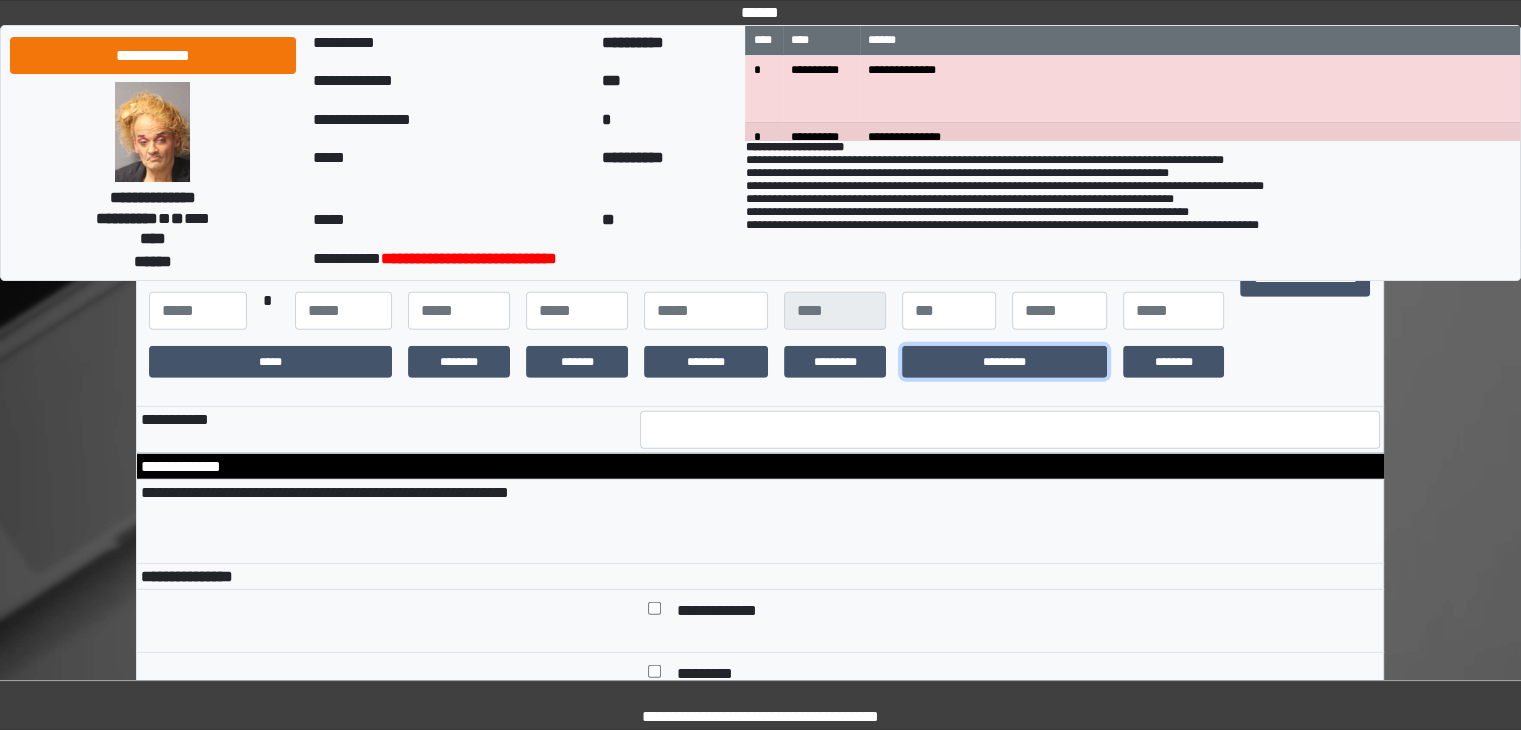 drag, startPoint x: 942, startPoint y: 413, endPoint x: 1211, endPoint y: 371, distance: 272.25906 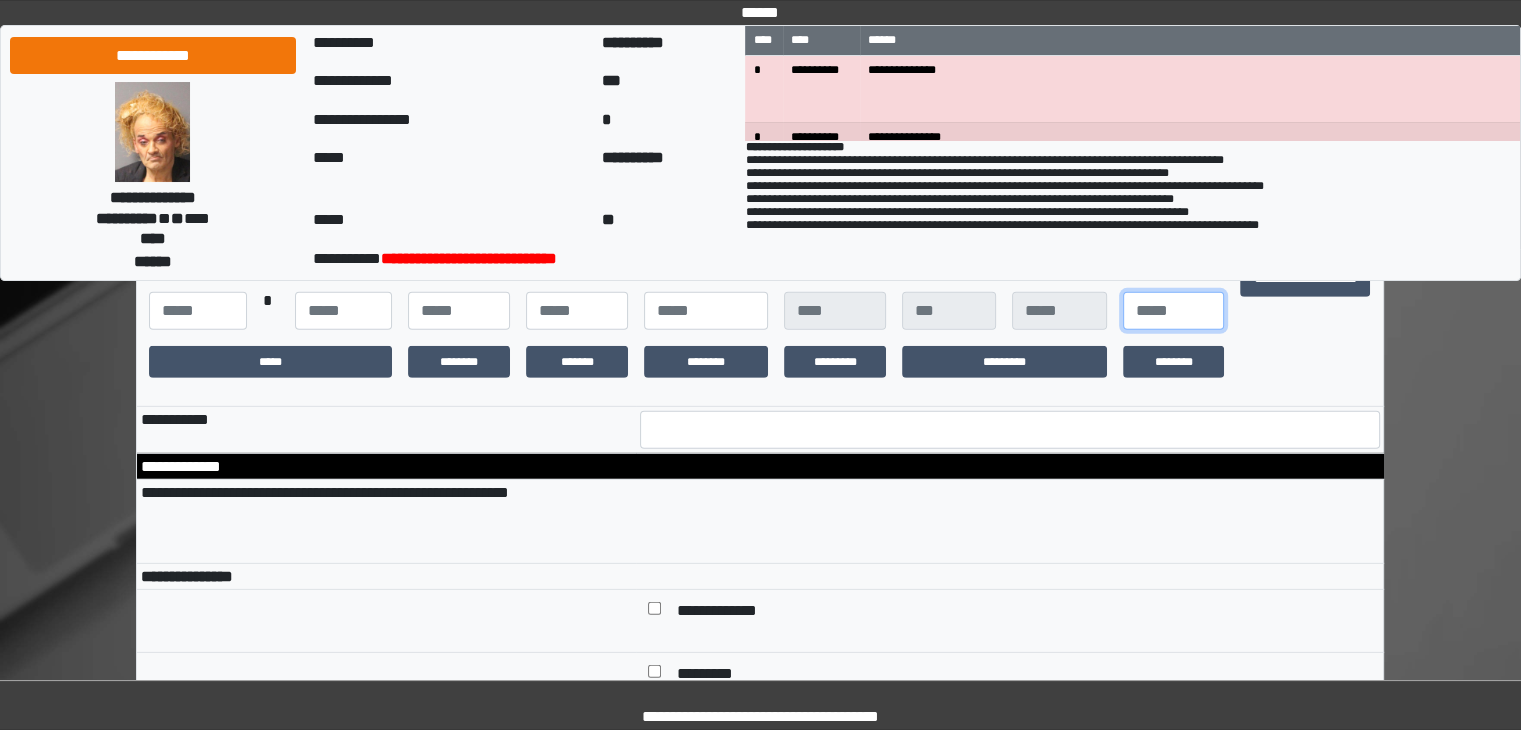 click at bounding box center (1174, 311) 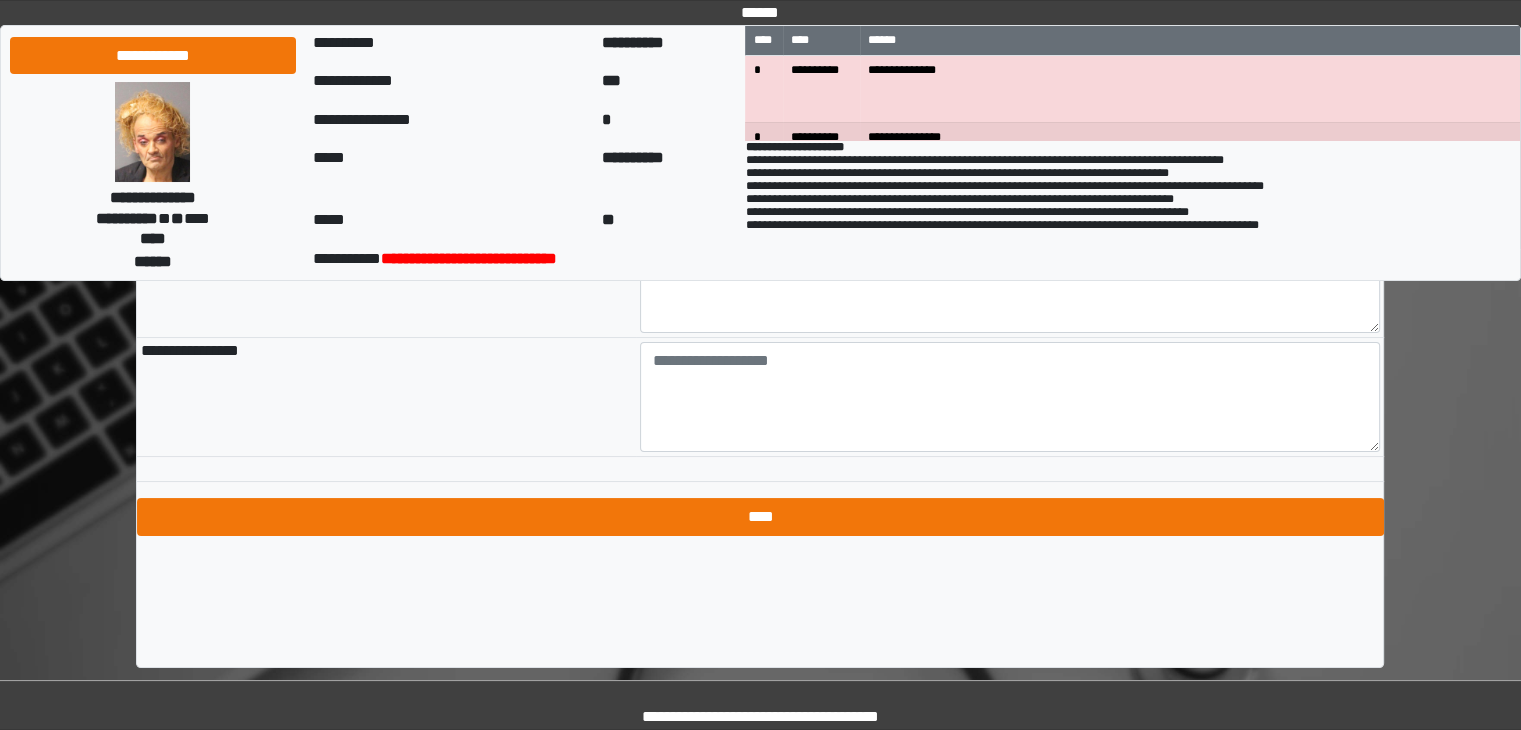 scroll, scrollTop: 7668, scrollLeft: 0, axis: vertical 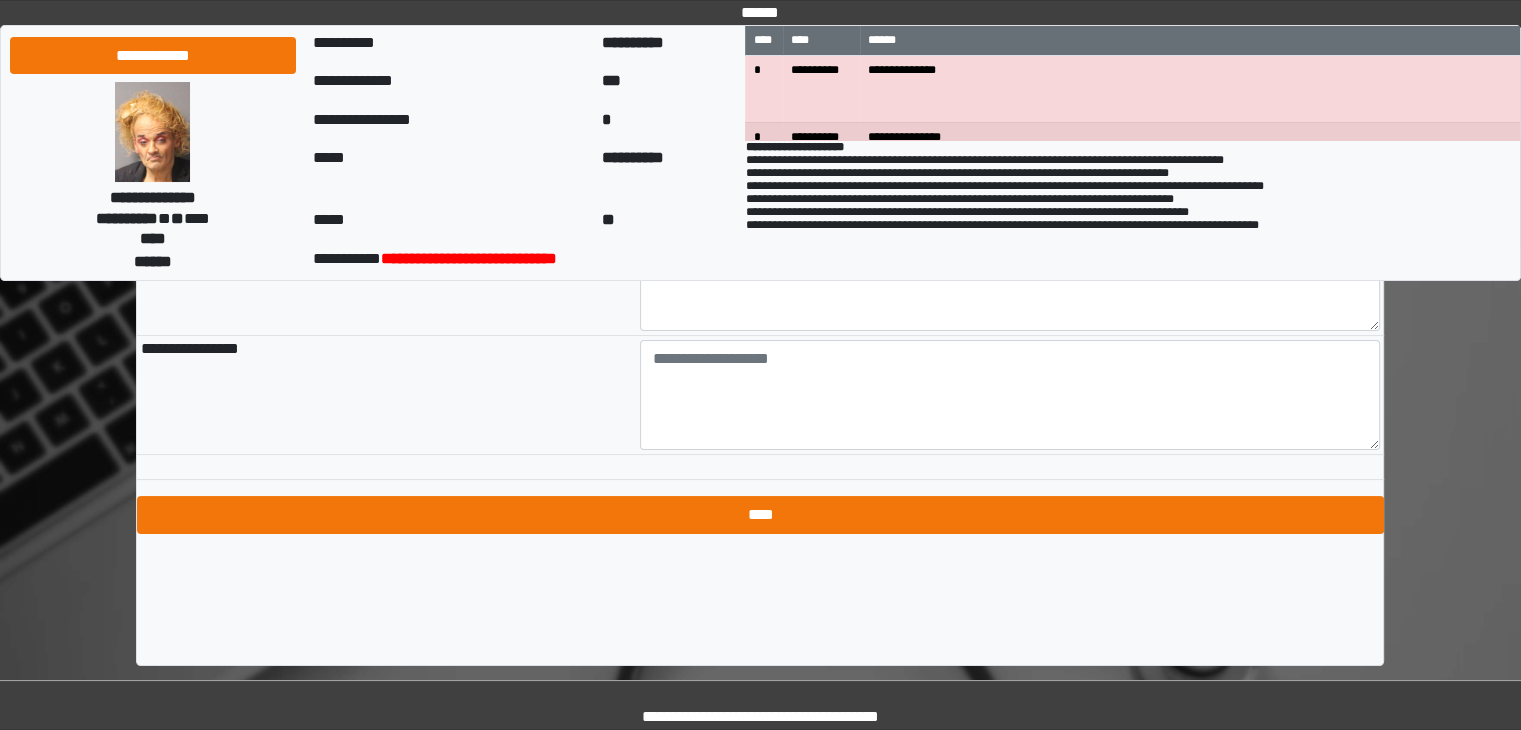 type on "**" 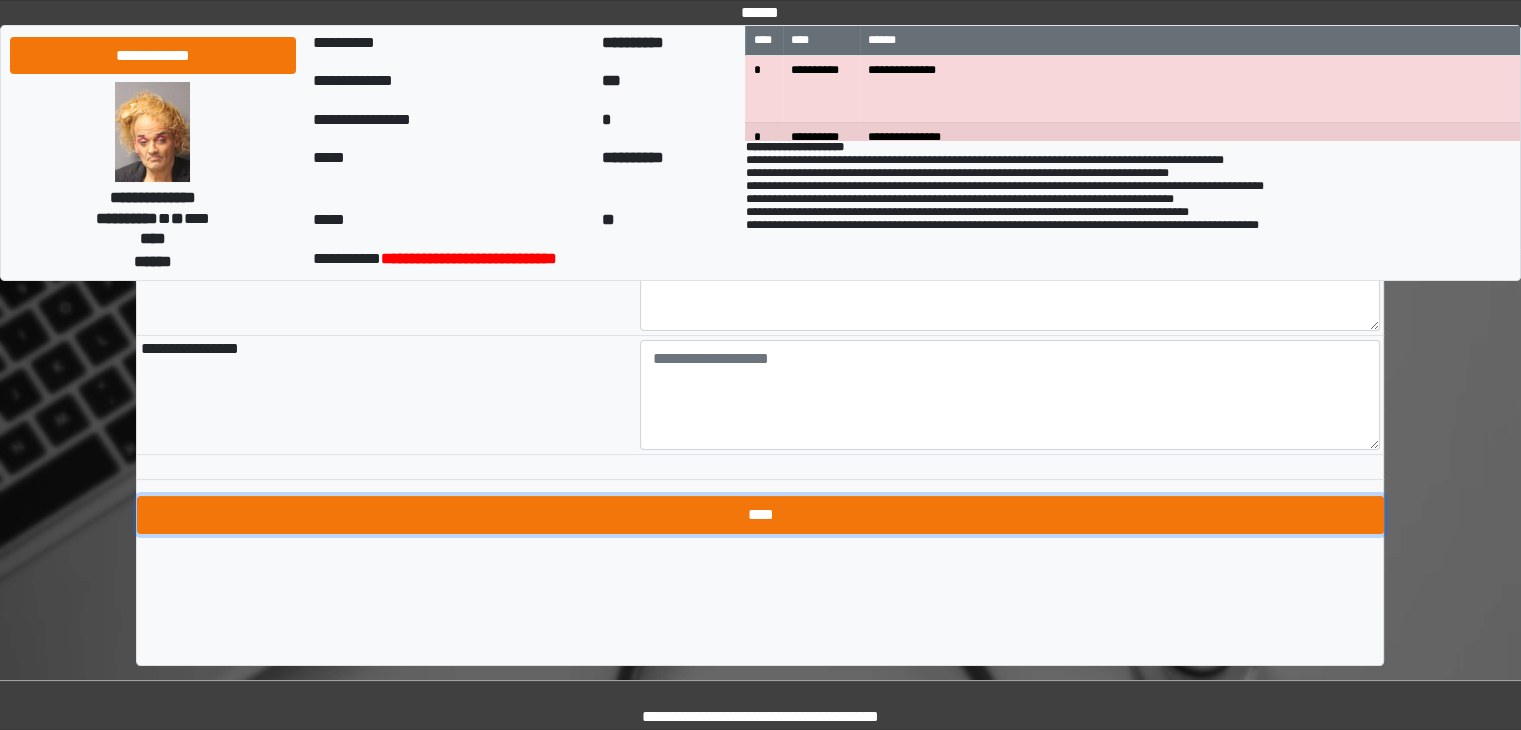 click on "****" at bounding box center (760, 515) 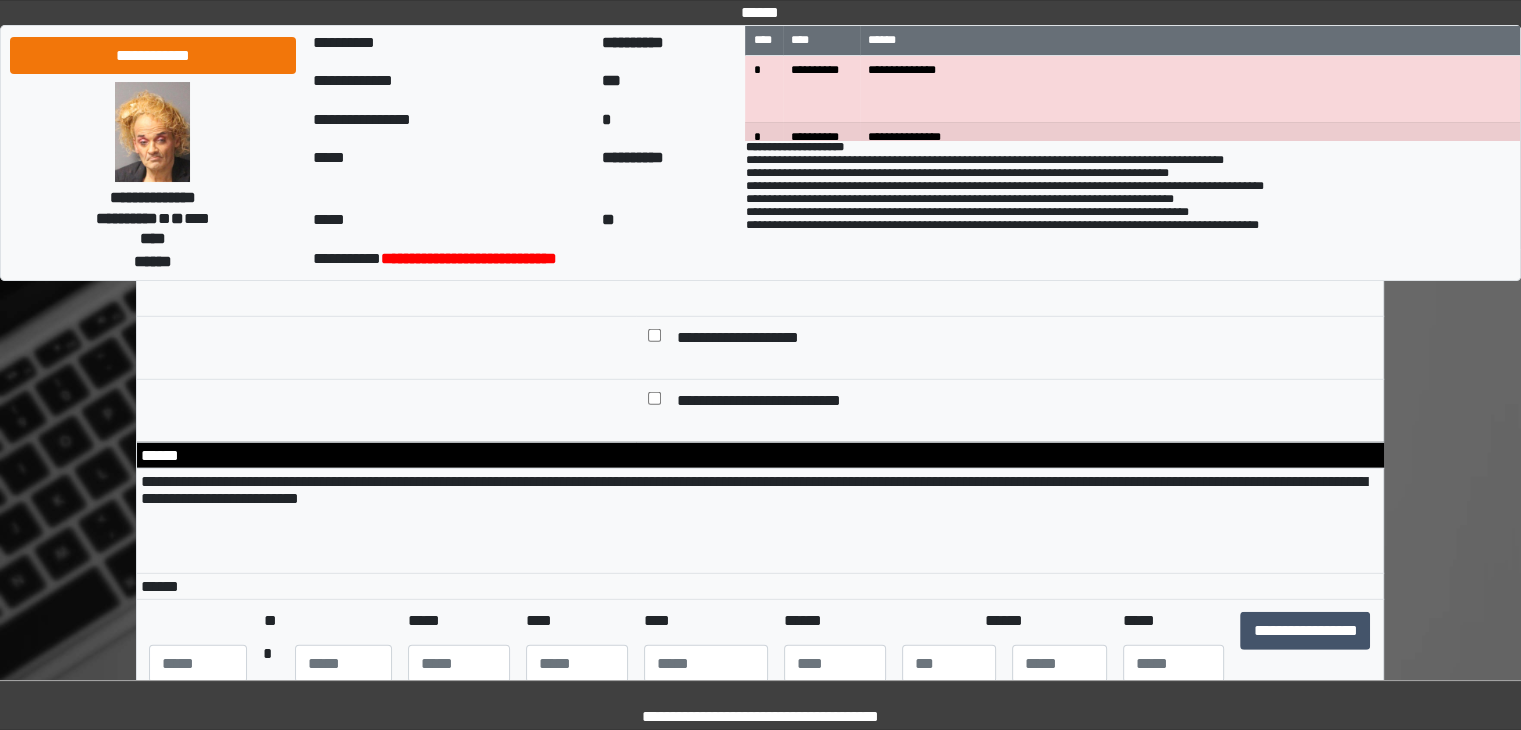 scroll, scrollTop: 5945, scrollLeft: 0, axis: vertical 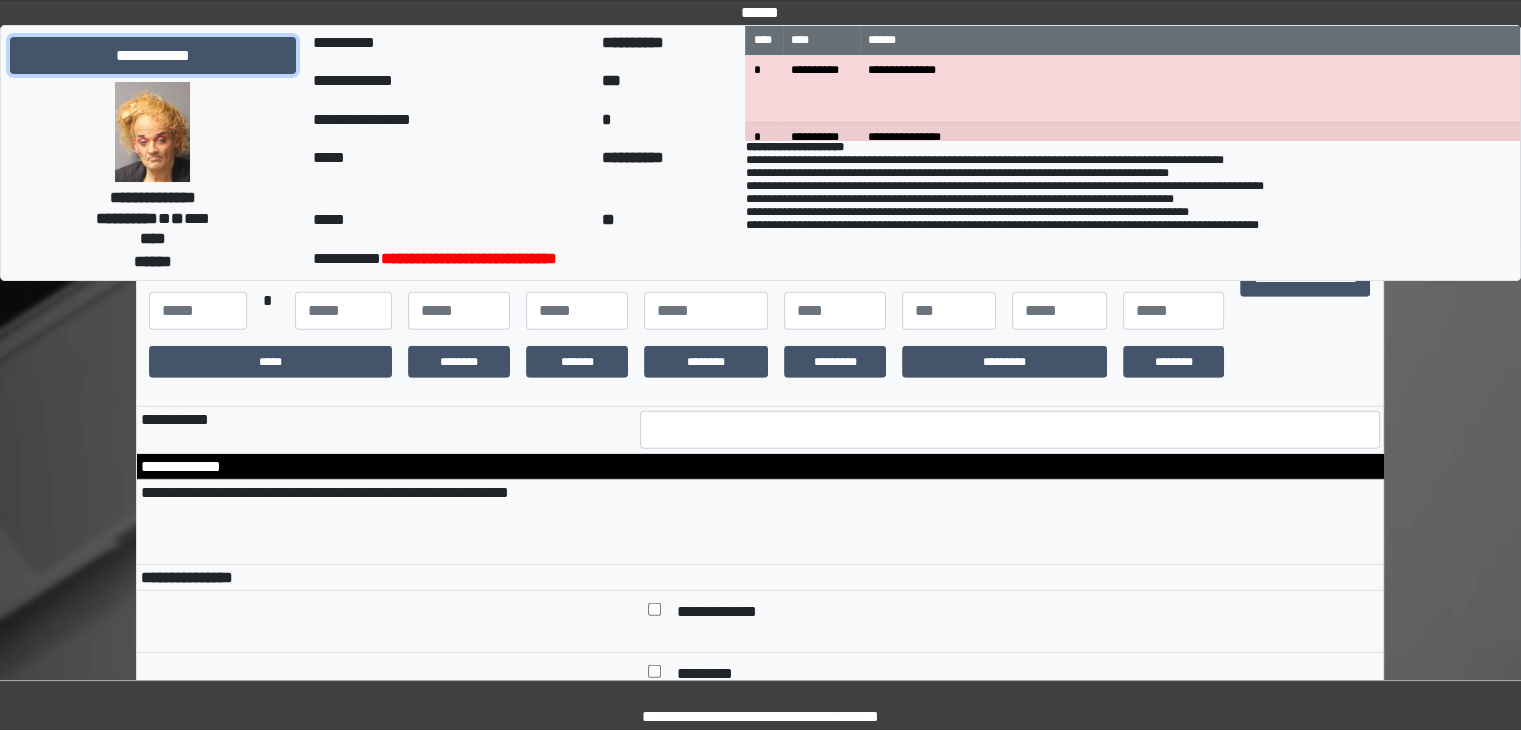 click on "**********" at bounding box center [153, 56] 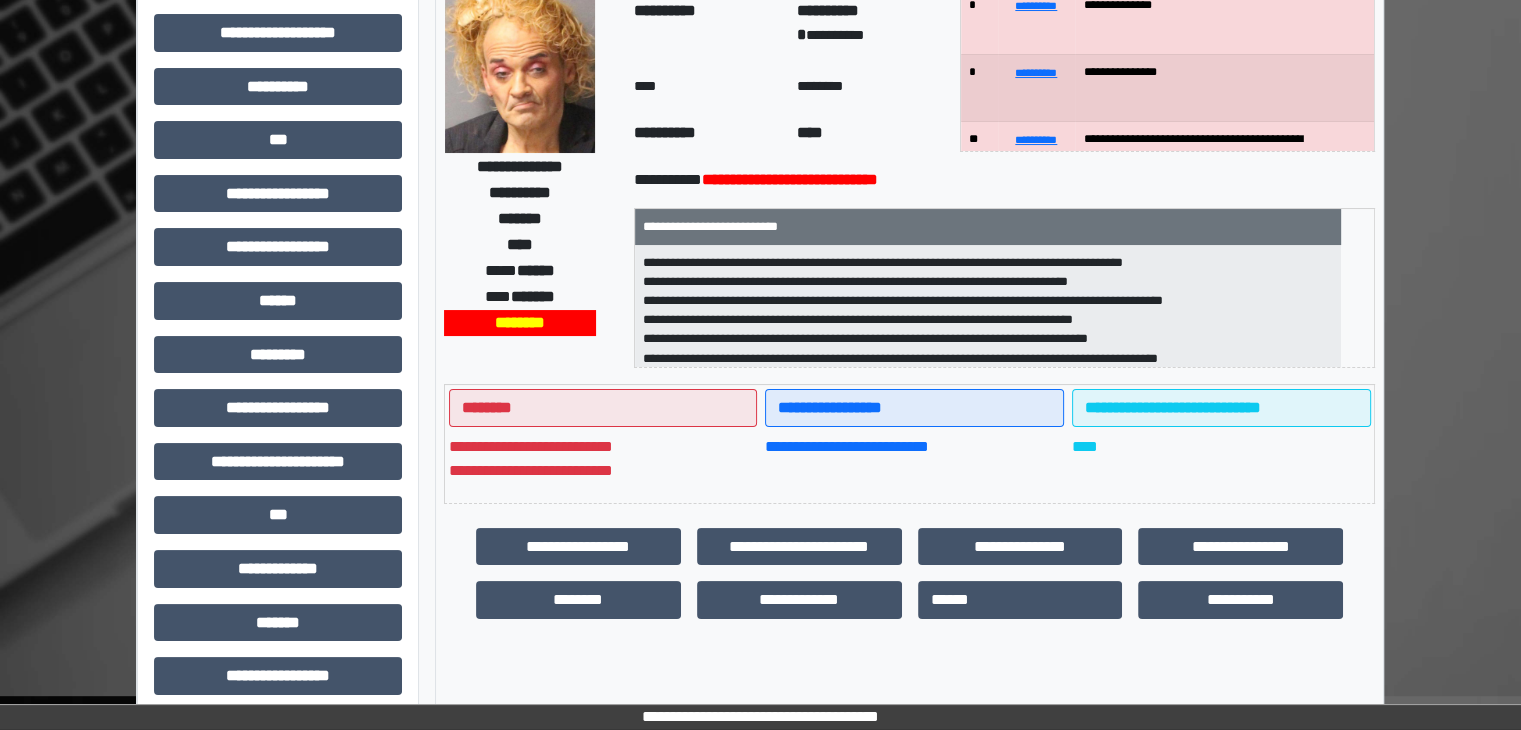 scroll, scrollTop: 0, scrollLeft: 0, axis: both 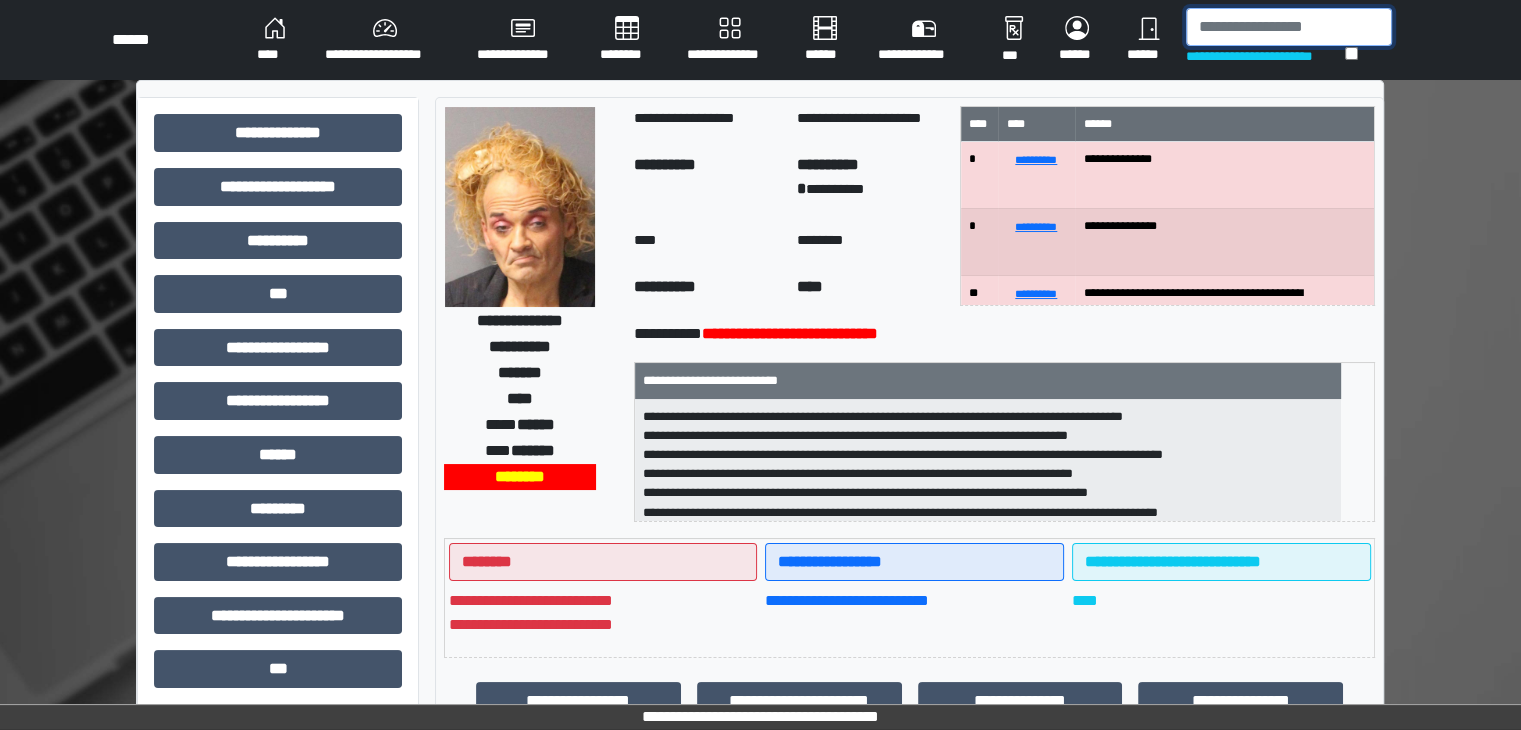 click at bounding box center [1289, 27] 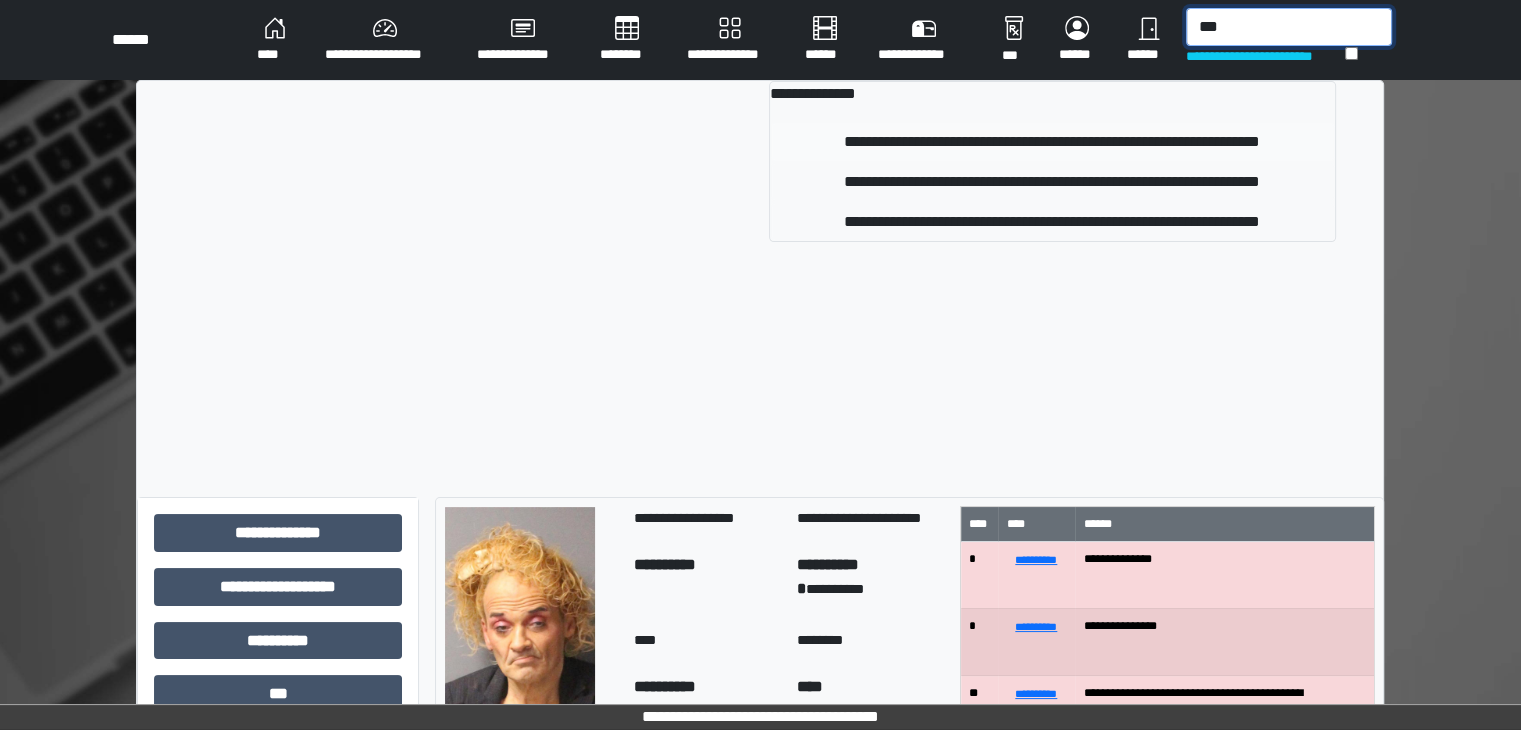 type on "***" 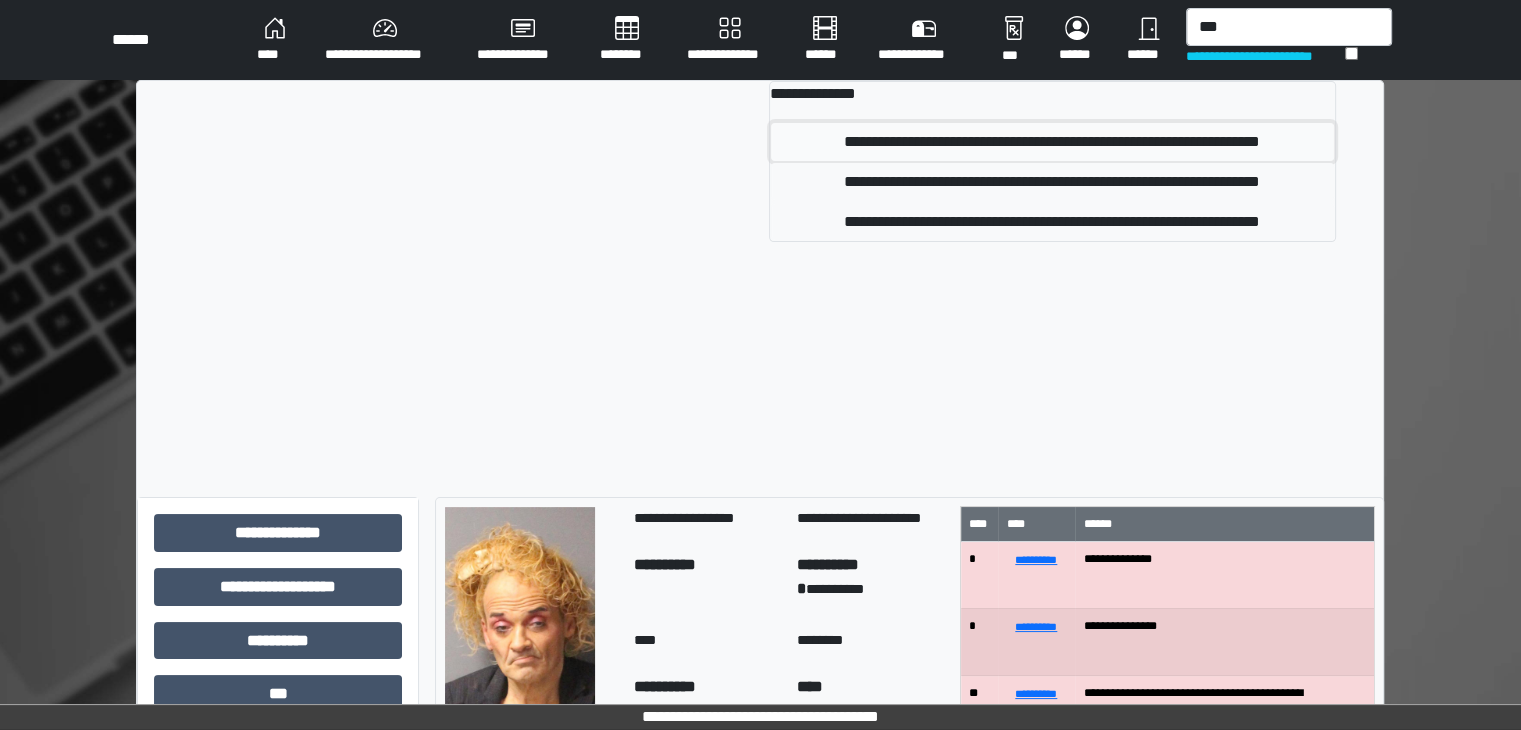 click on "**********" at bounding box center [1052, 142] 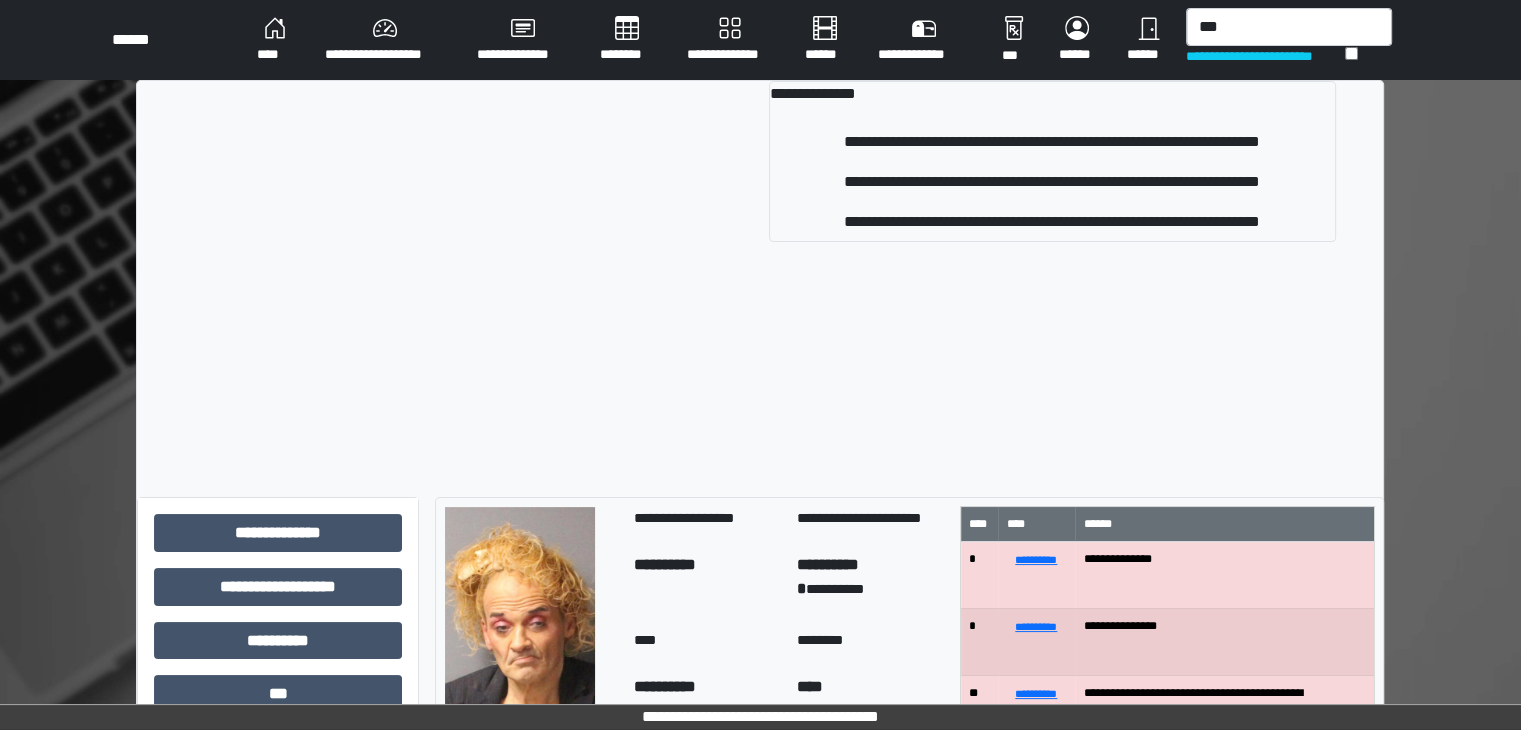 type 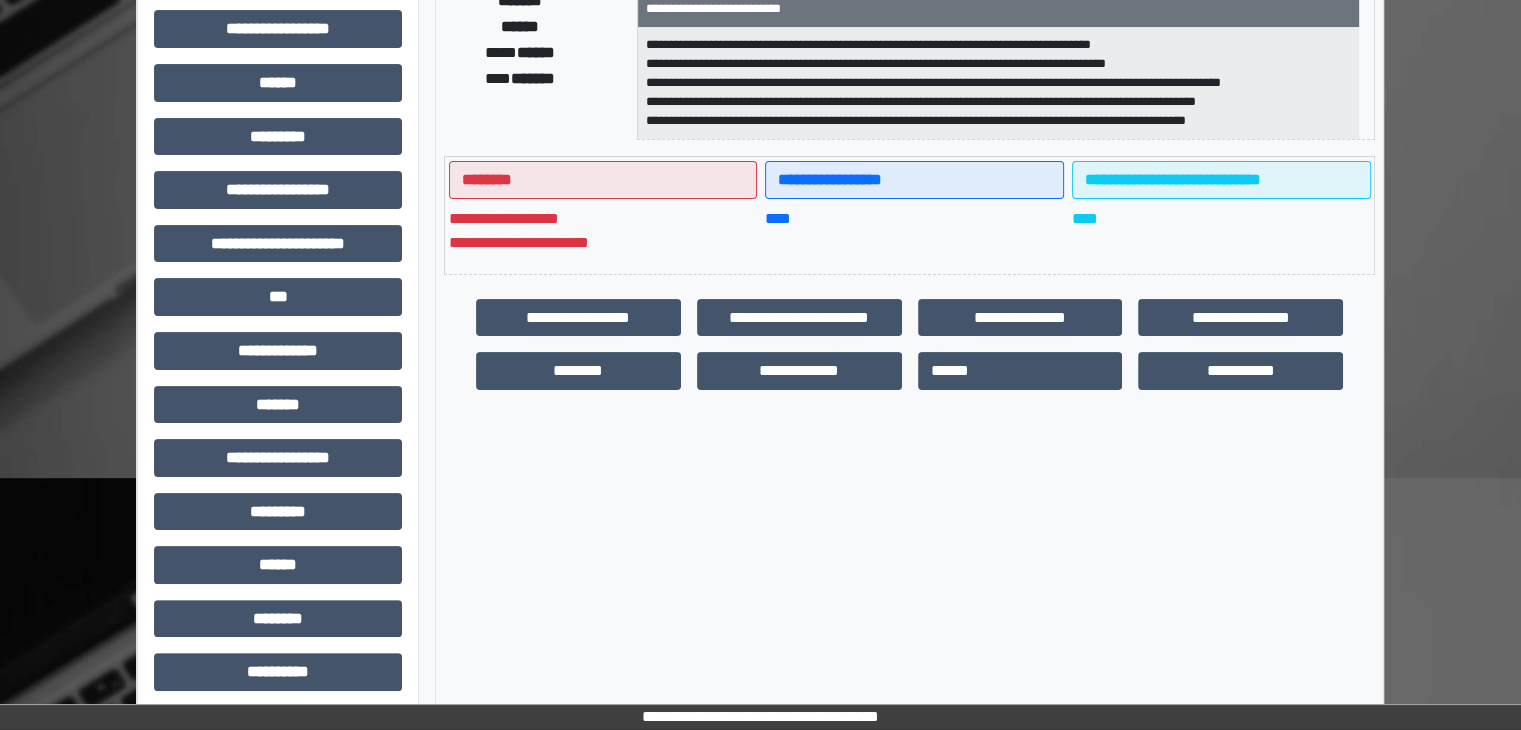 scroll, scrollTop: 400, scrollLeft: 0, axis: vertical 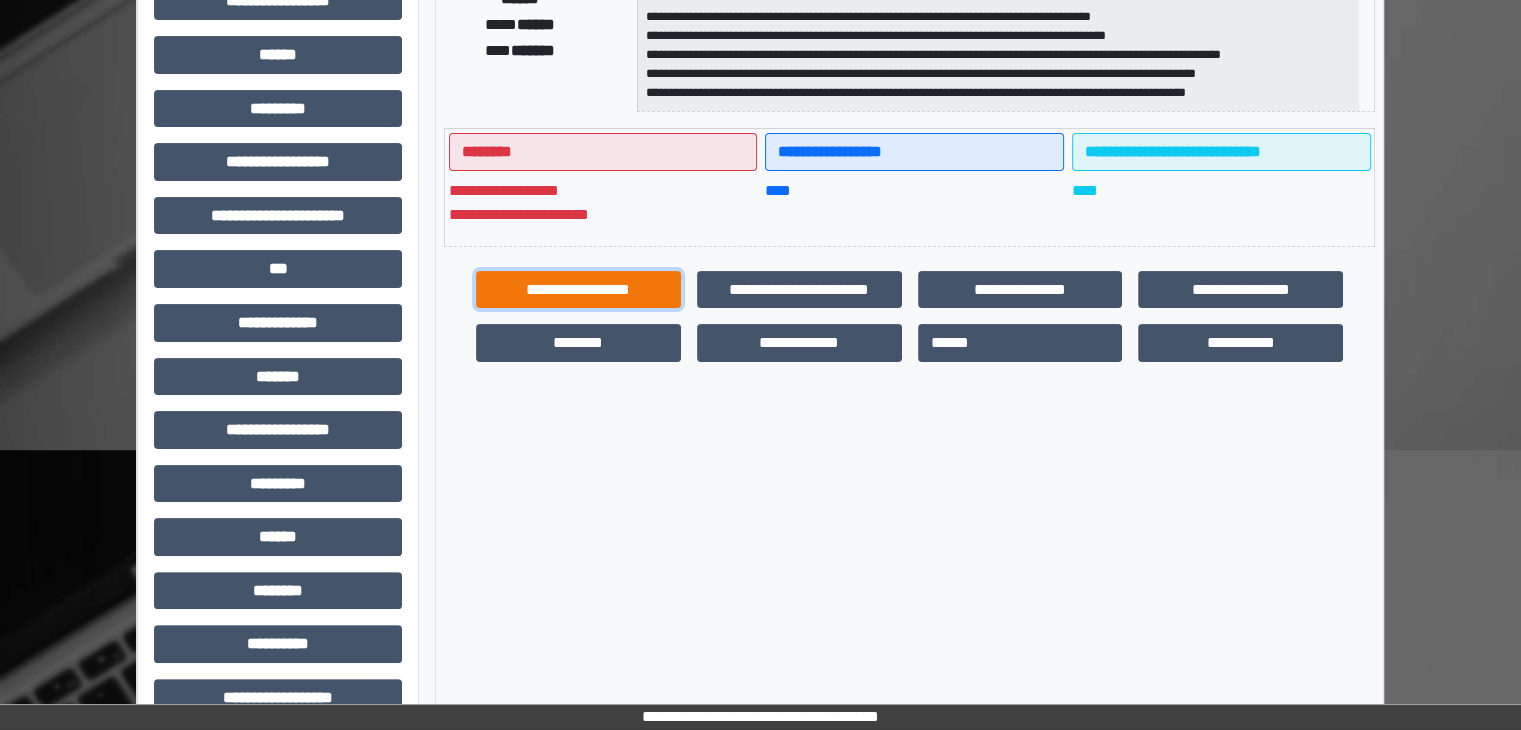 click on "**********" at bounding box center (578, 290) 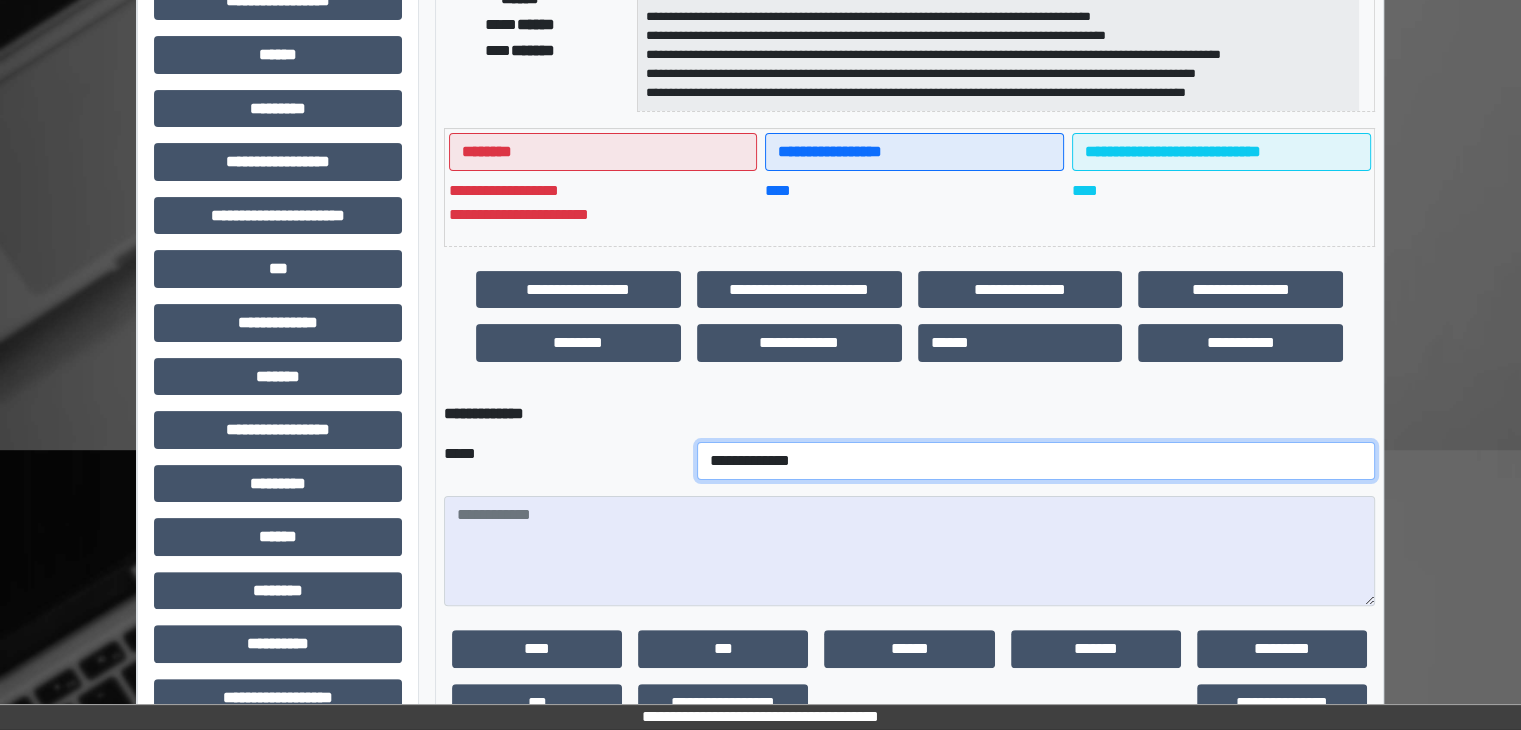 click on "**********" at bounding box center (1036, 461) 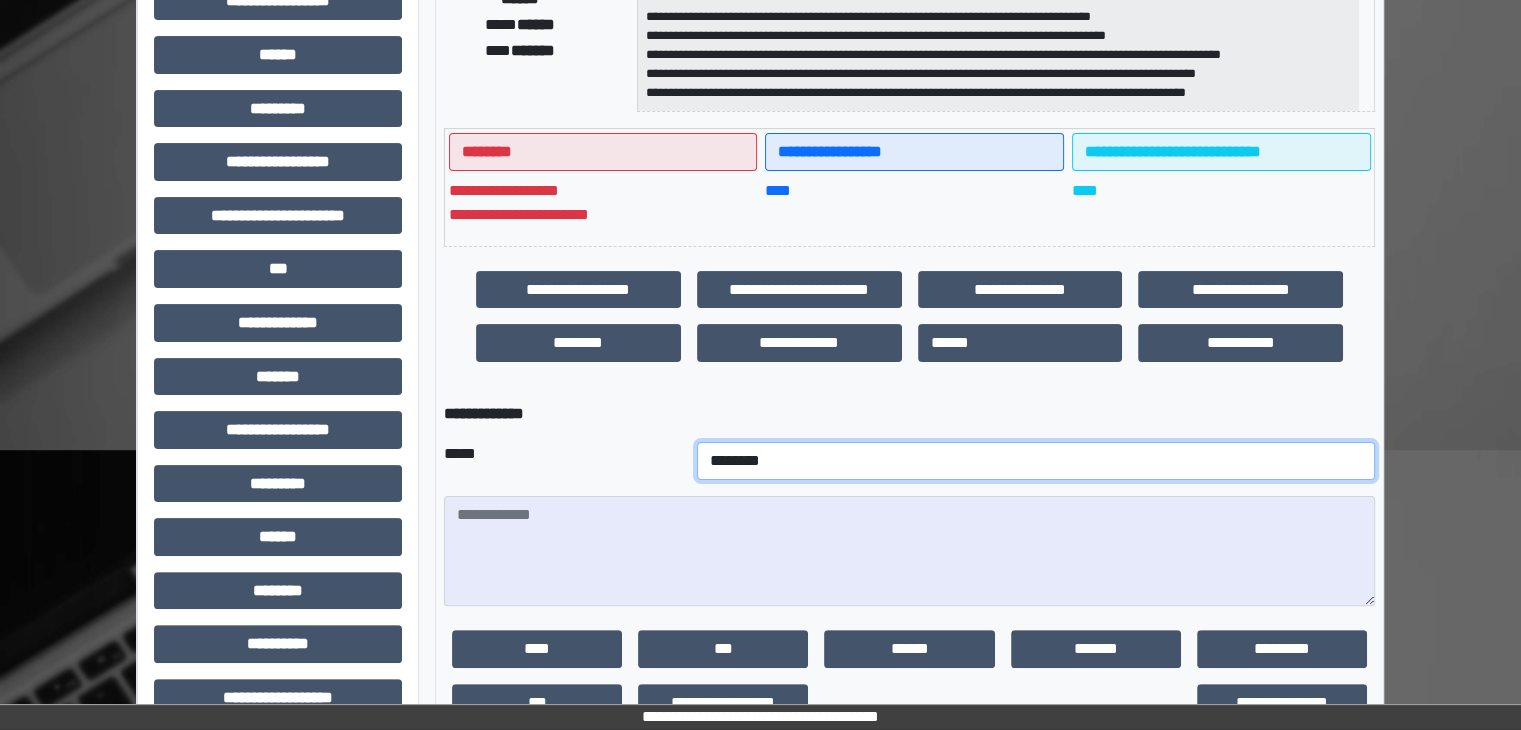 click on "**********" at bounding box center [1036, 461] 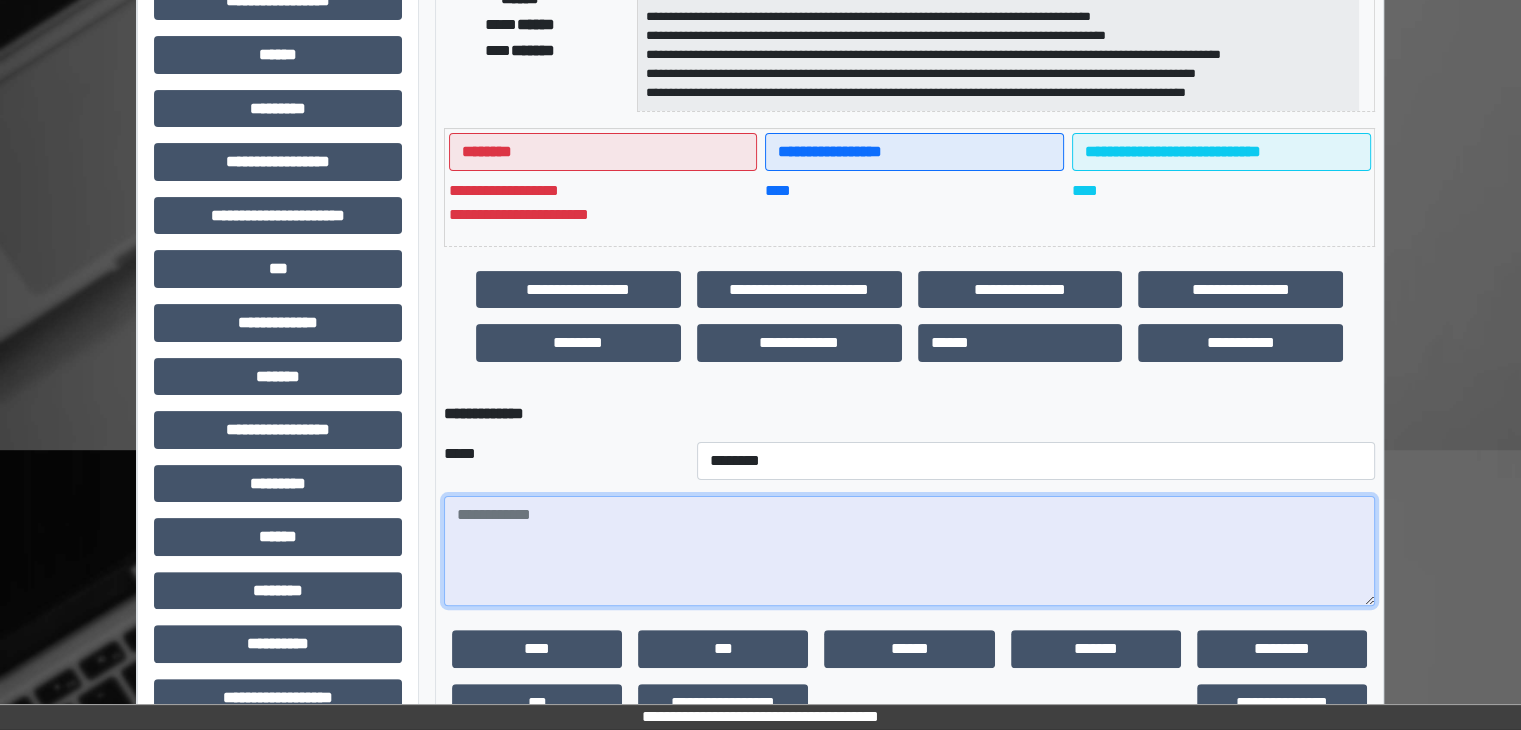 click at bounding box center [909, 551] 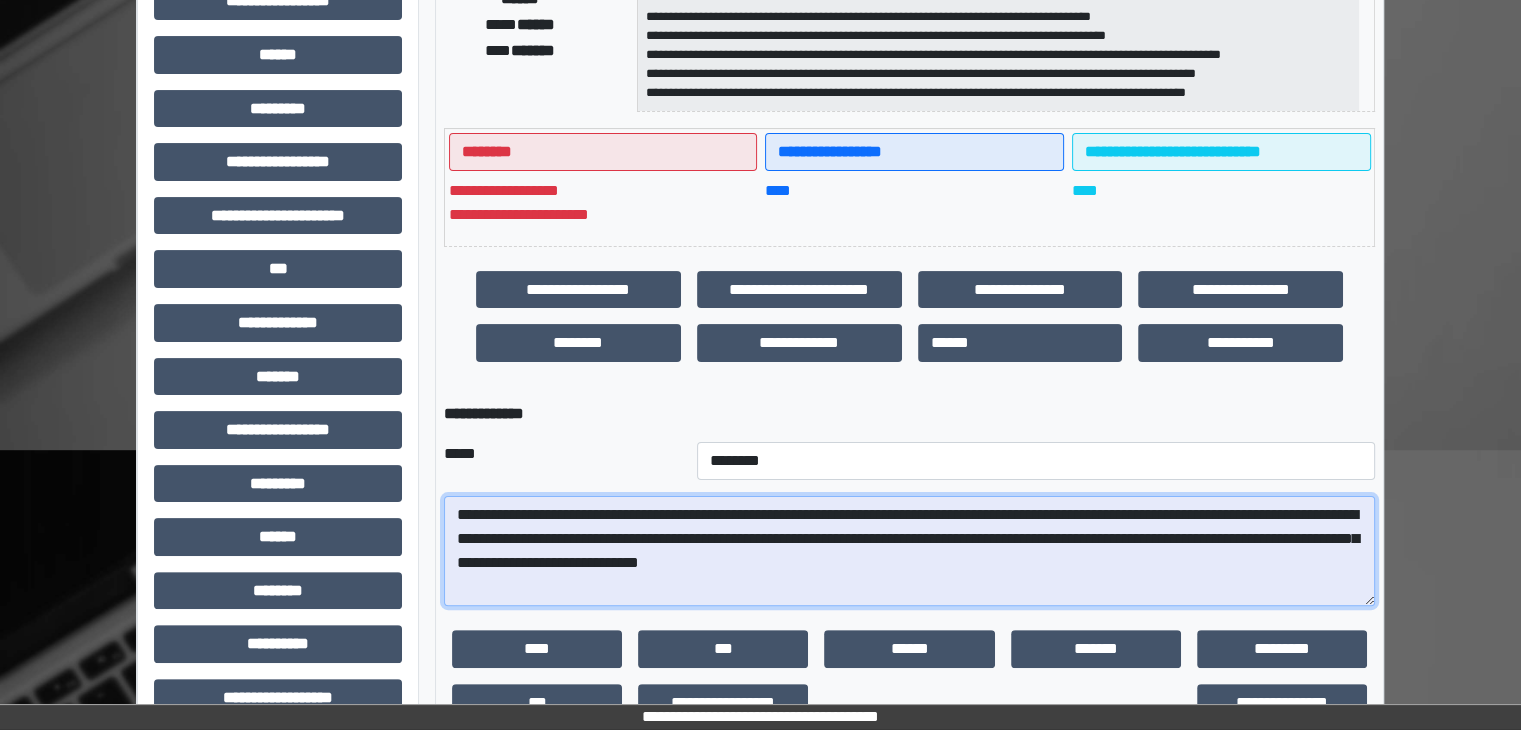 click on "**********" at bounding box center (909, 551) 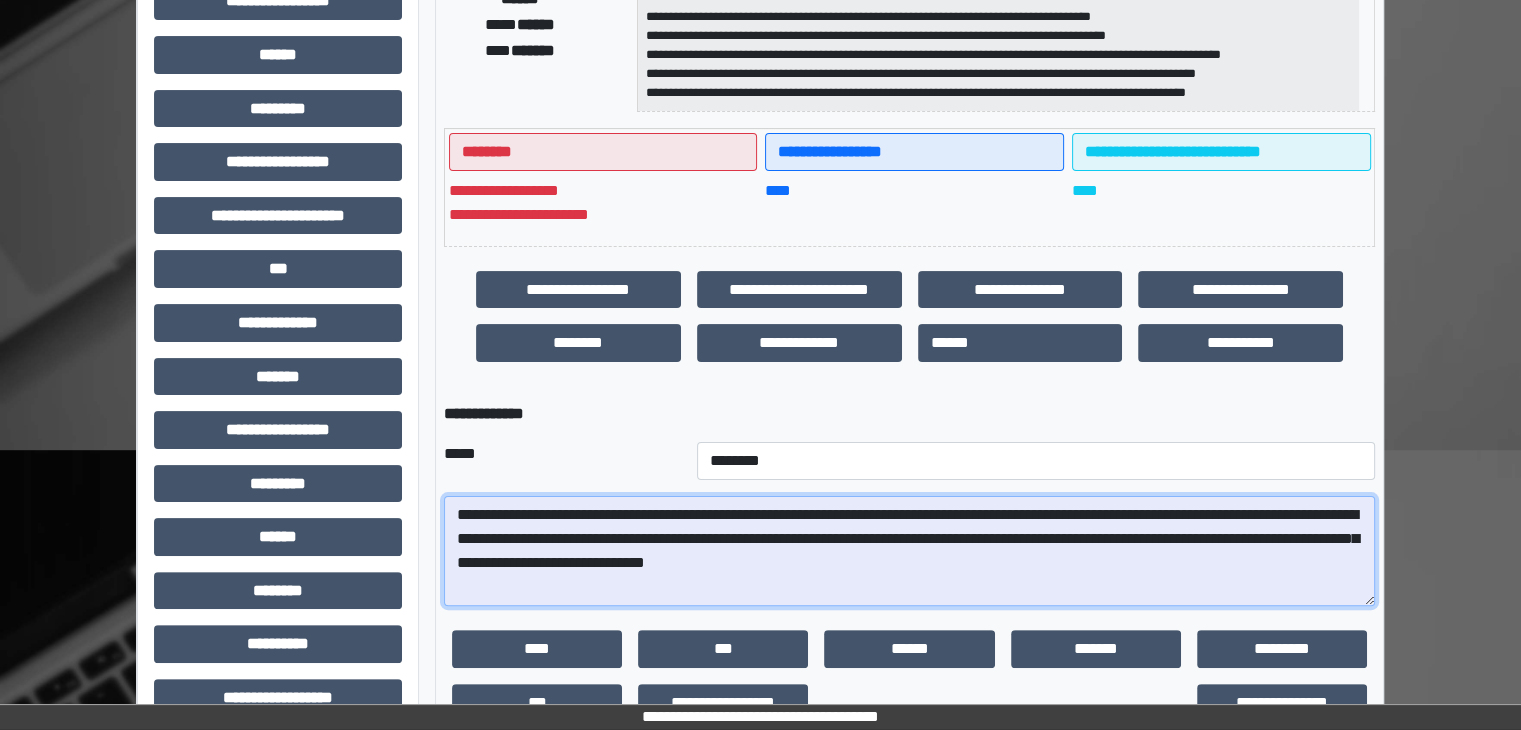 click on "**********" at bounding box center (909, 551) 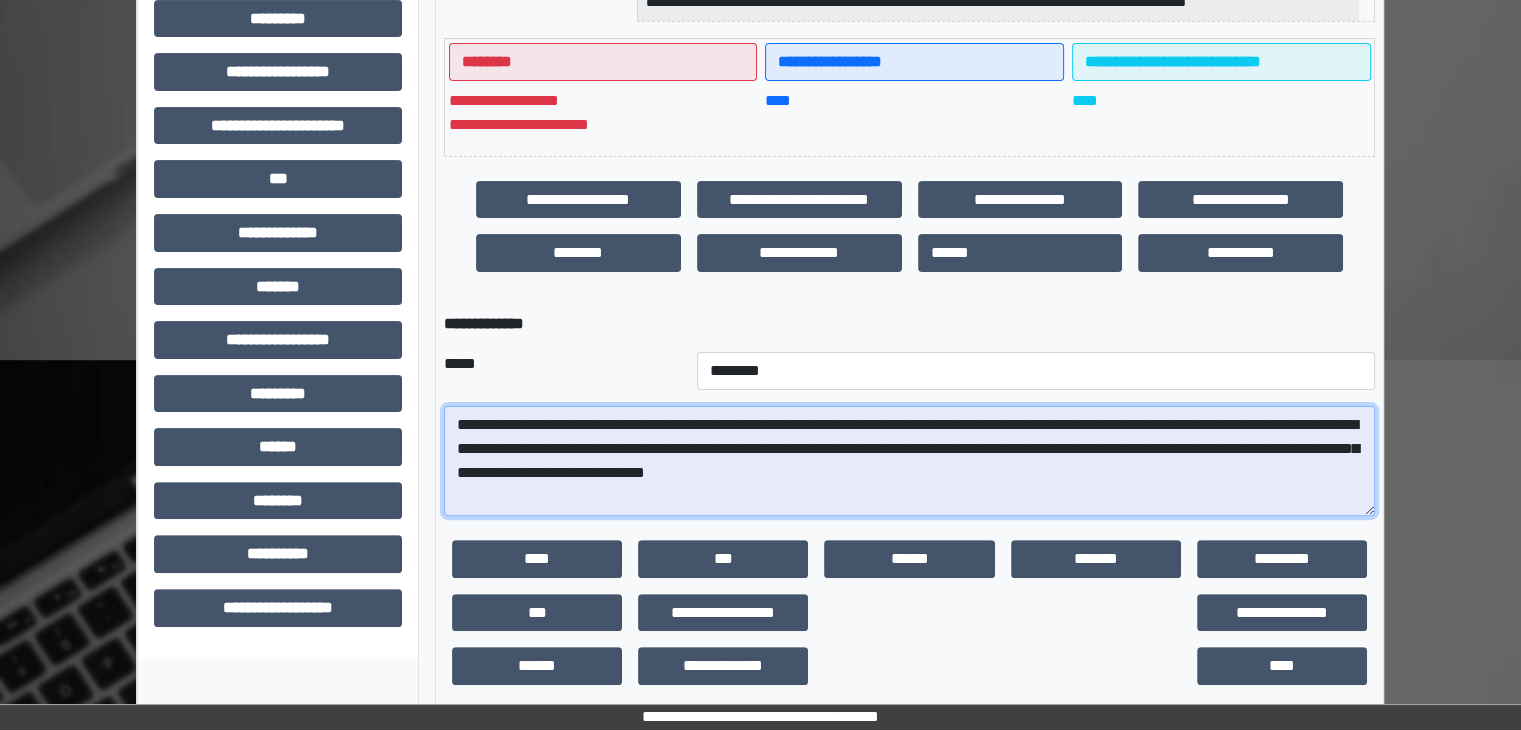 scroll, scrollTop: 509, scrollLeft: 0, axis: vertical 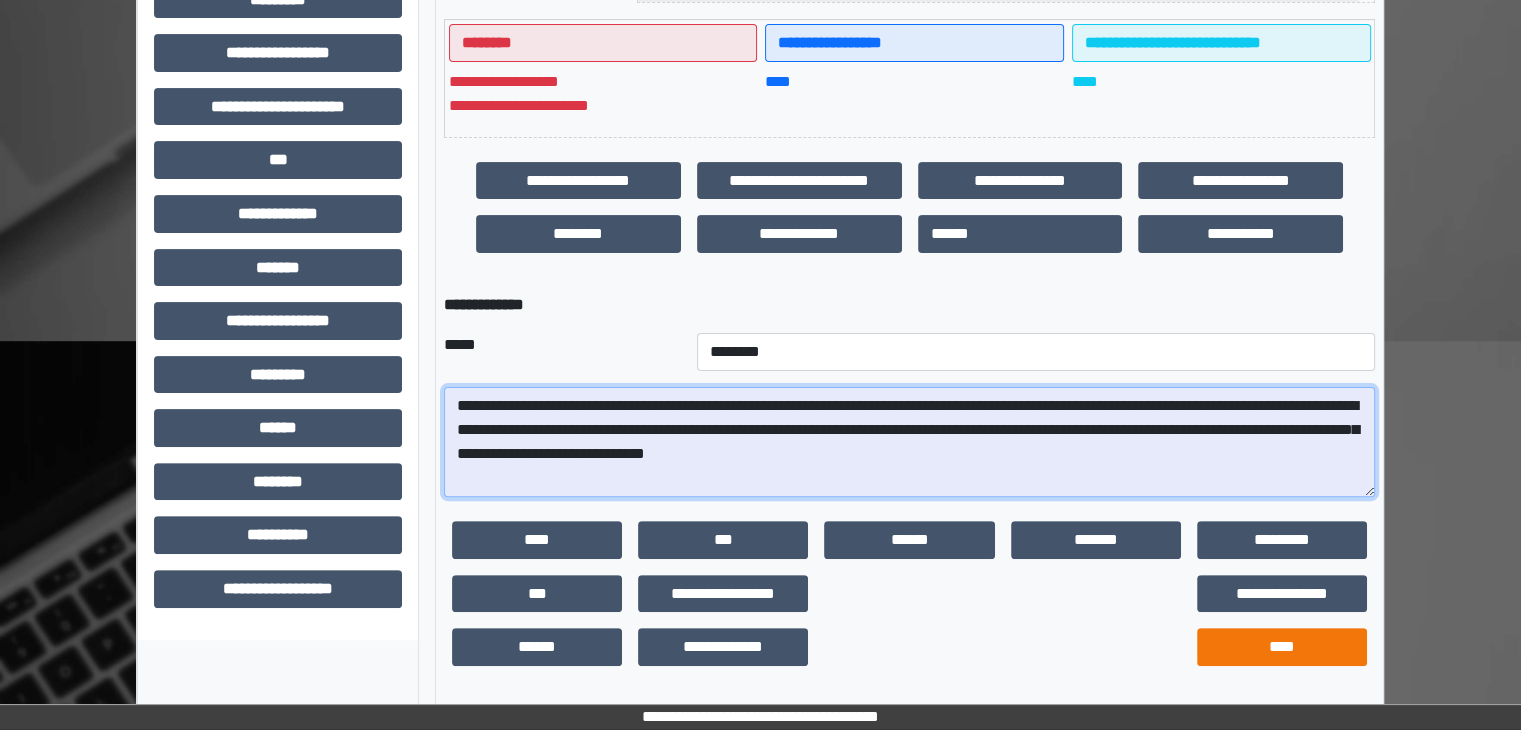 type on "**********" 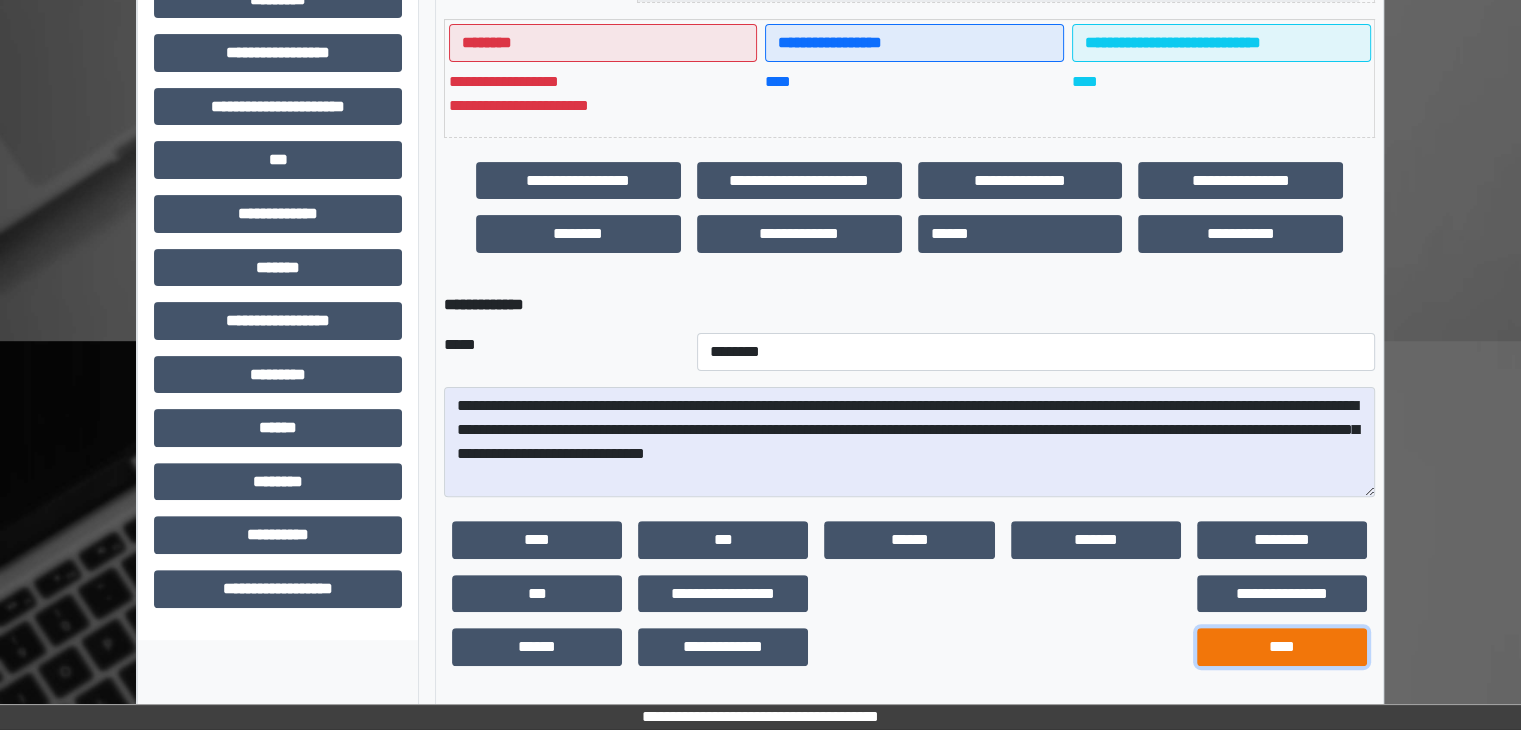 click on "****" at bounding box center (1282, 647) 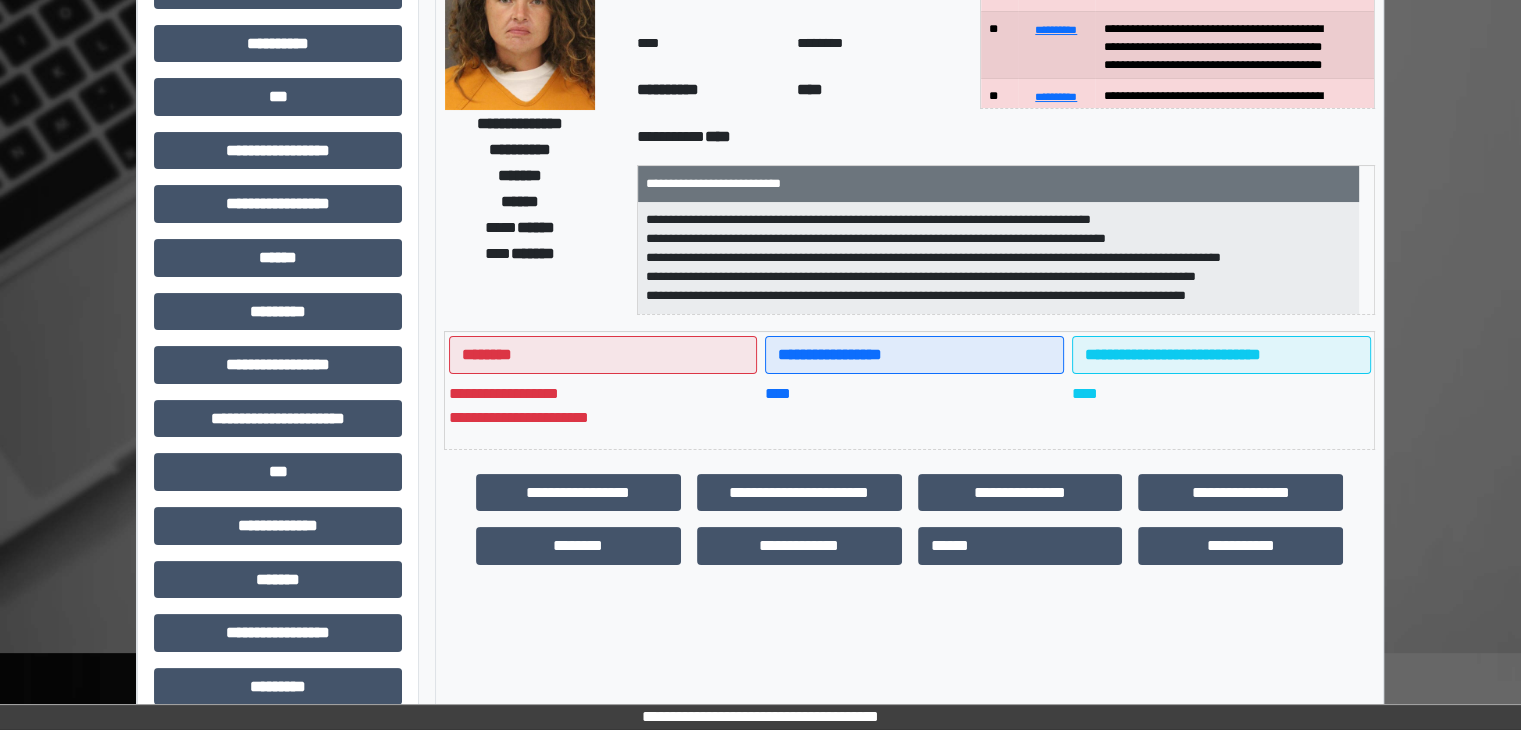 scroll, scrollTop: 200, scrollLeft: 0, axis: vertical 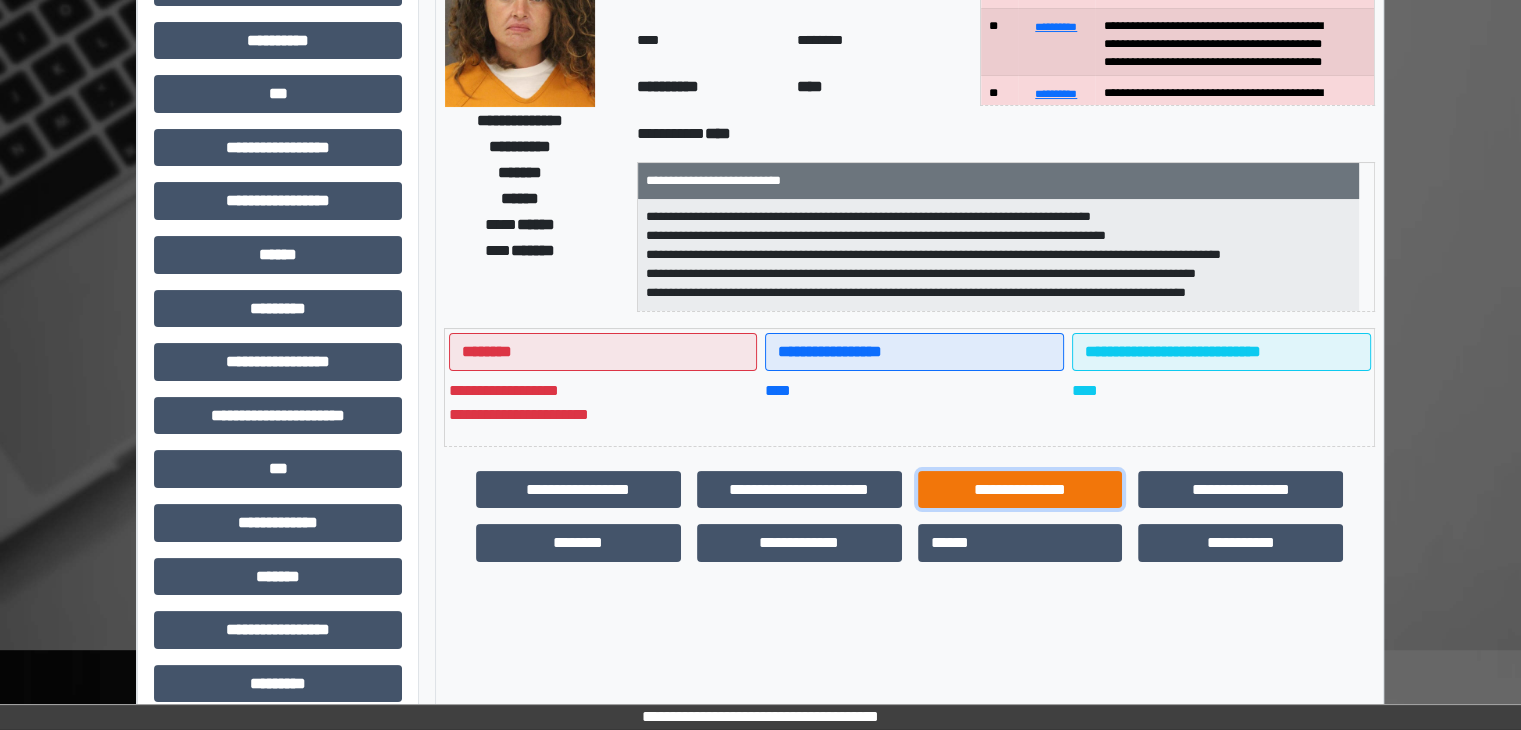 click on "**********" at bounding box center [1020, 490] 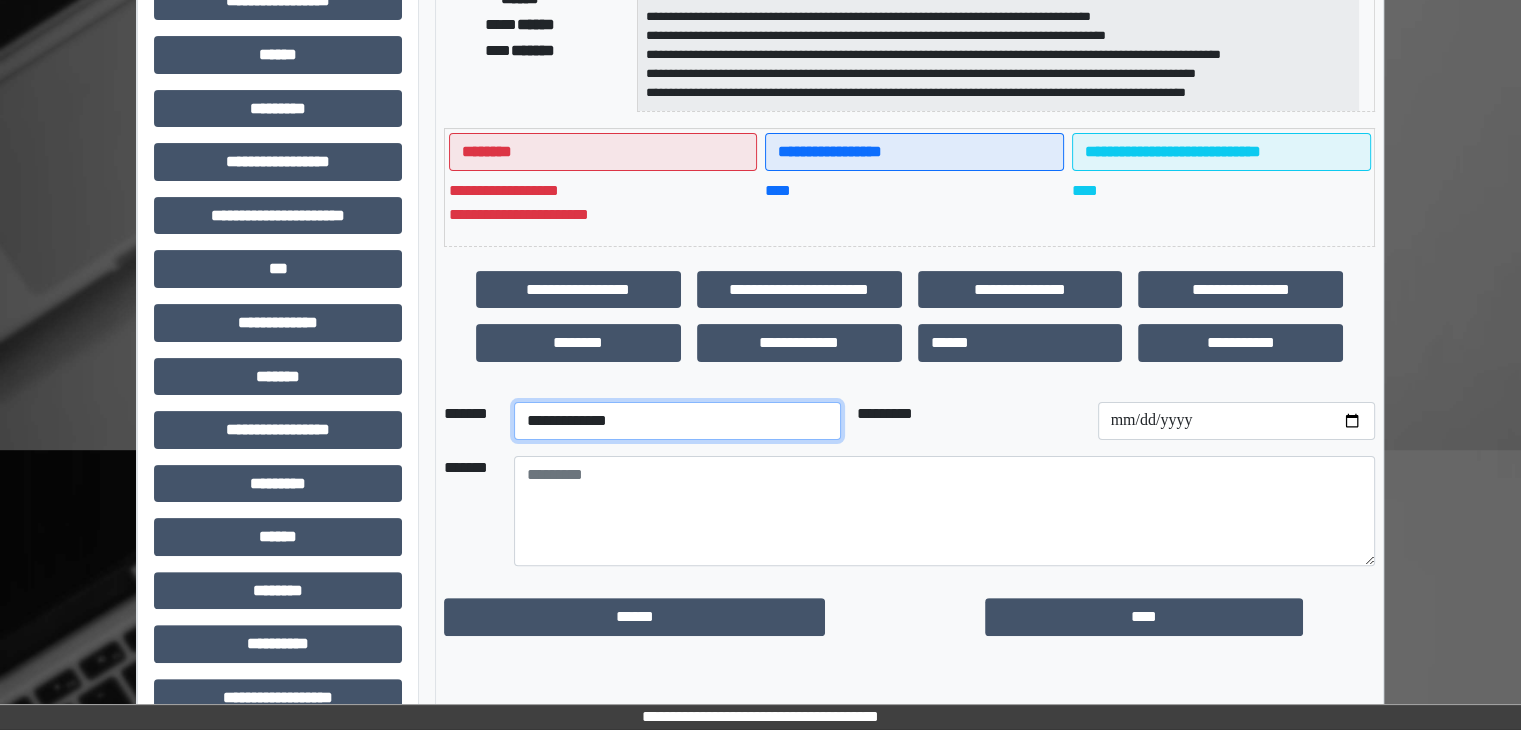 click on "**********" at bounding box center (677, 421) 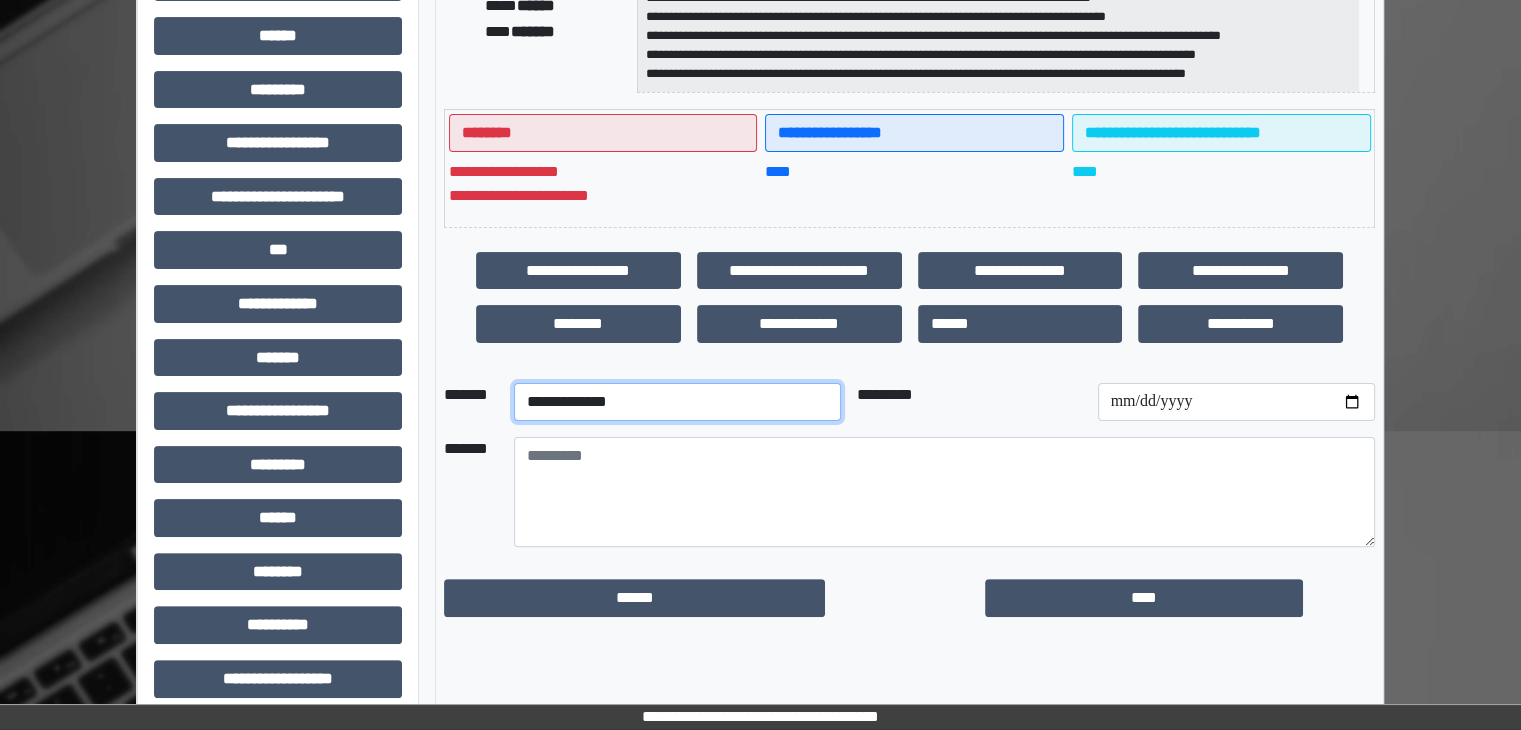 scroll, scrollTop: 436, scrollLeft: 0, axis: vertical 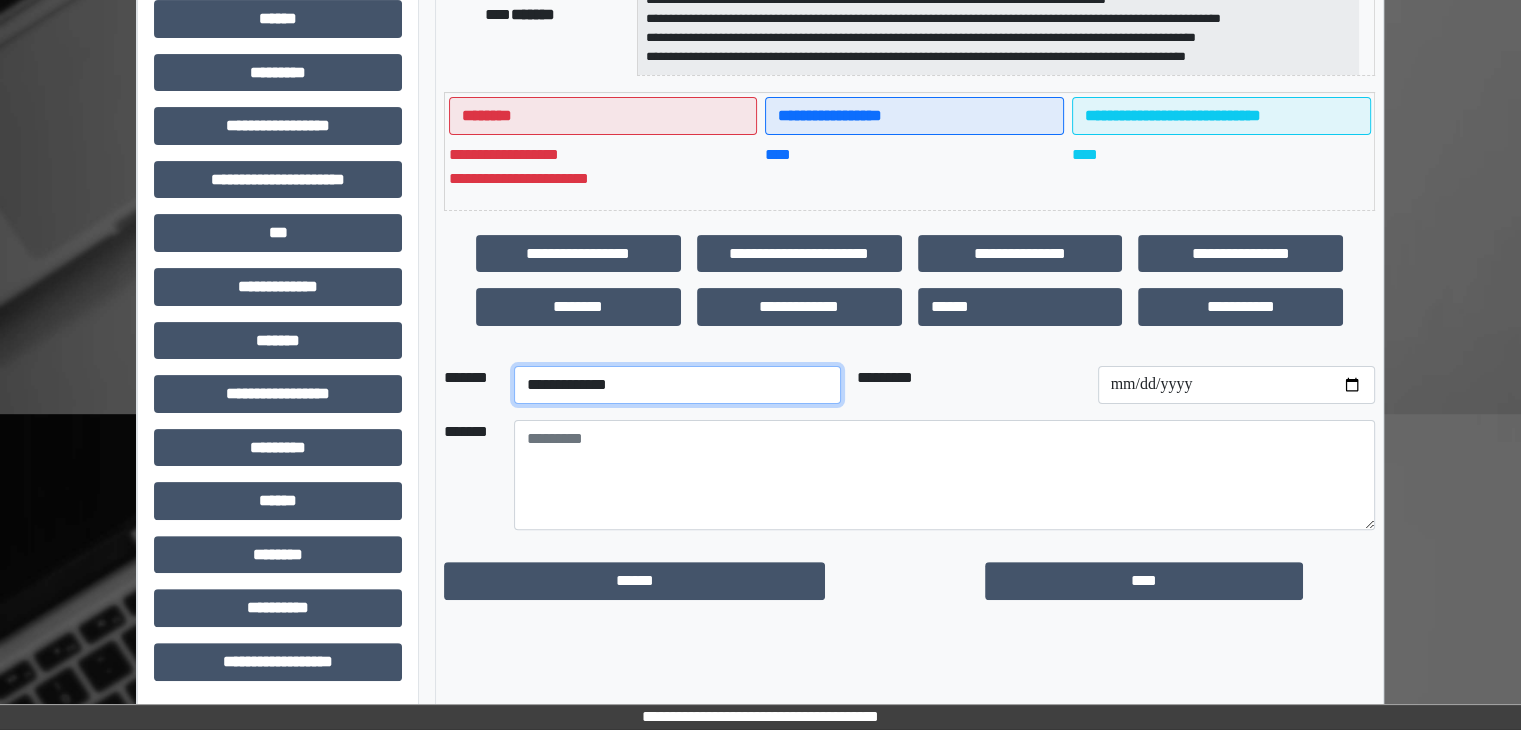 click on "**********" at bounding box center (677, 385) 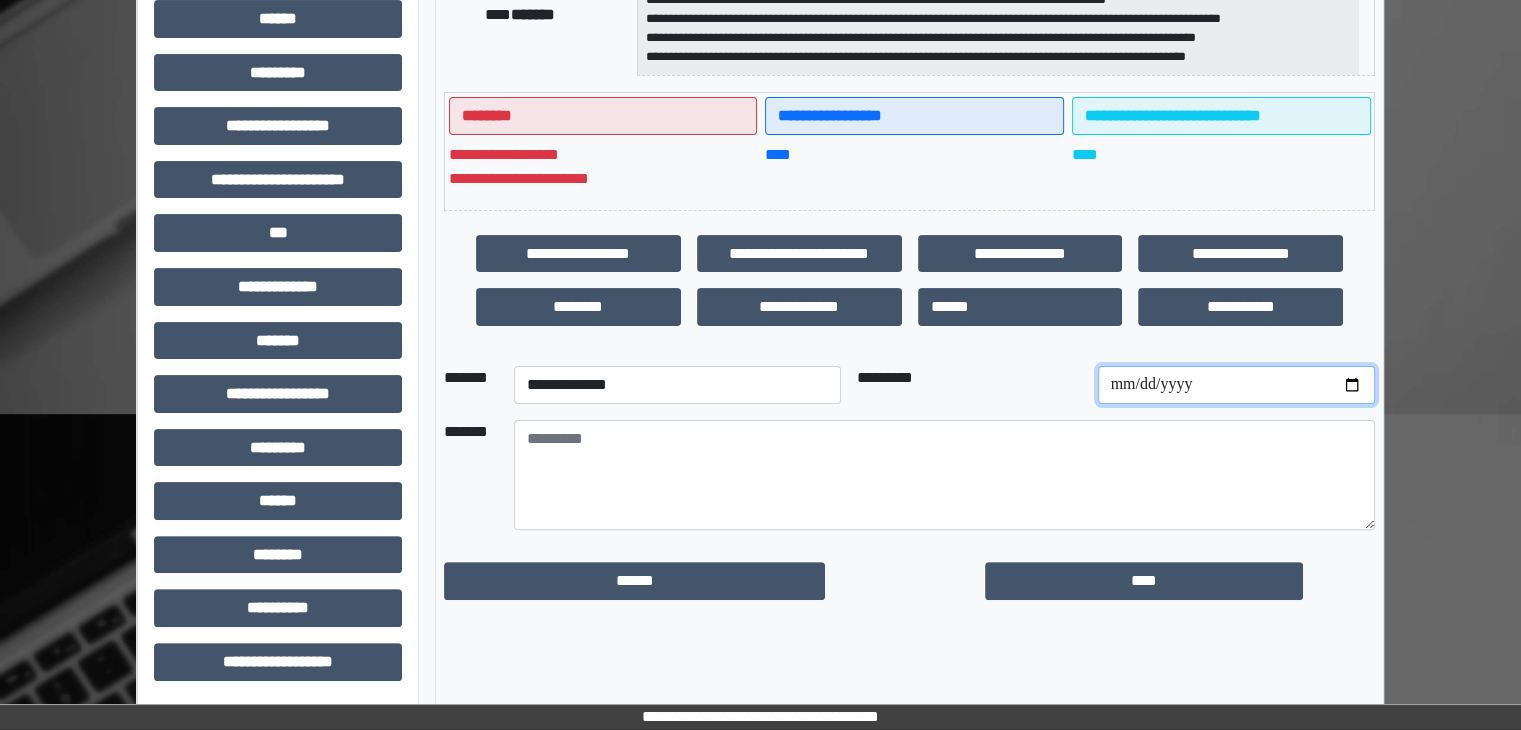 click at bounding box center (1236, 385) 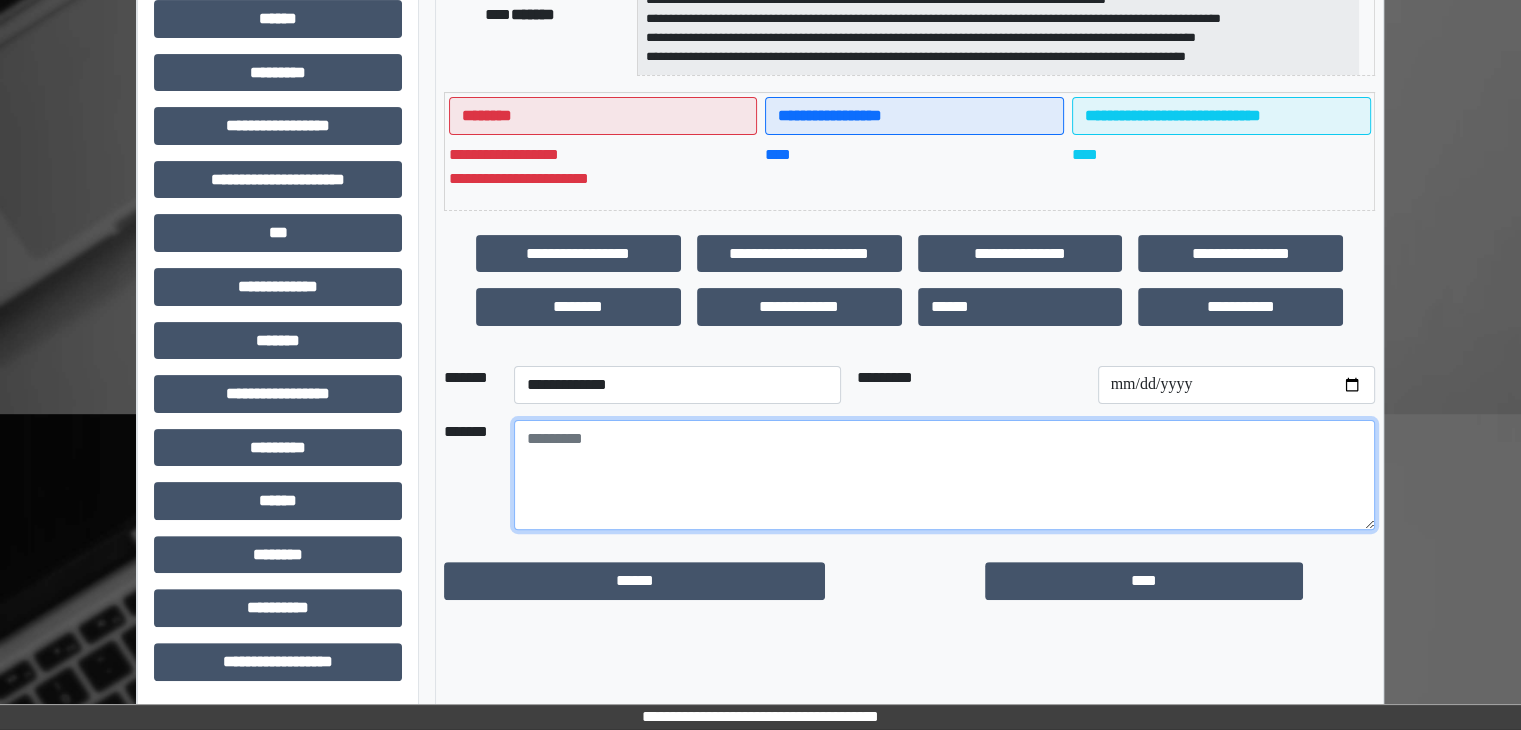 click at bounding box center (944, 475) 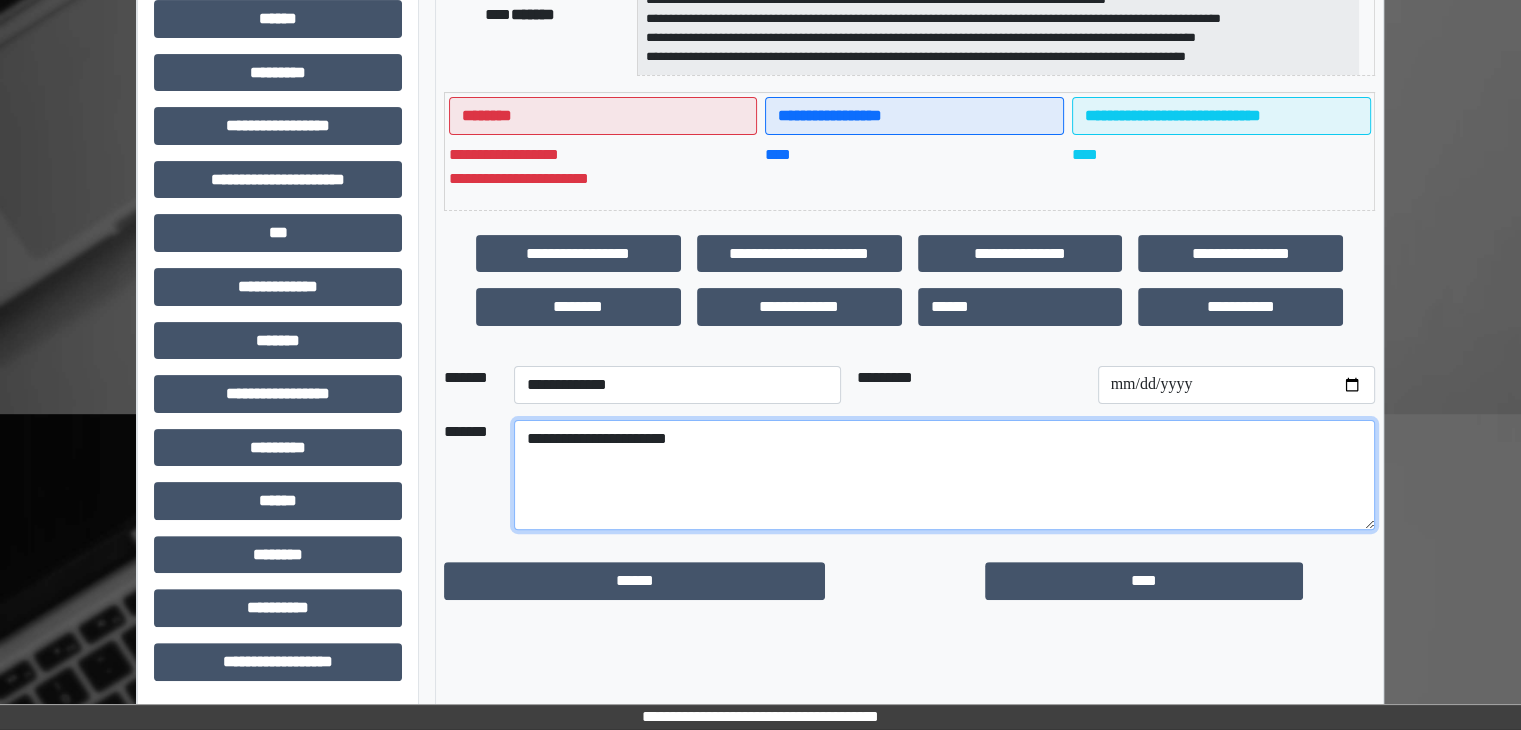 click on "**********" at bounding box center (944, 475) 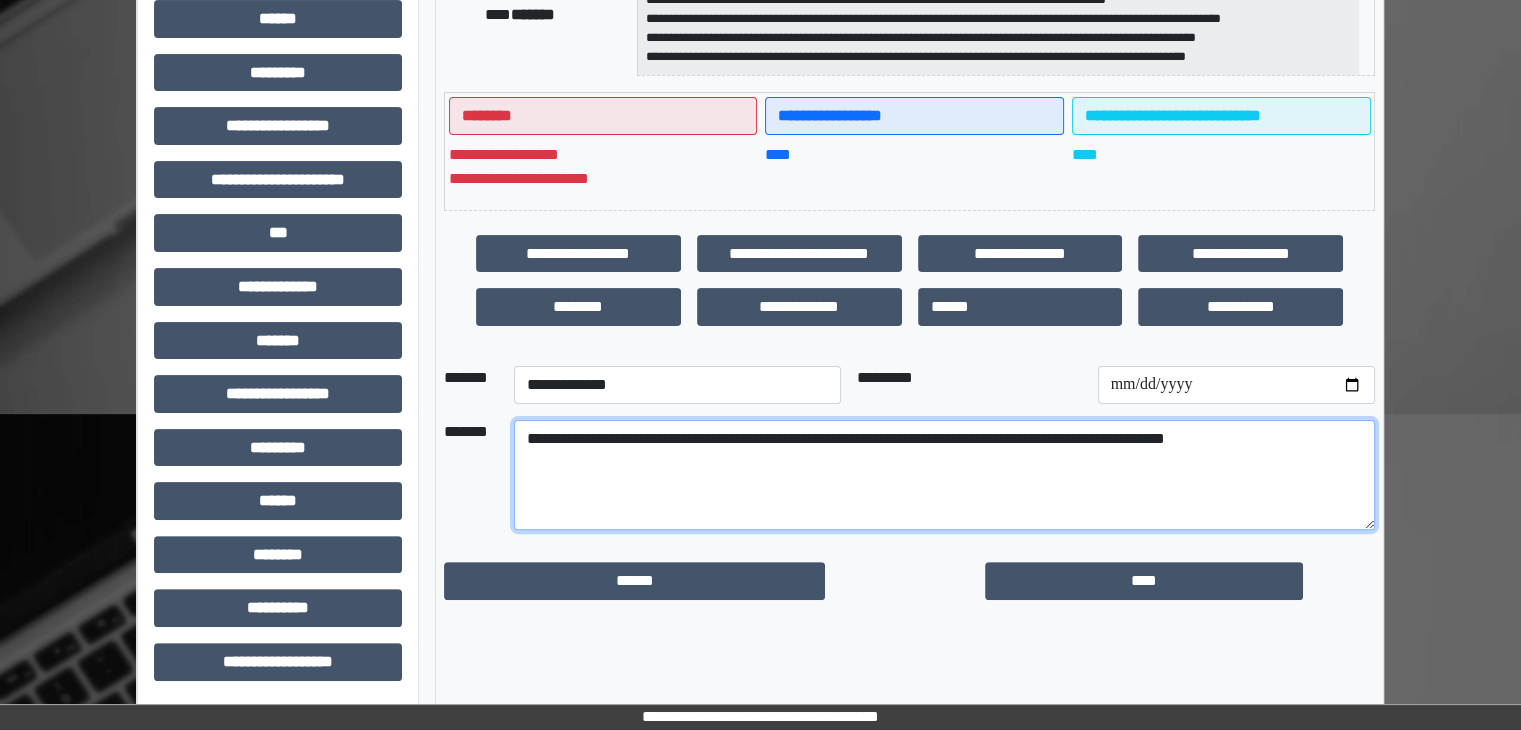 click on "**********" at bounding box center [944, 475] 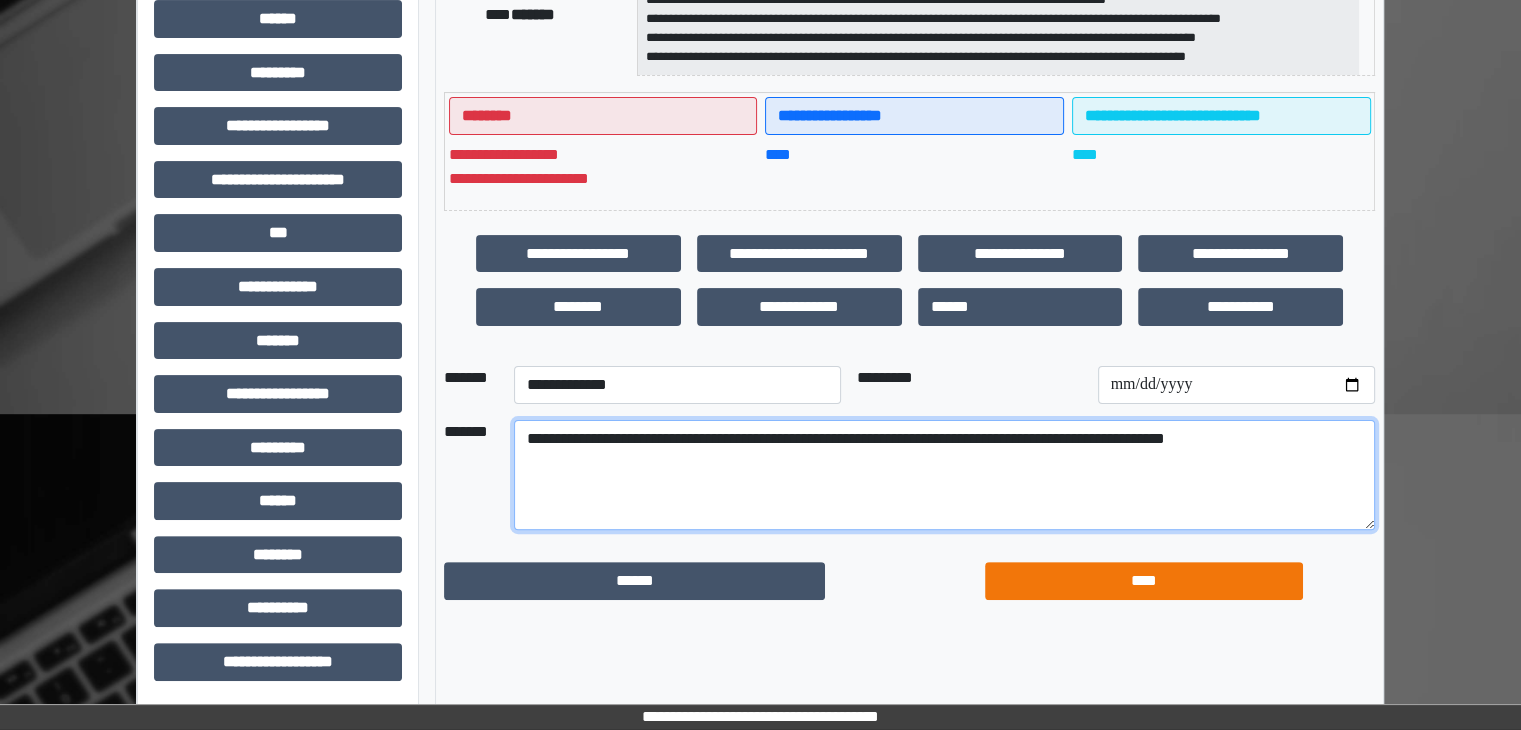 type on "**********" 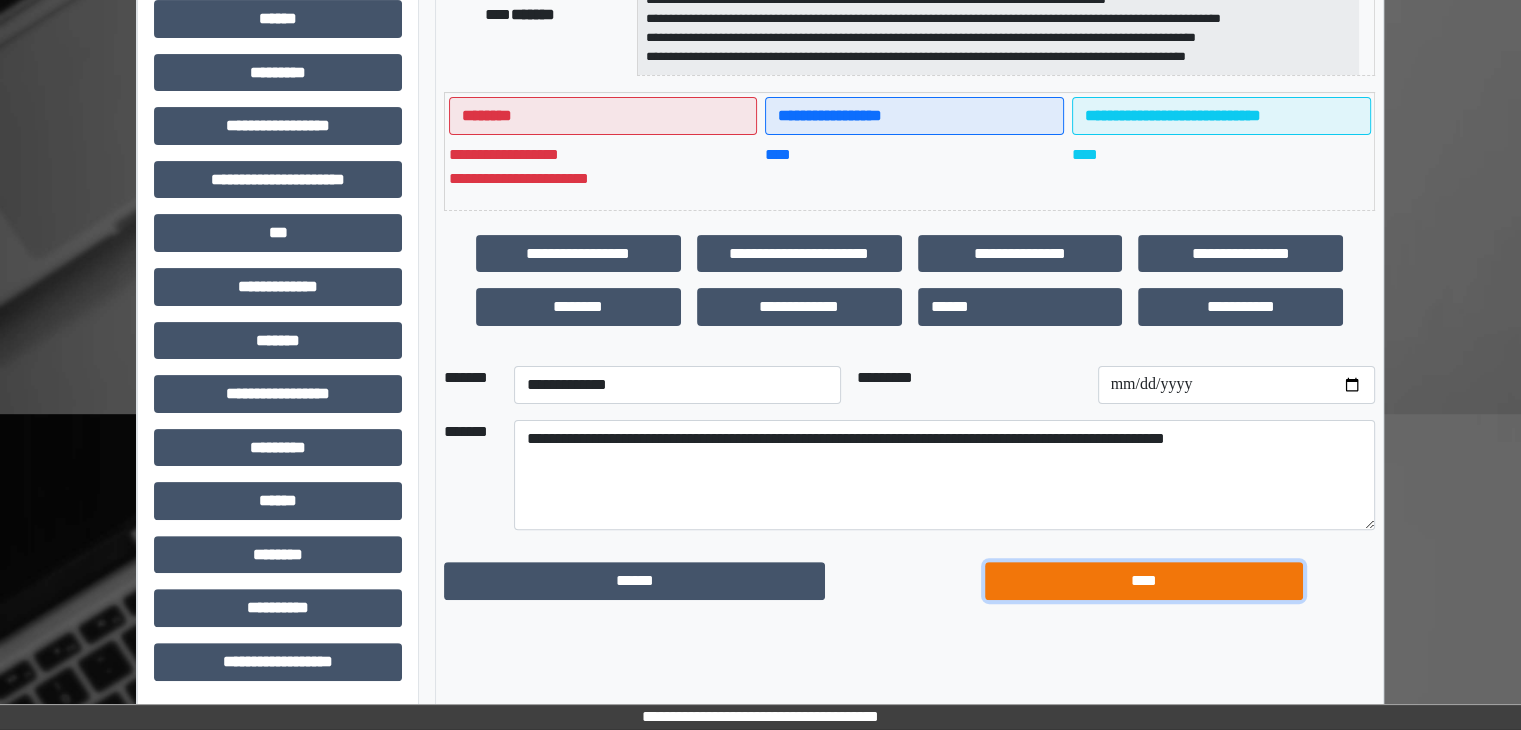 click on "****" at bounding box center [1144, 581] 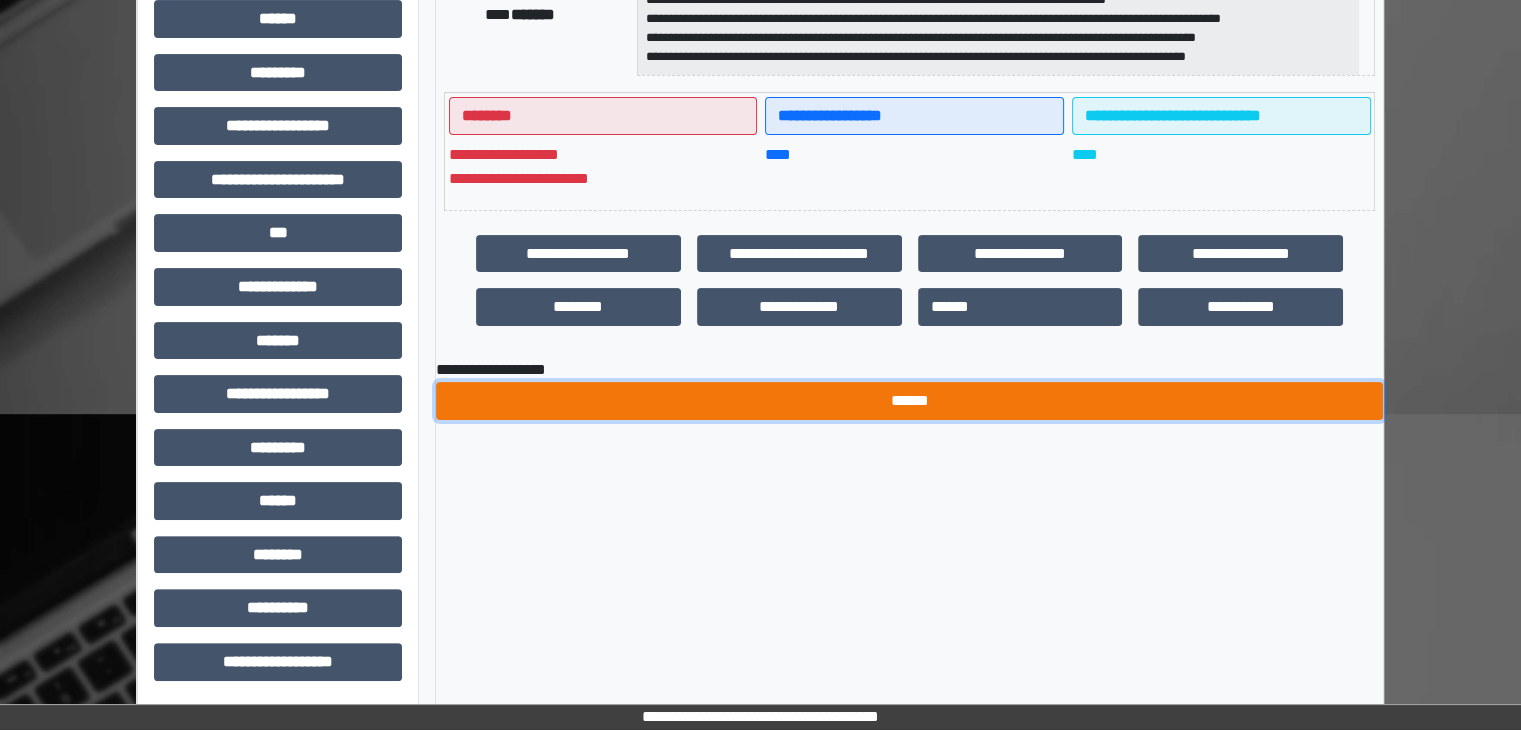 click on "******" at bounding box center [909, 401] 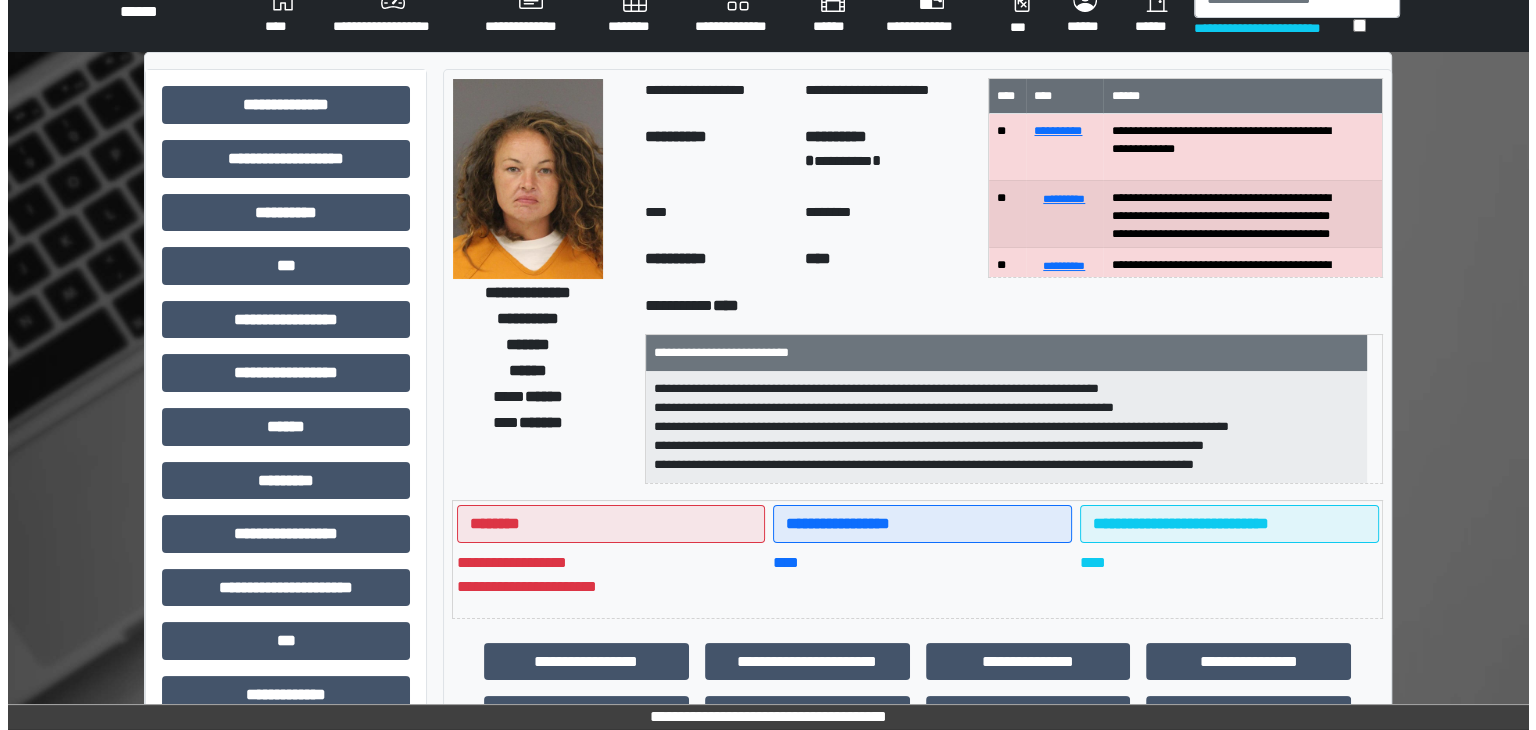scroll, scrollTop: 0, scrollLeft: 0, axis: both 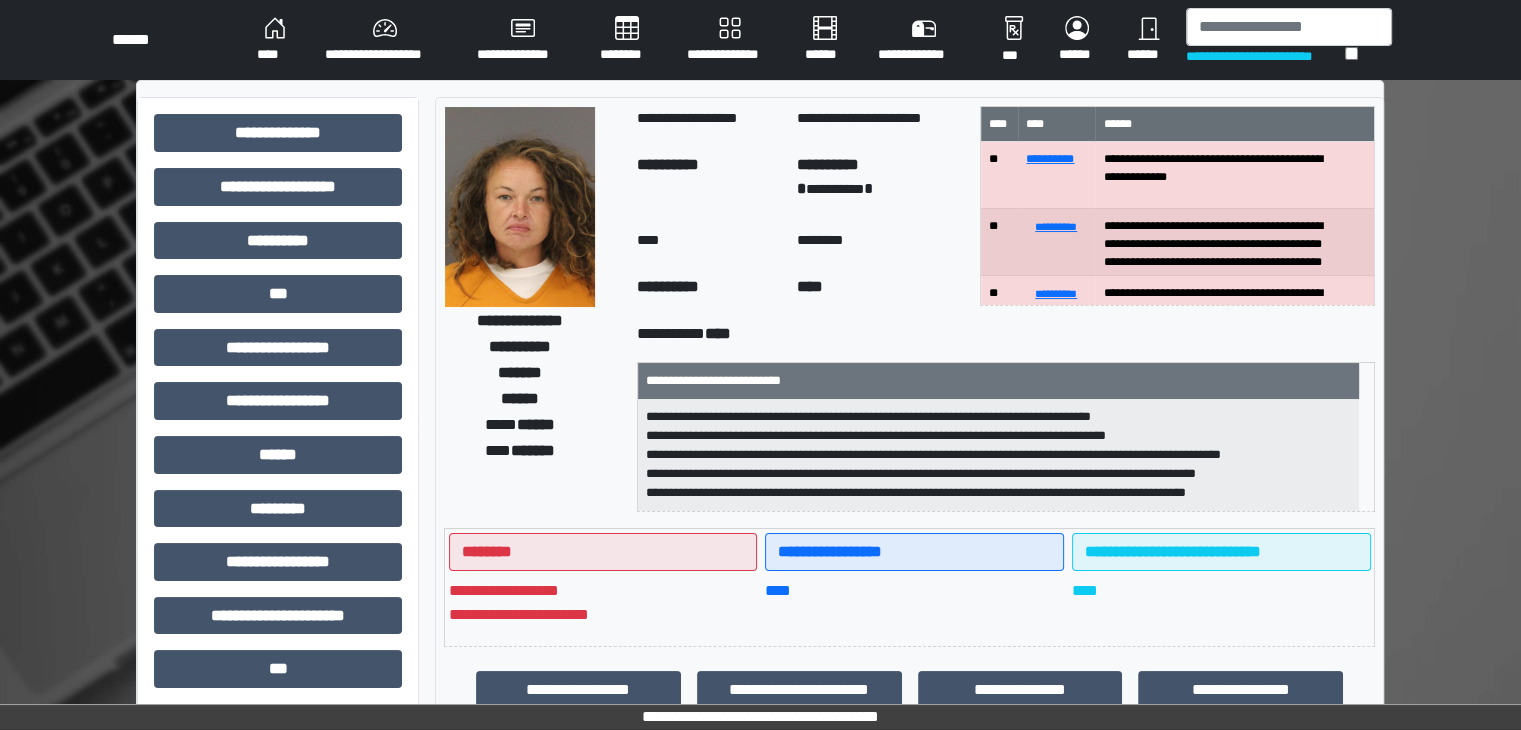click on "****" at bounding box center (275, 40) 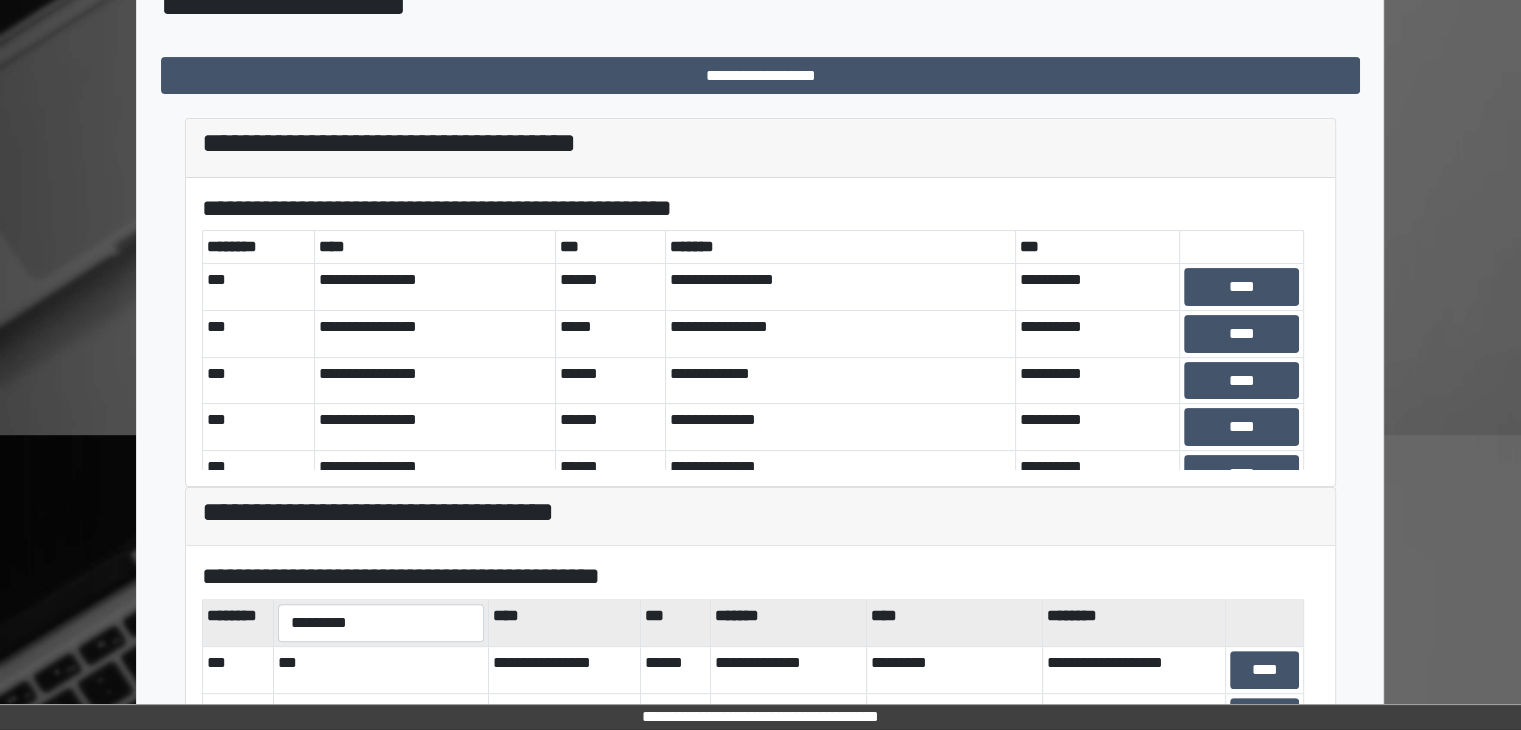 scroll, scrollTop: 581, scrollLeft: 0, axis: vertical 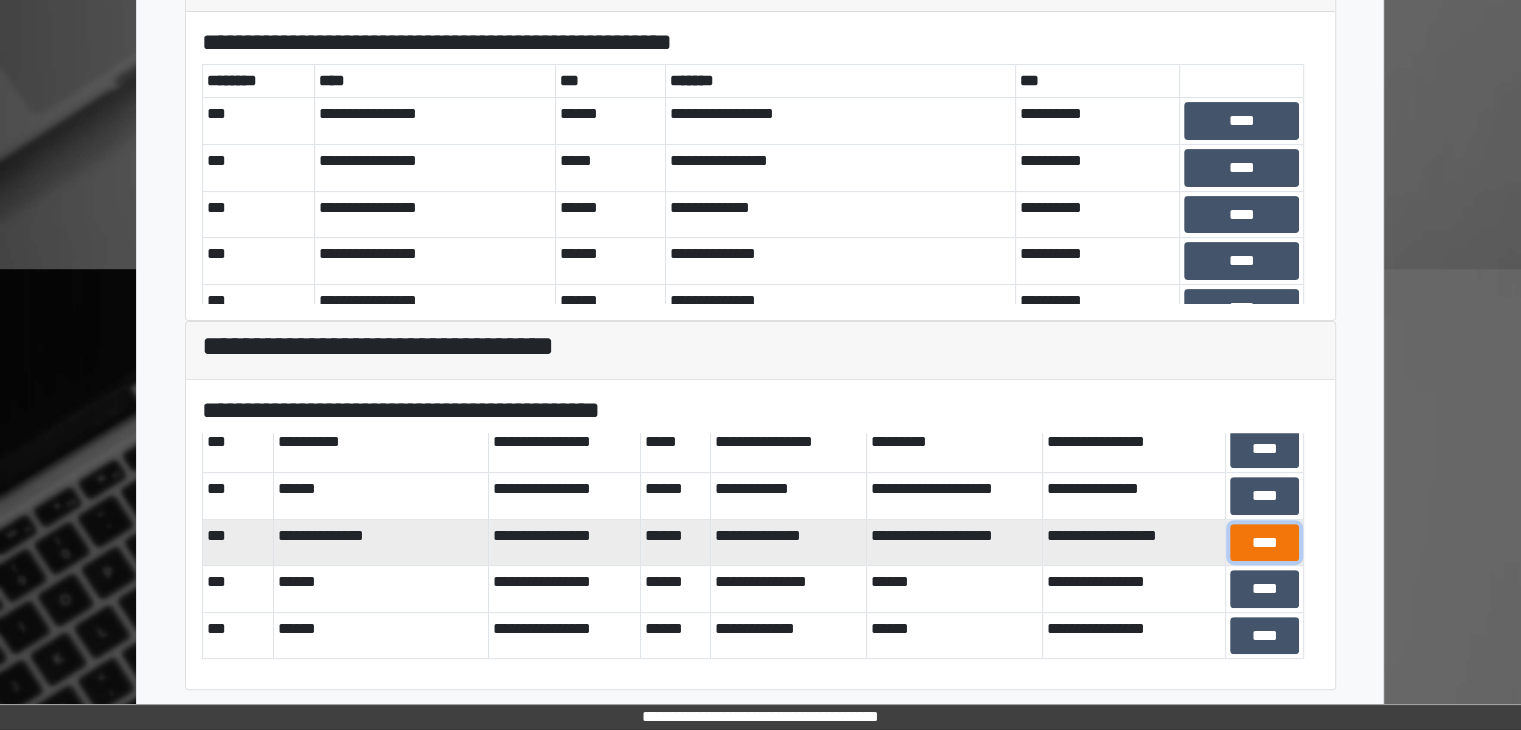 click on "****" at bounding box center (1265, 543) 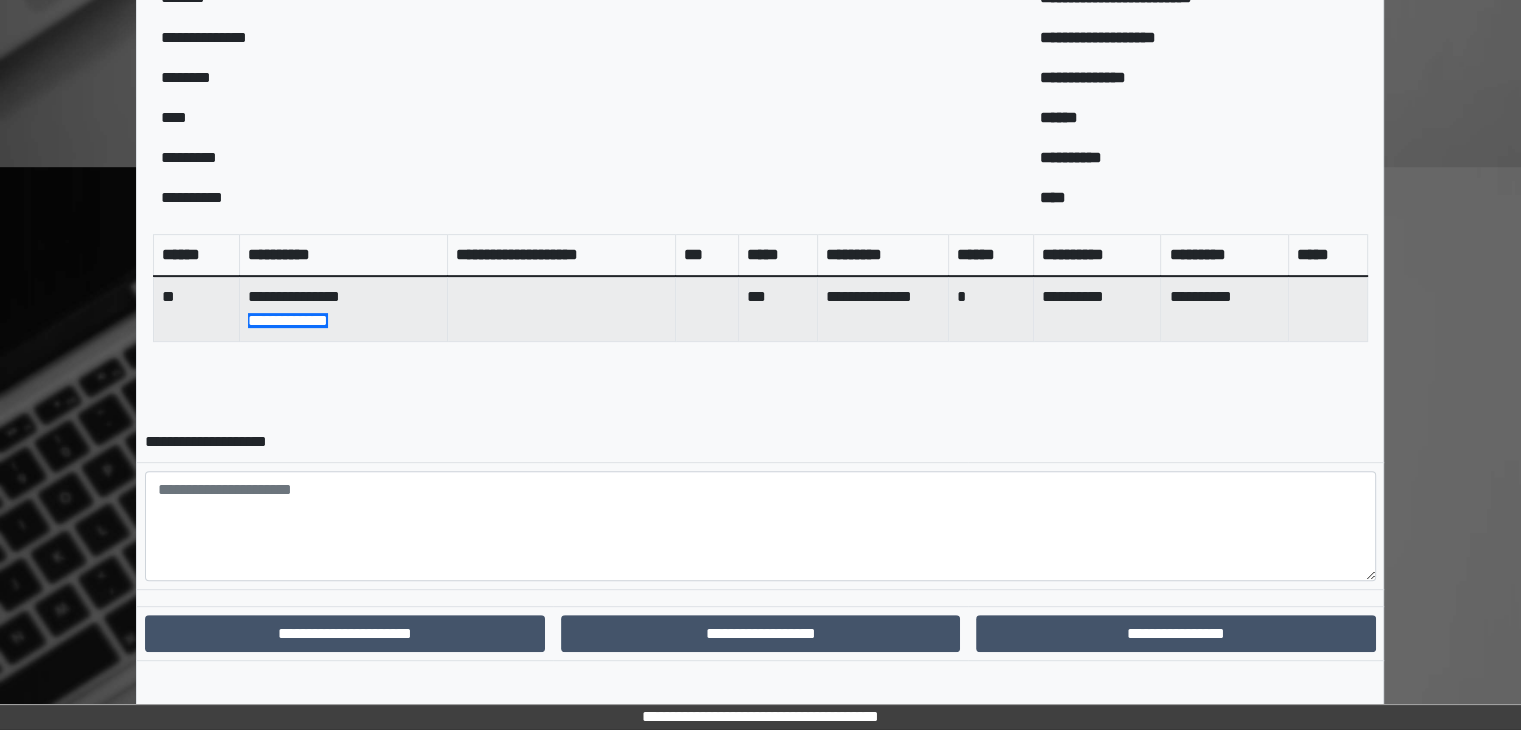 scroll, scrollTop: 694, scrollLeft: 0, axis: vertical 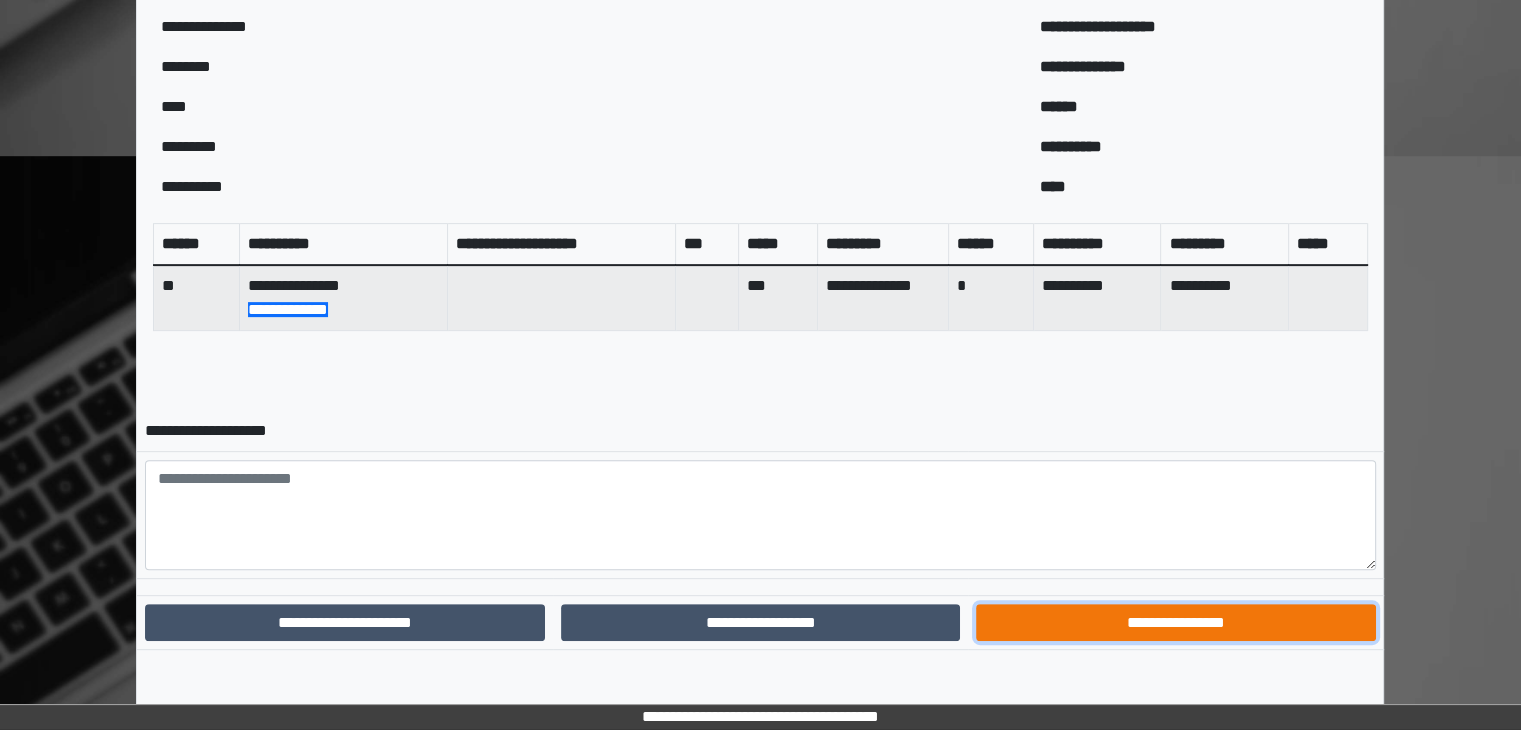 click on "**********" at bounding box center (1175, 623) 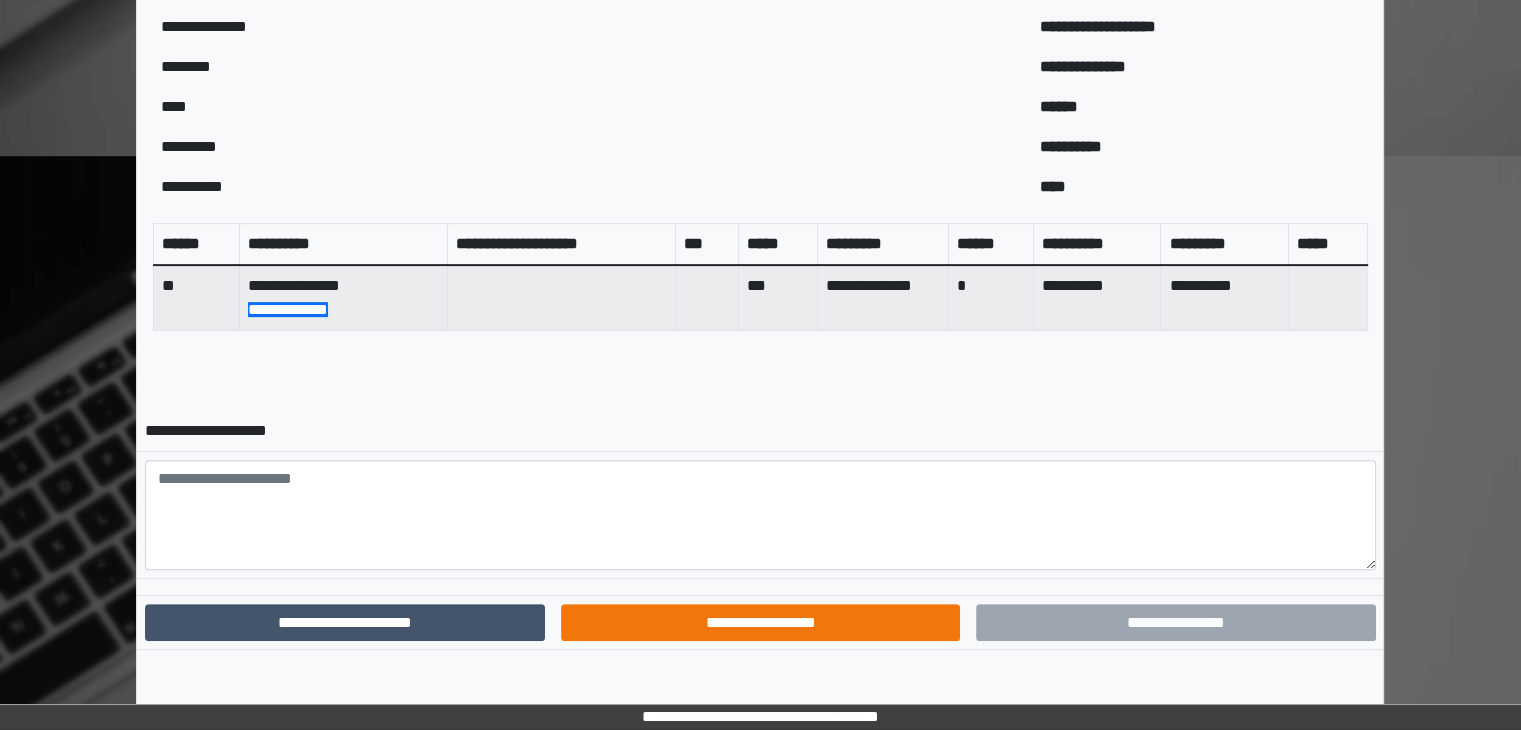 scroll, scrollTop: 592, scrollLeft: 0, axis: vertical 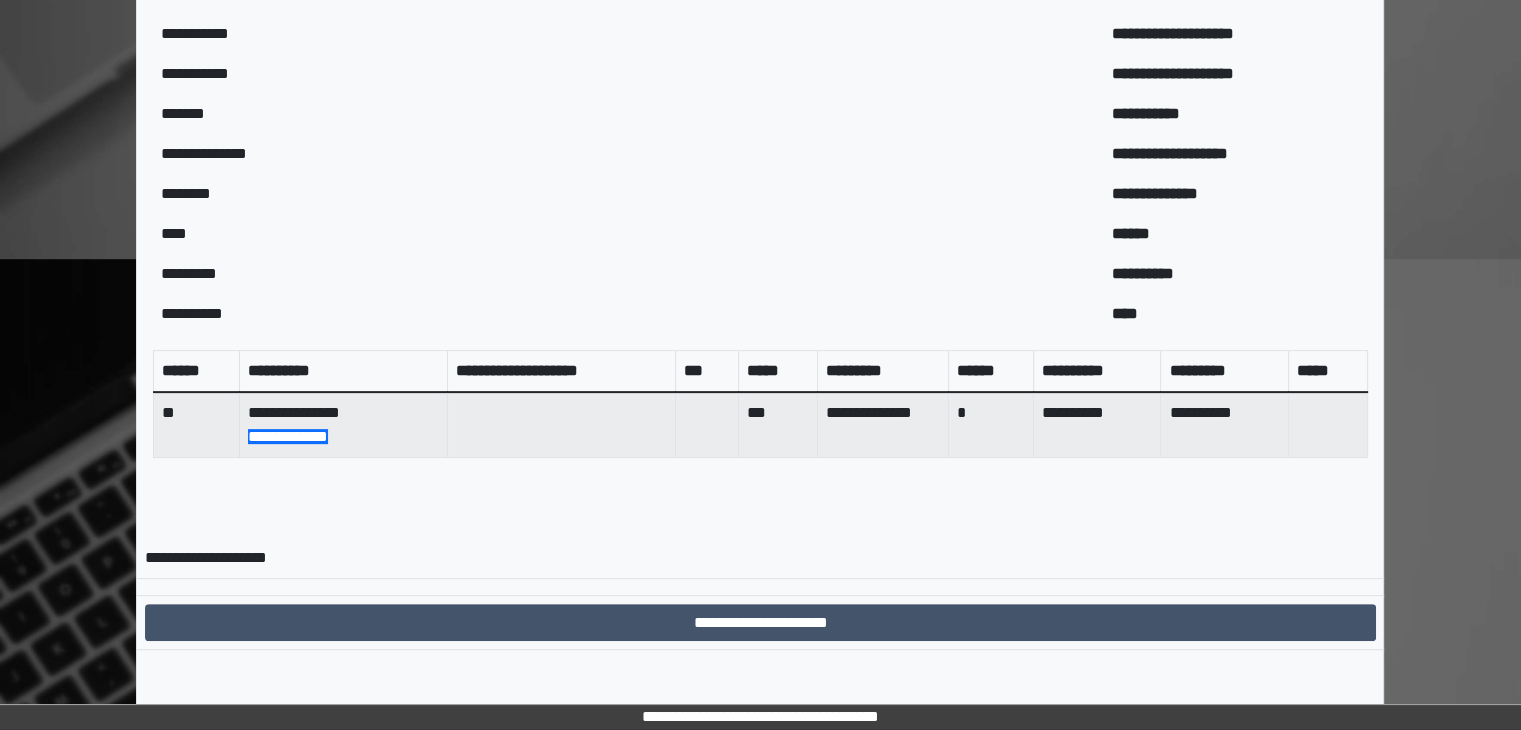 click on "**********" at bounding box center (760, 623) 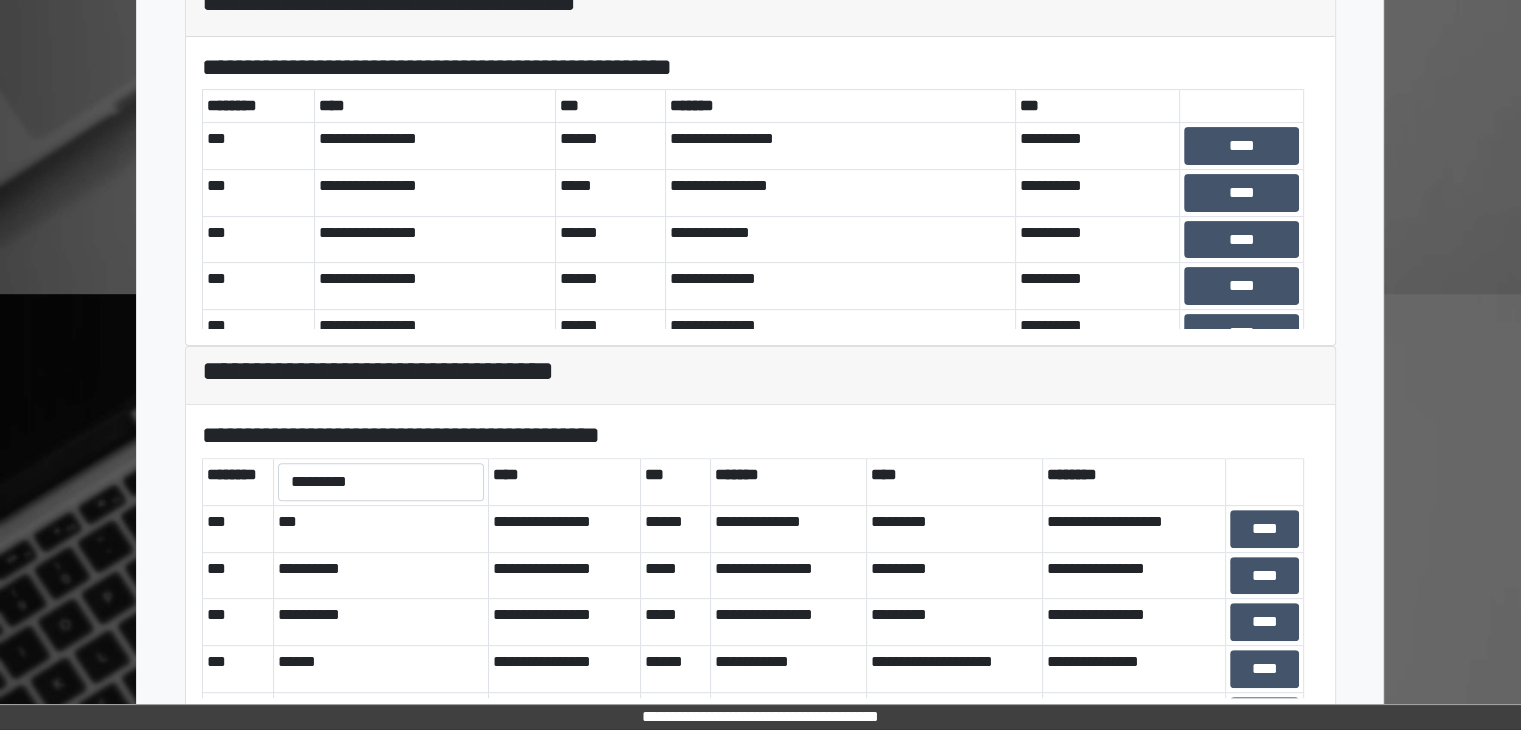 scroll, scrollTop: 581, scrollLeft: 0, axis: vertical 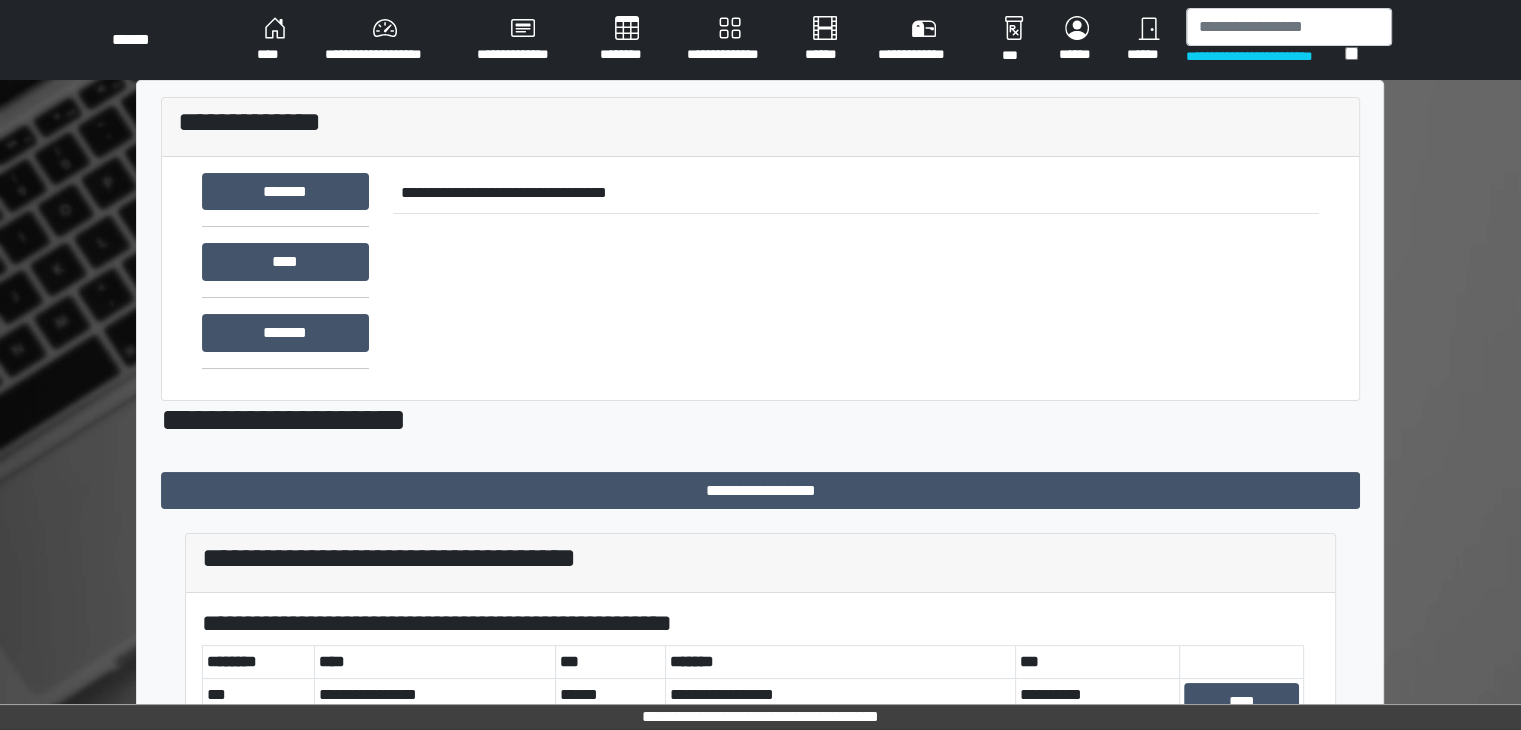 click on "****" at bounding box center (275, 40) 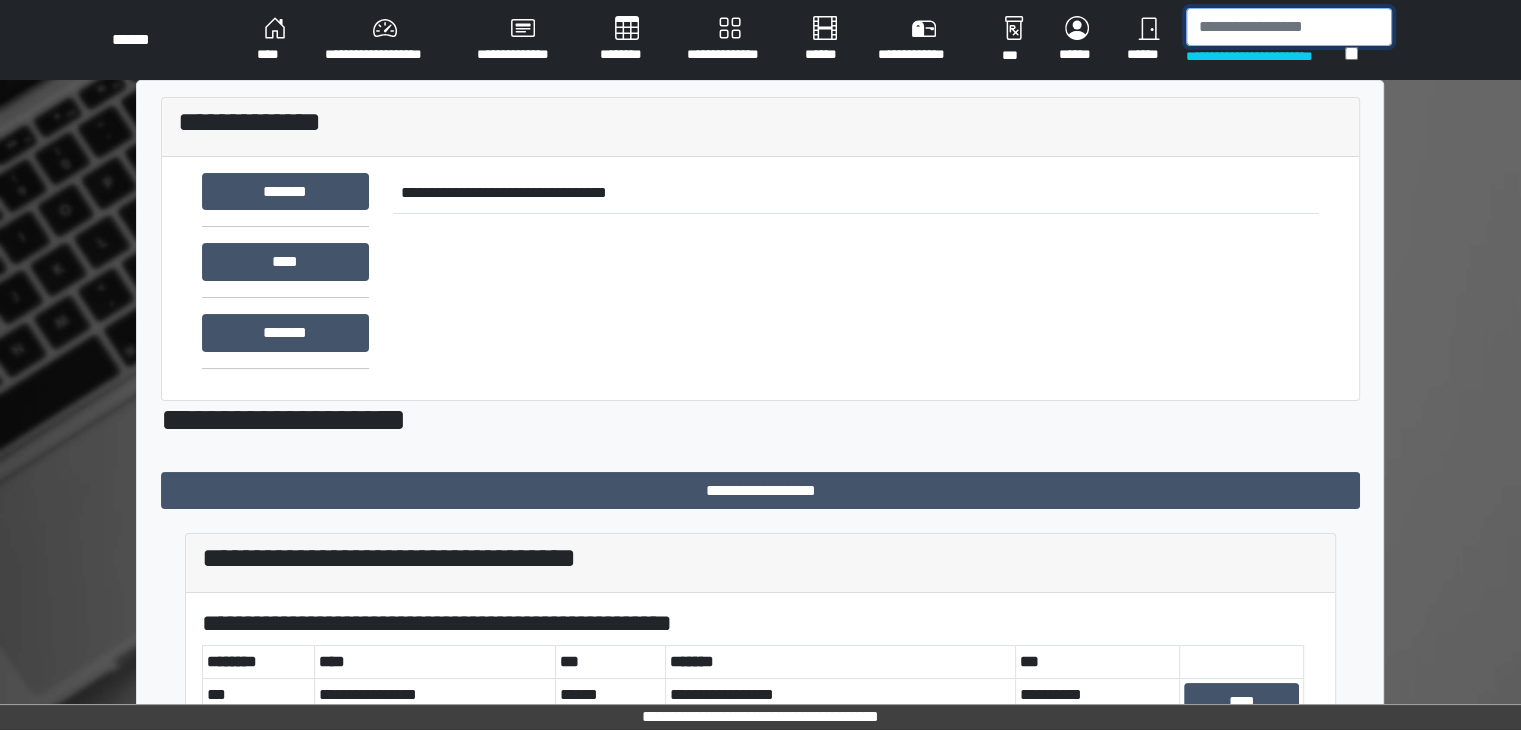 click at bounding box center (1289, 27) 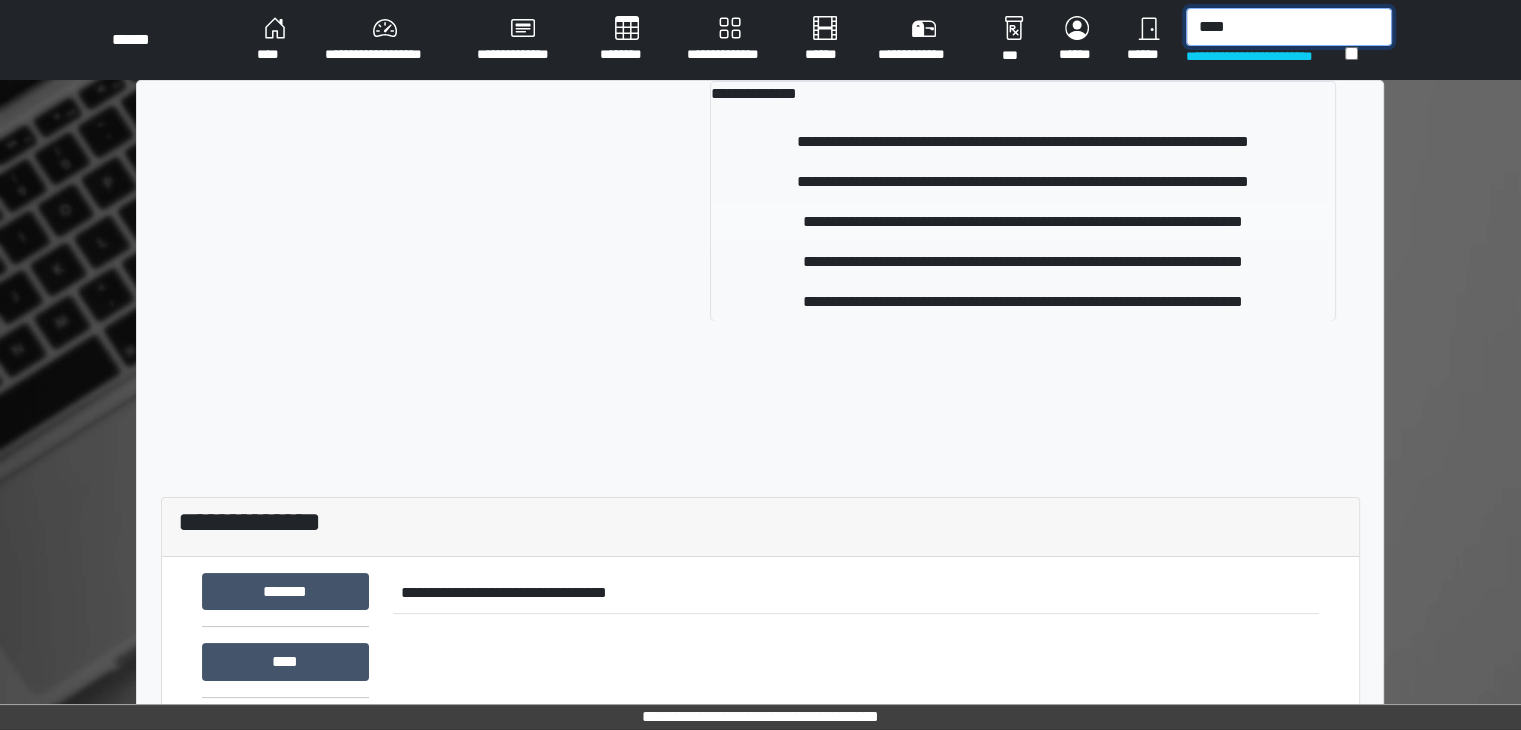 type on "****" 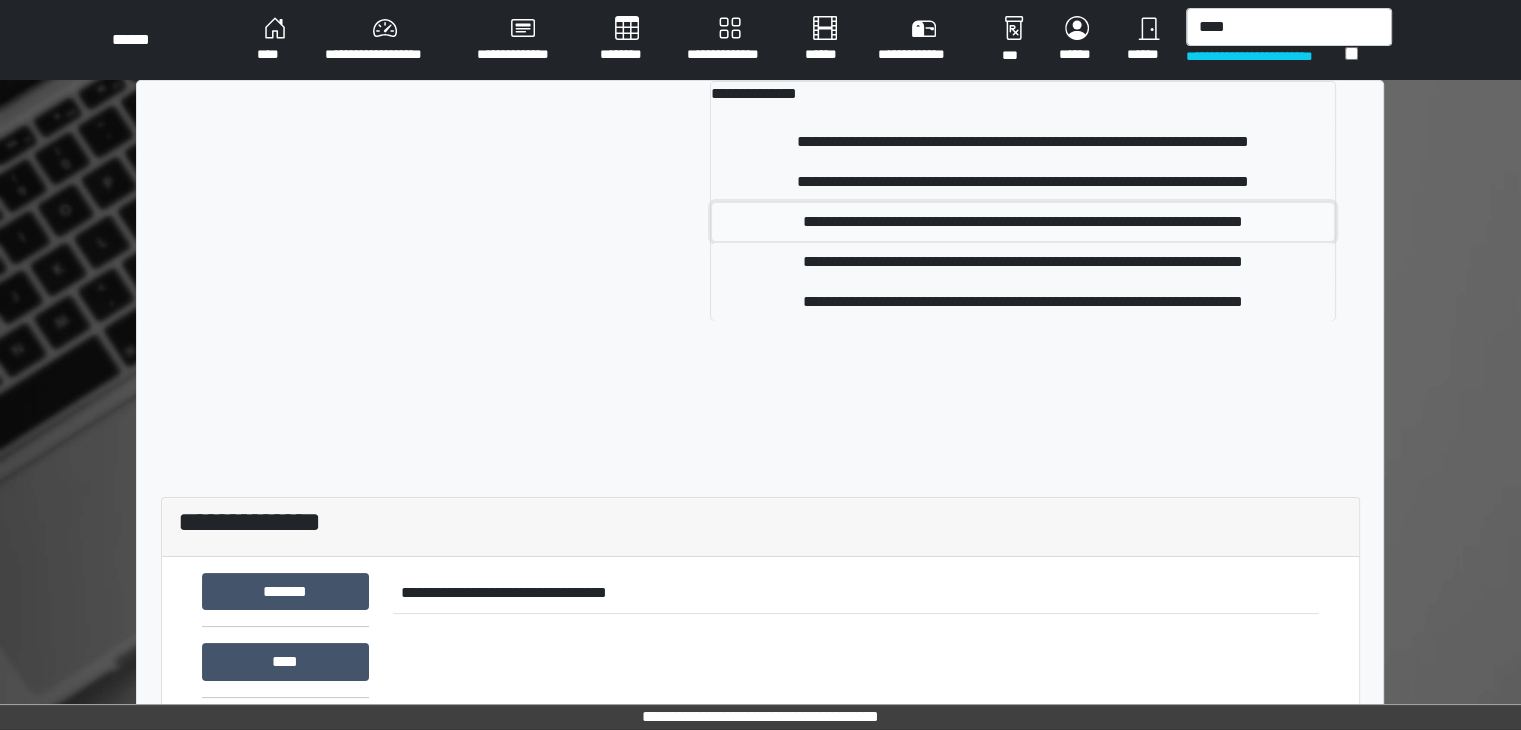 click on "**********" at bounding box center [1023, 222] 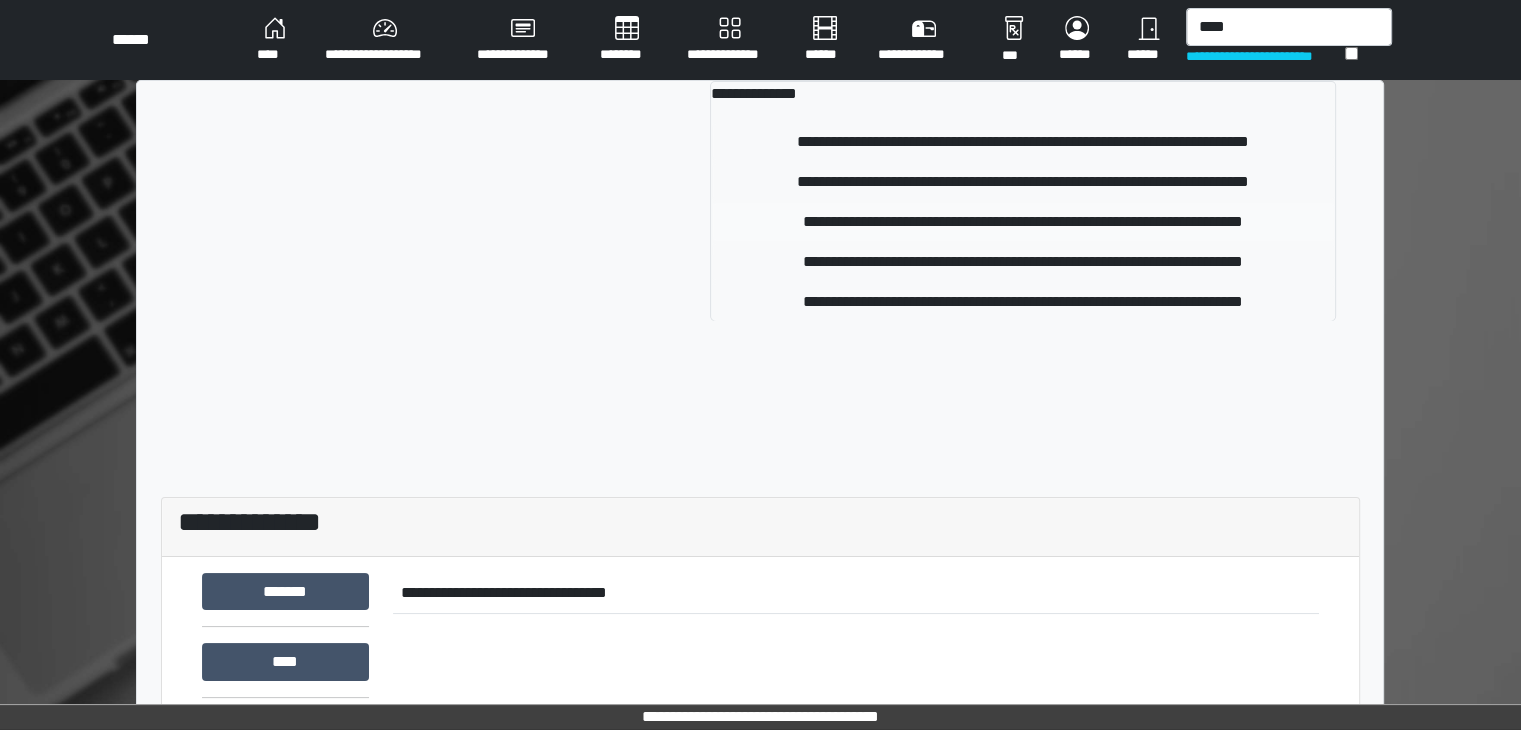 type 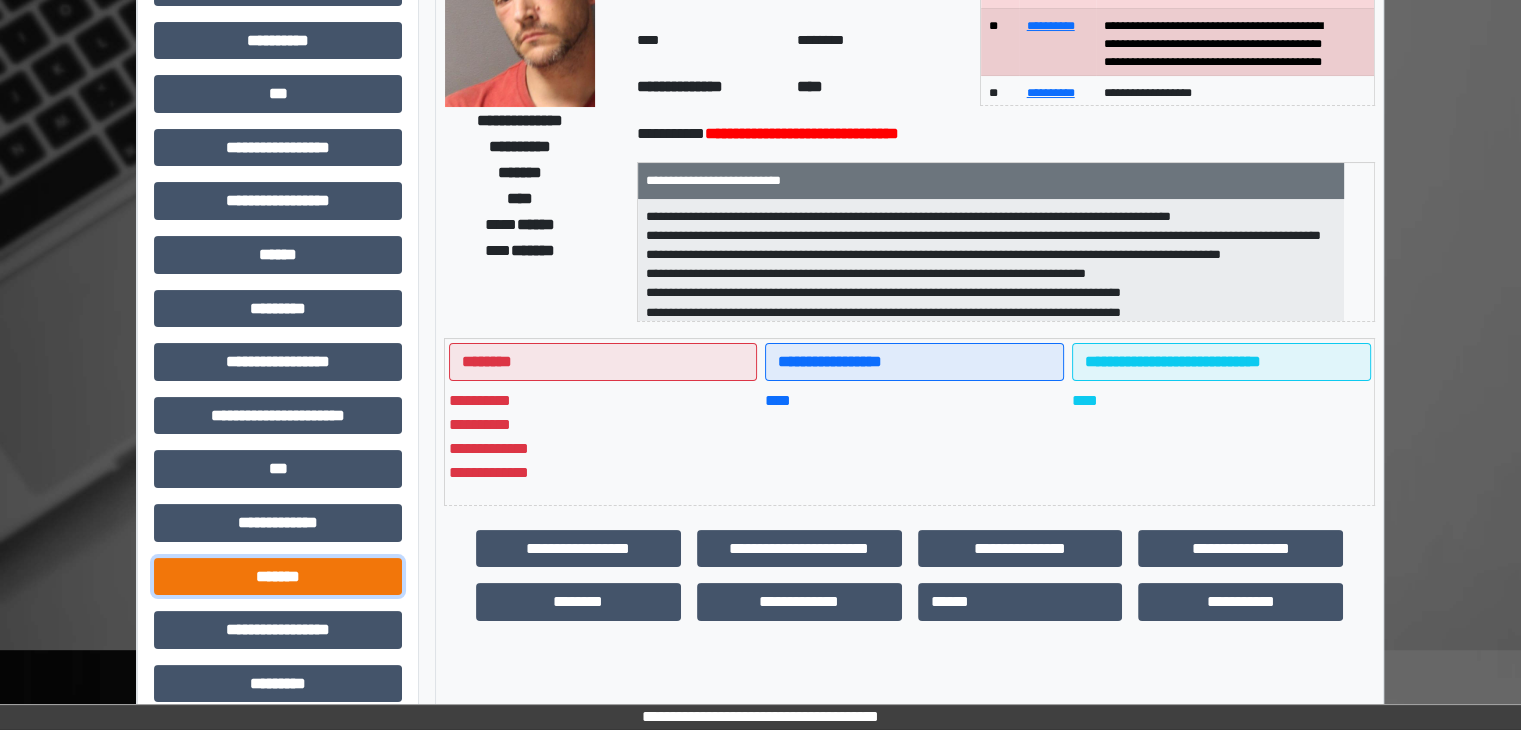 click on "*******" at bounding box center (278, 577) 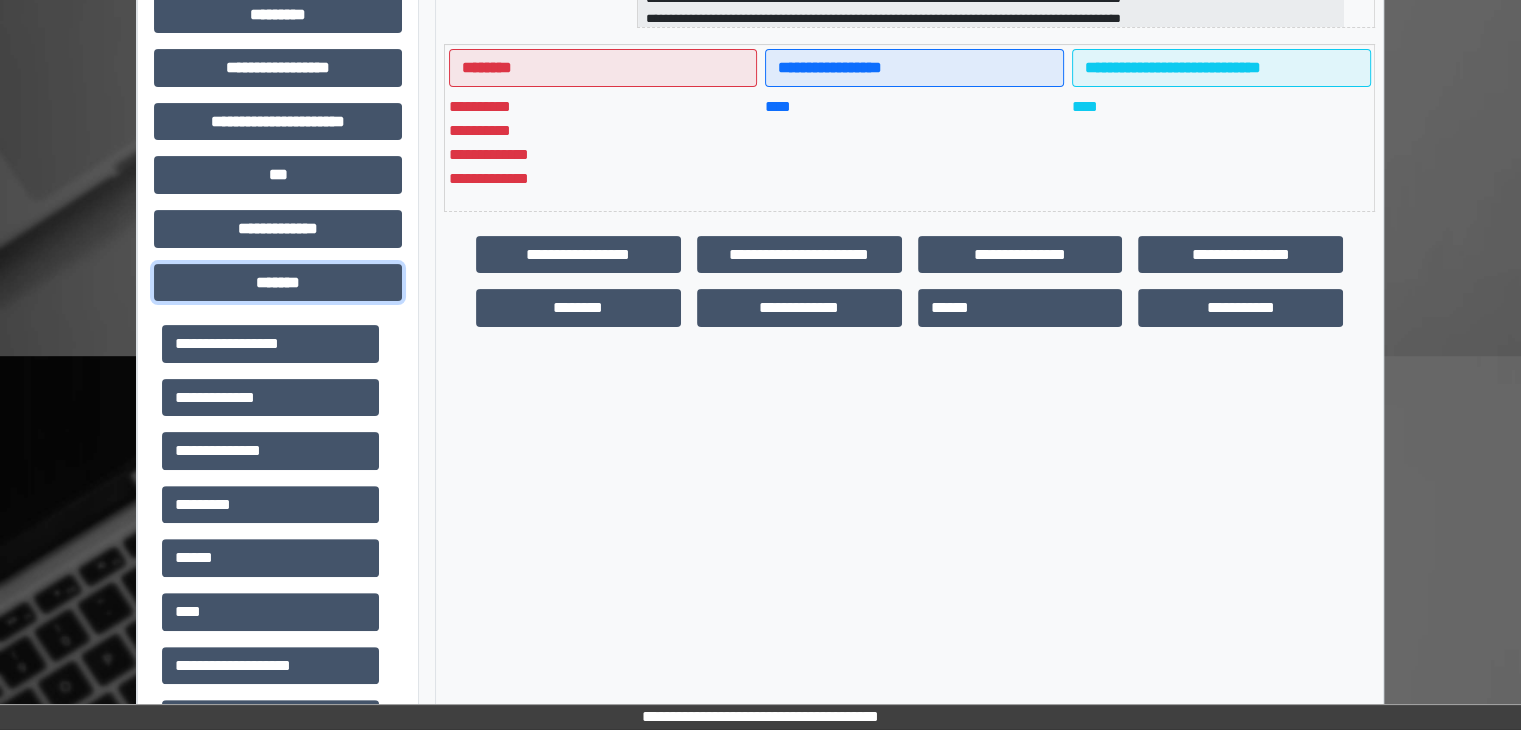 scroll, scrollTop: 600, scrollLeft: 0, axis: vertical 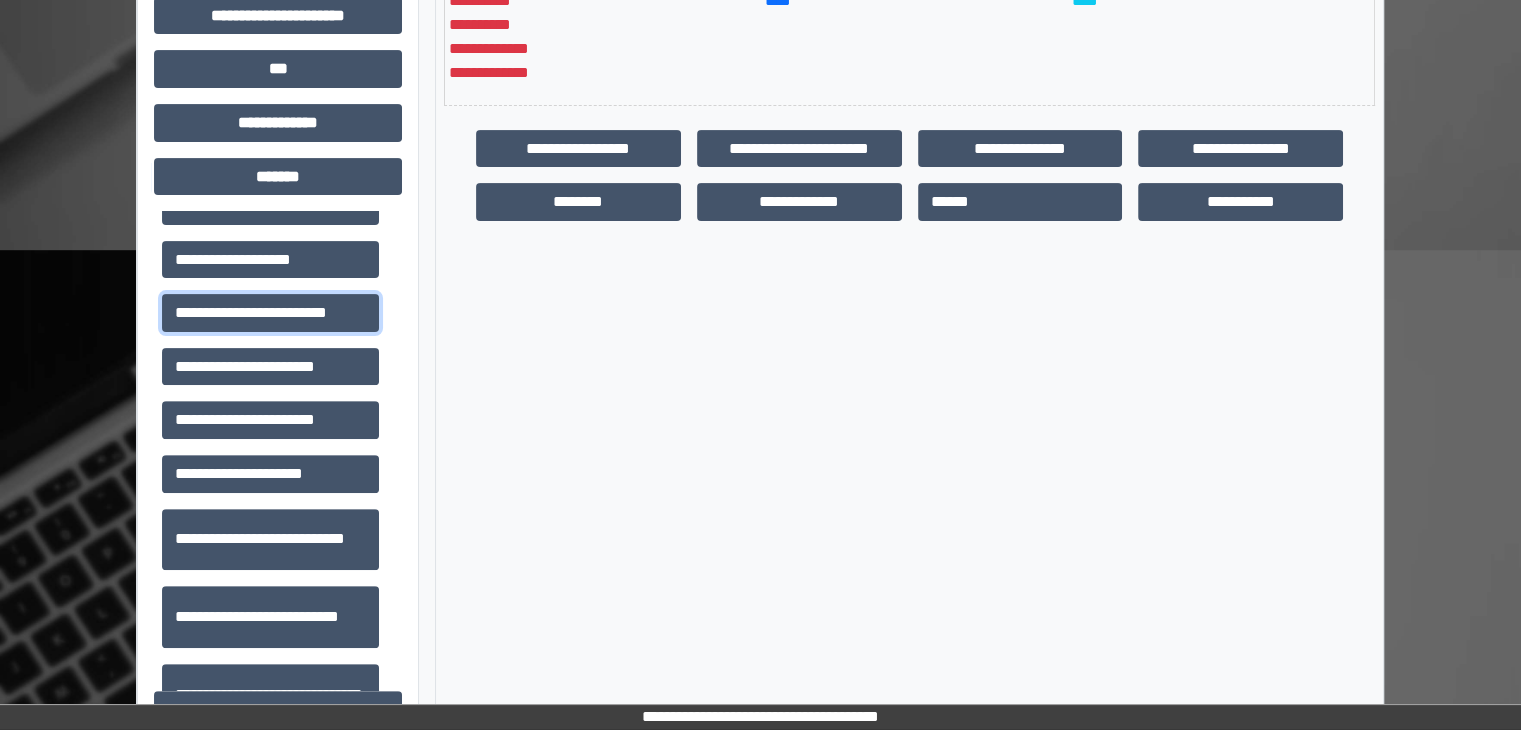 drag, startPoint x: 306, startPoint y: 313, endPoint x: 475, endPoint y: 438, distance: 210.20467 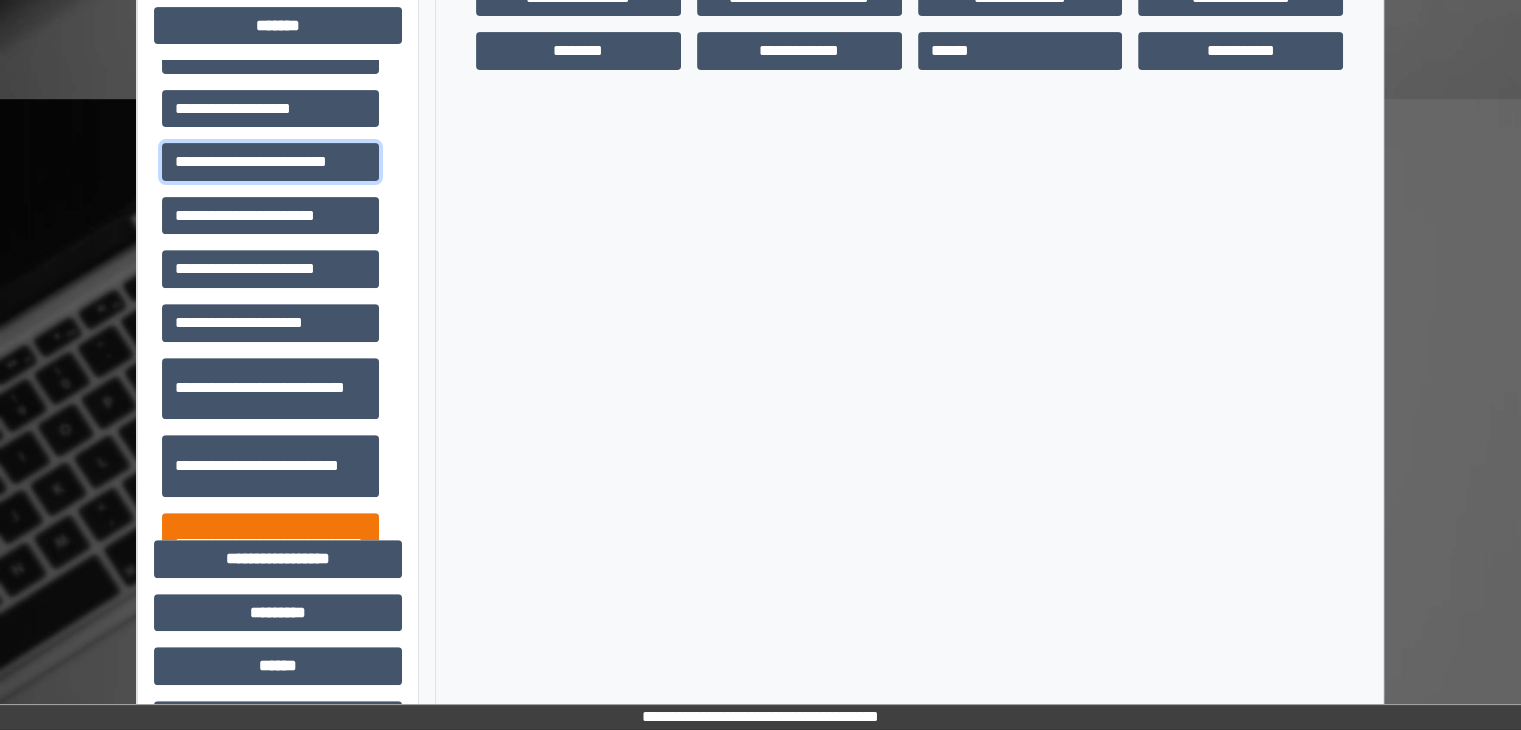 scroll, scrollTop: 800, scrollLeft: 0, axis: vertical 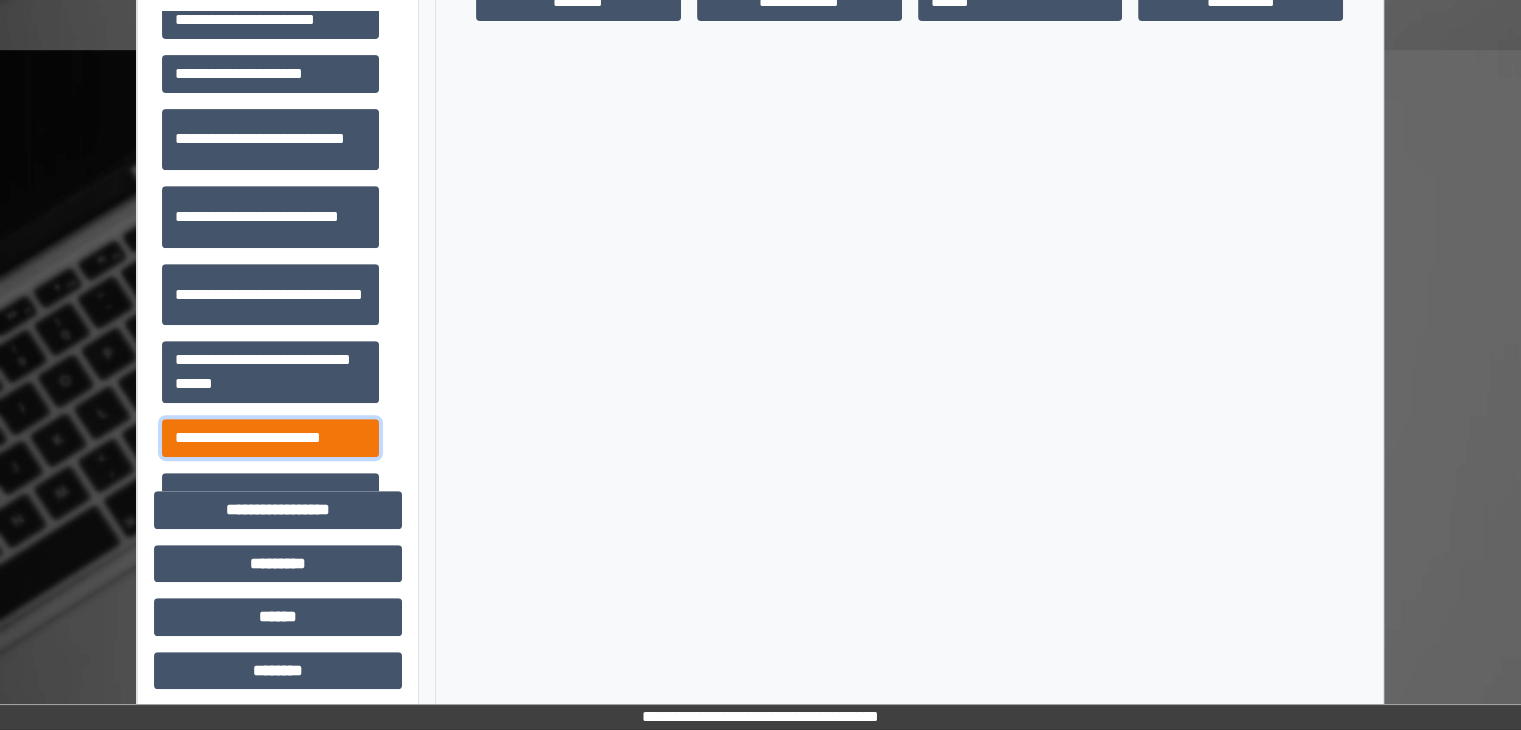 click on "**********" at bounding box center [270, 438] 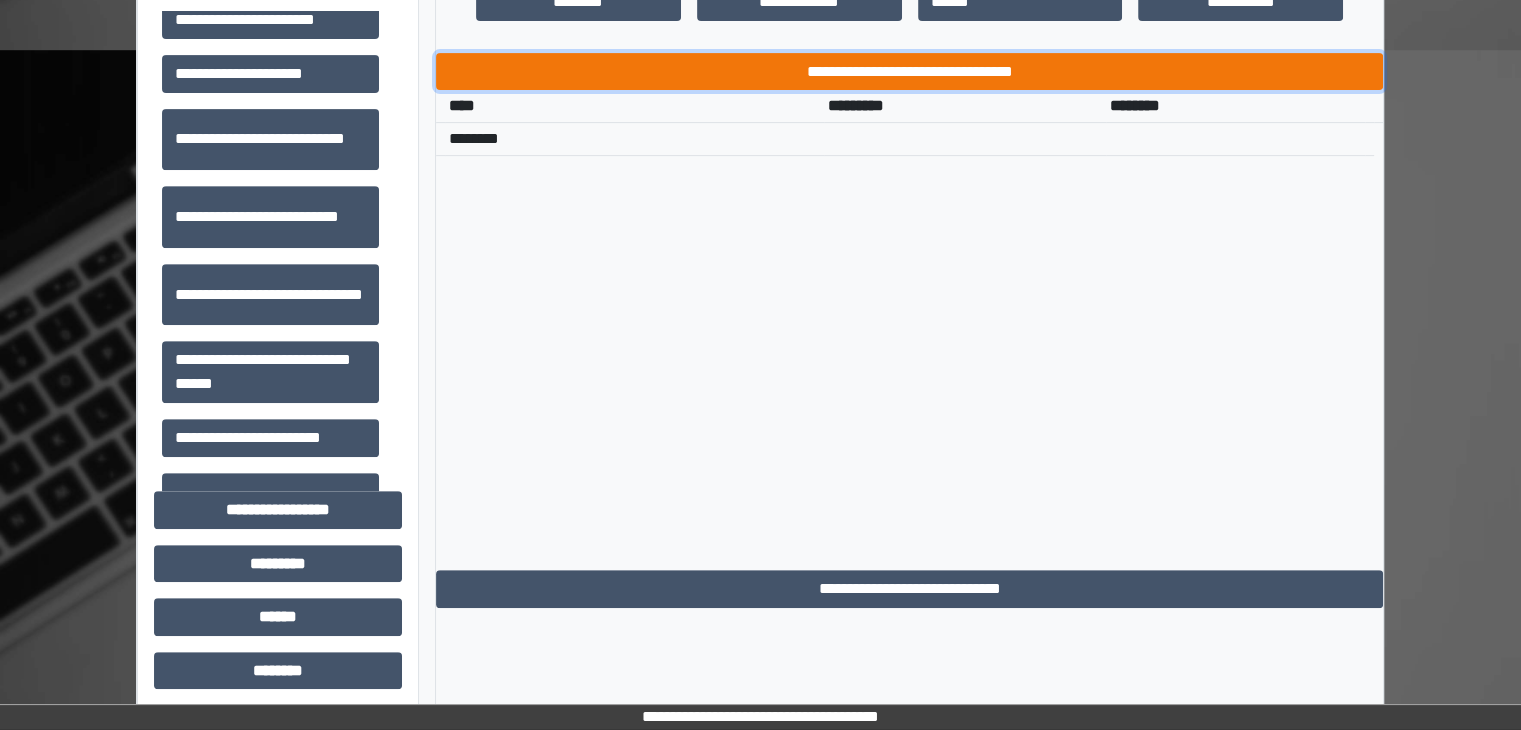 click on "**********" at bounding box center (909, 72) 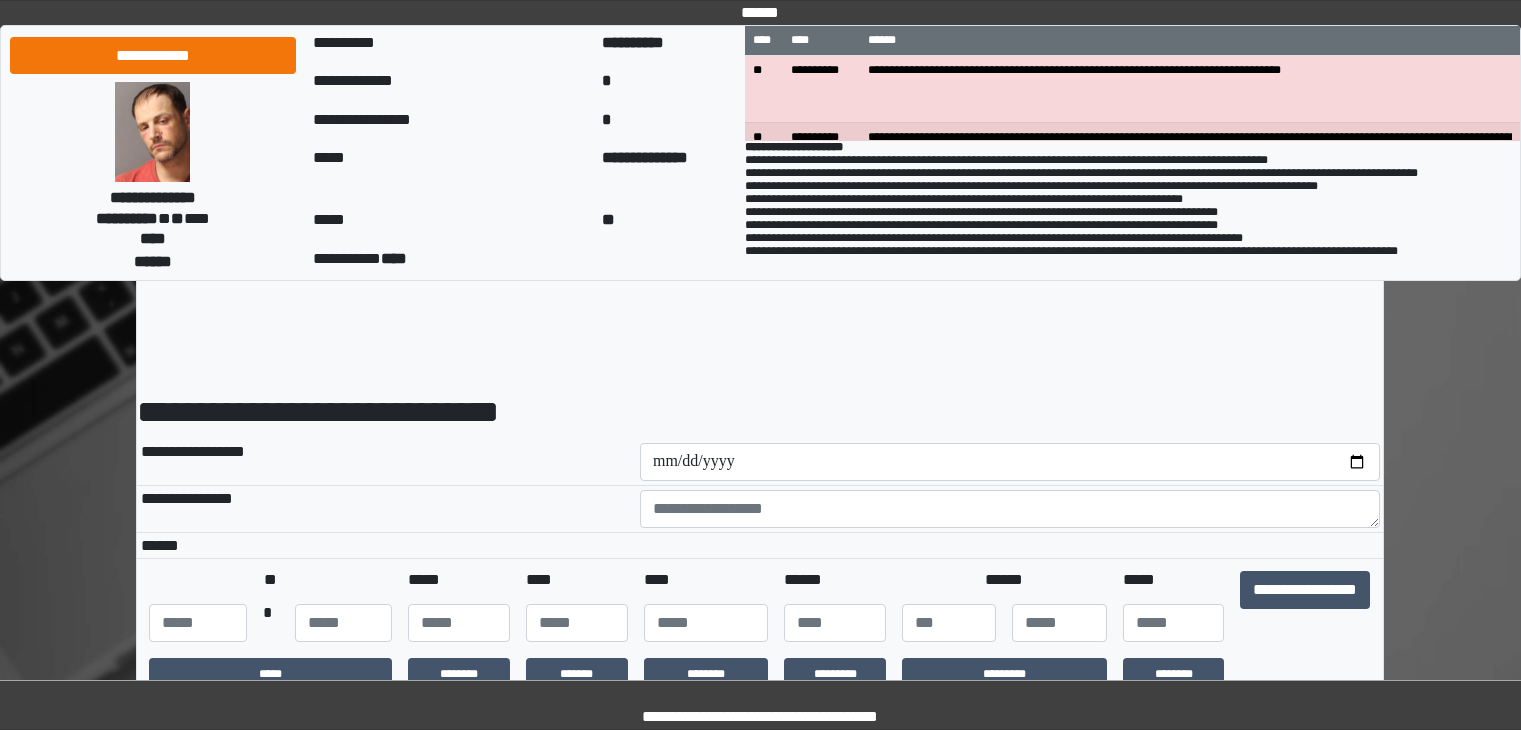 scroll, scrollTop: 0, scrollLeft: 0, axis: both 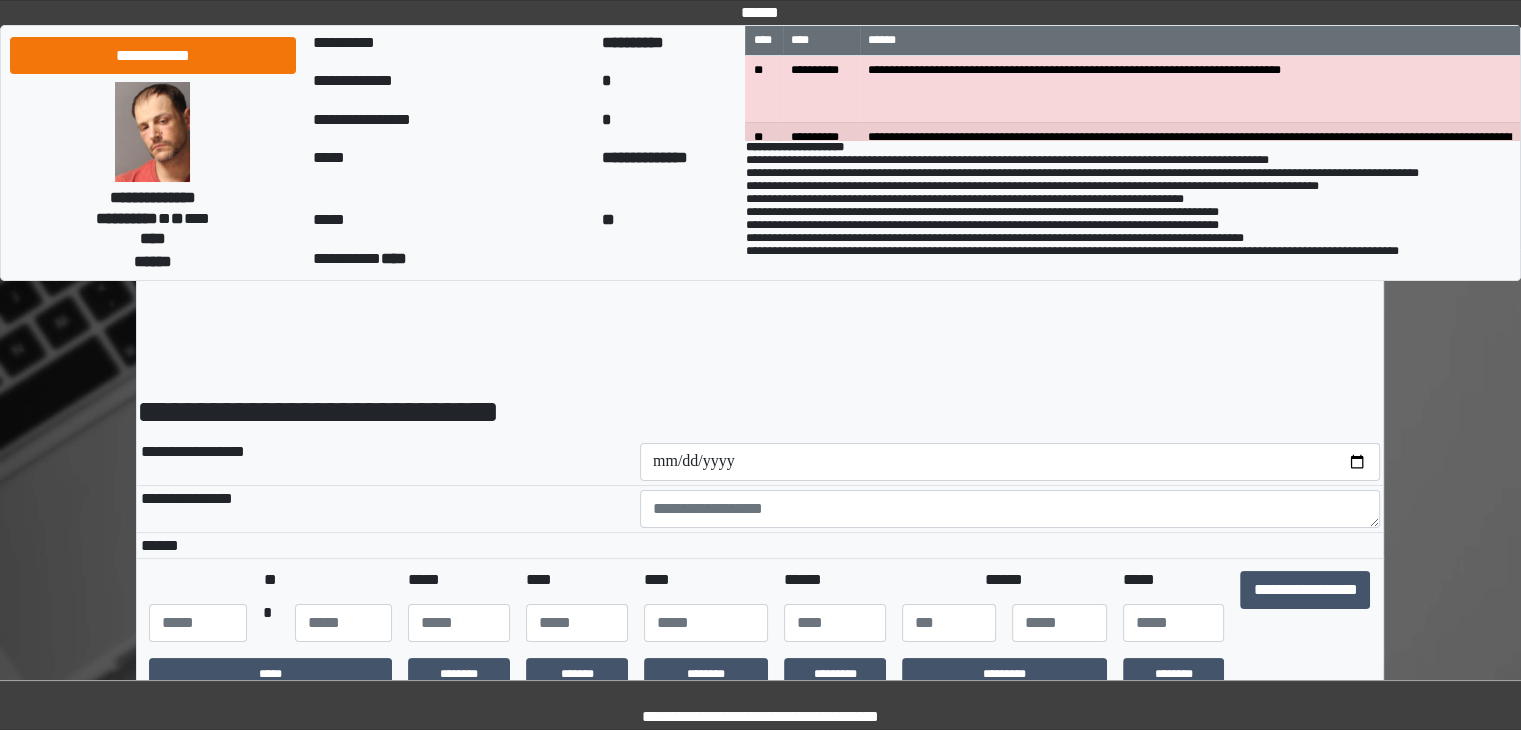 click at bounding box center (1010, 462) 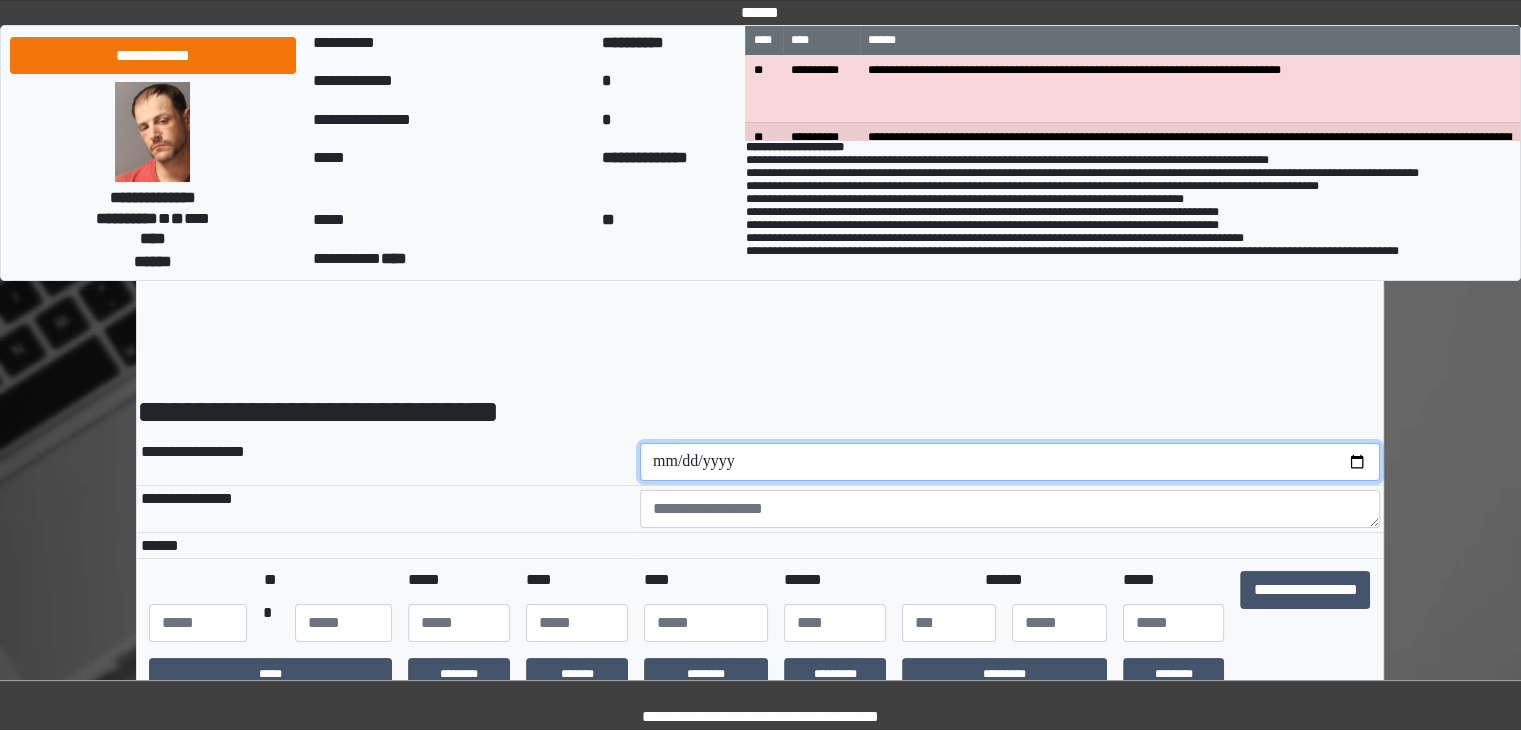 click at bounding box center [1010, 462] 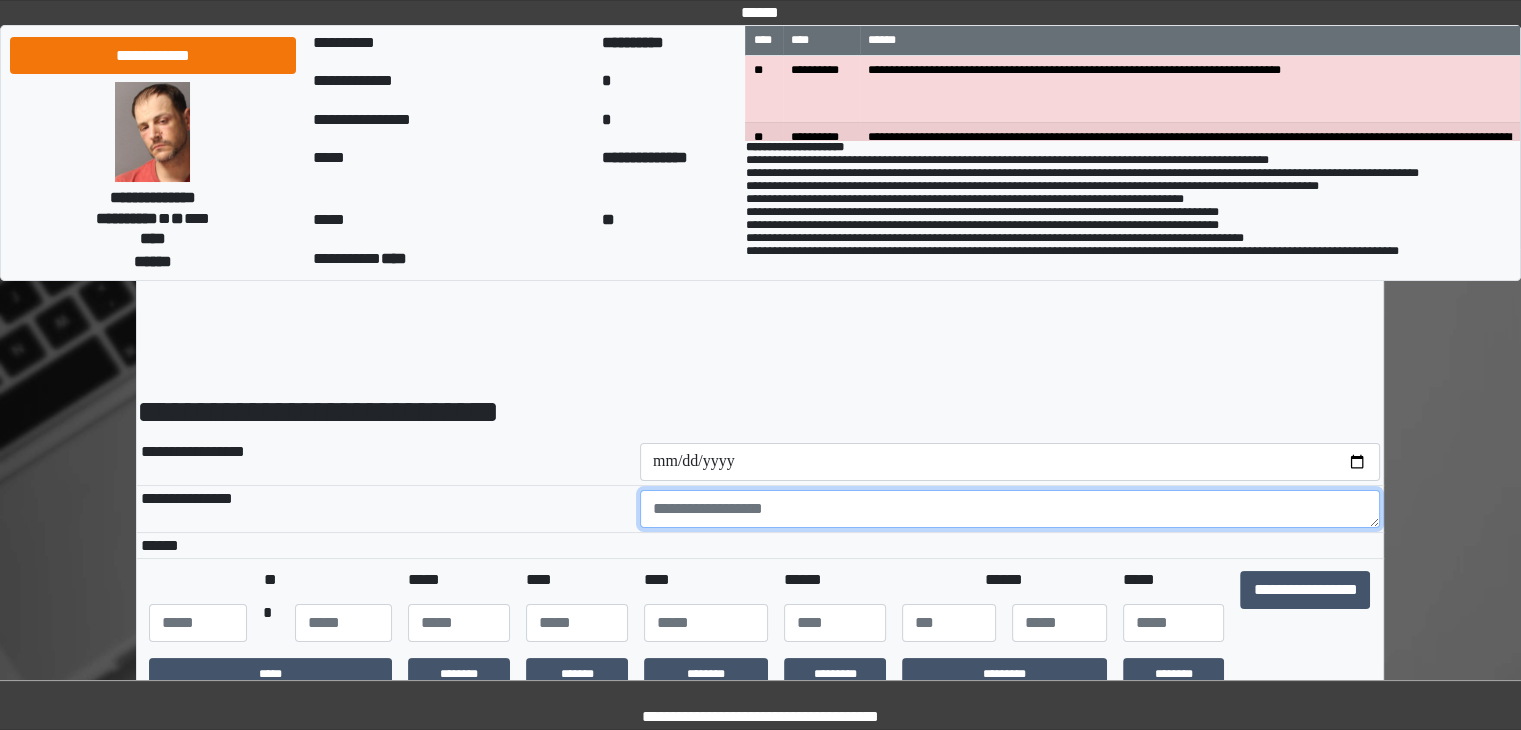 click at bounding box center [1010, 509] 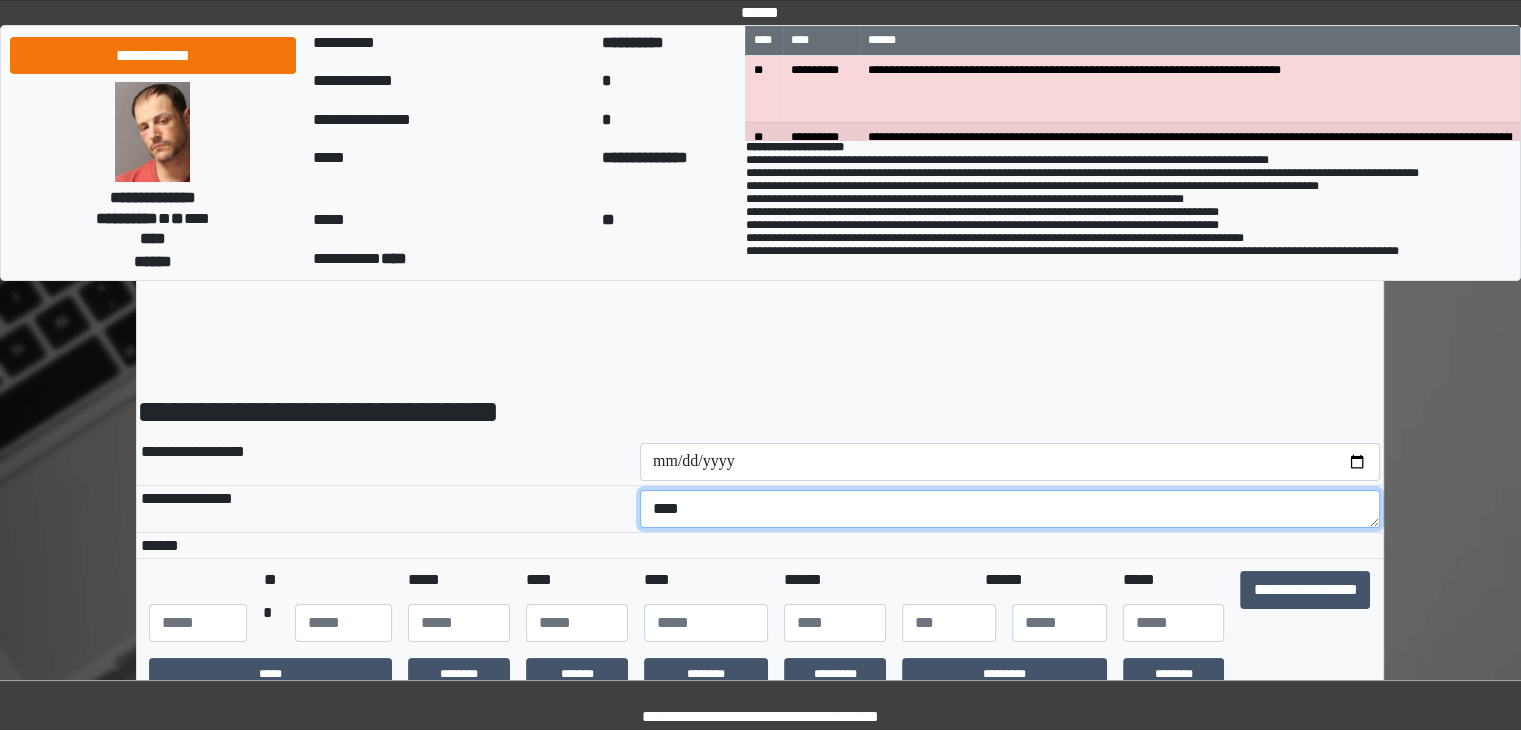 type on "****" 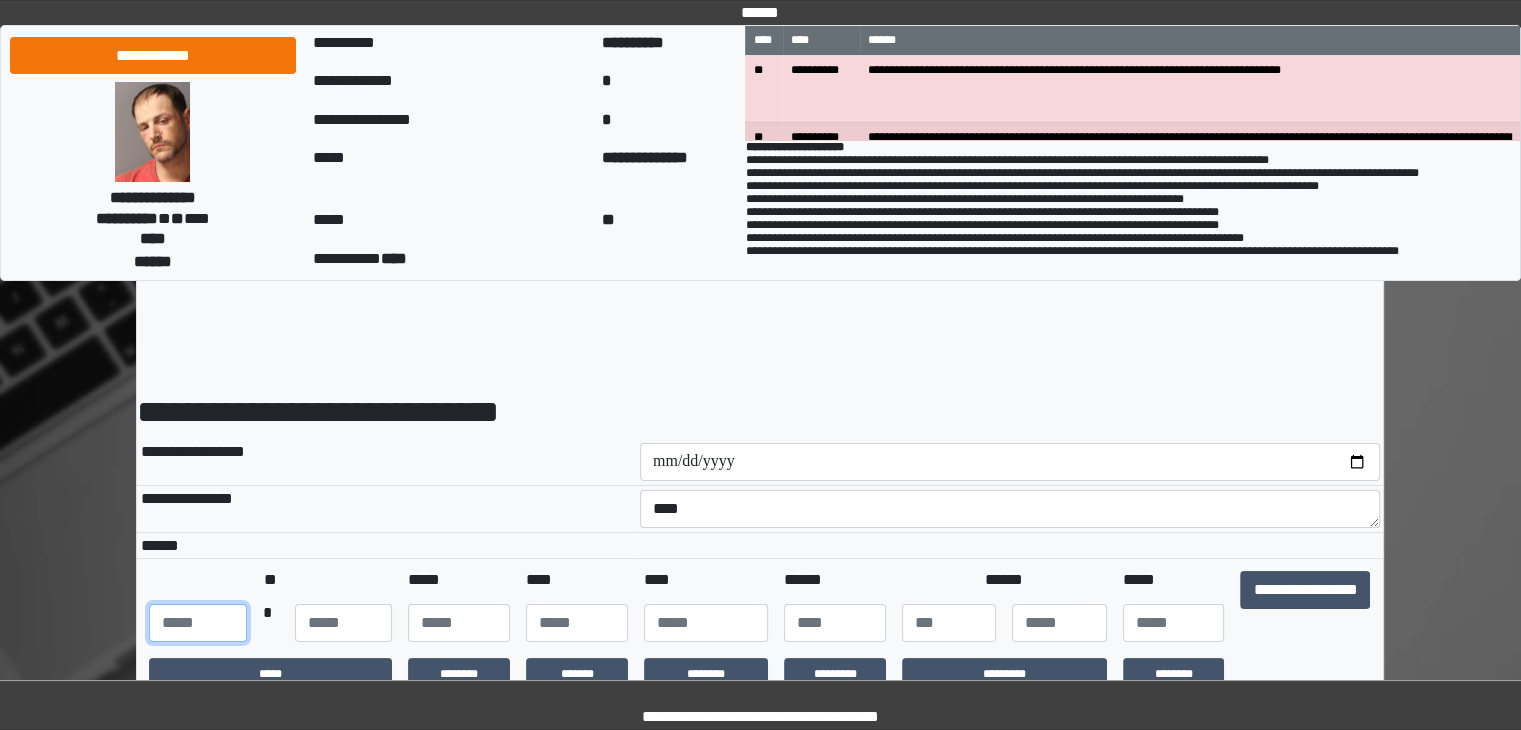 click at bounding box center (197, 623) 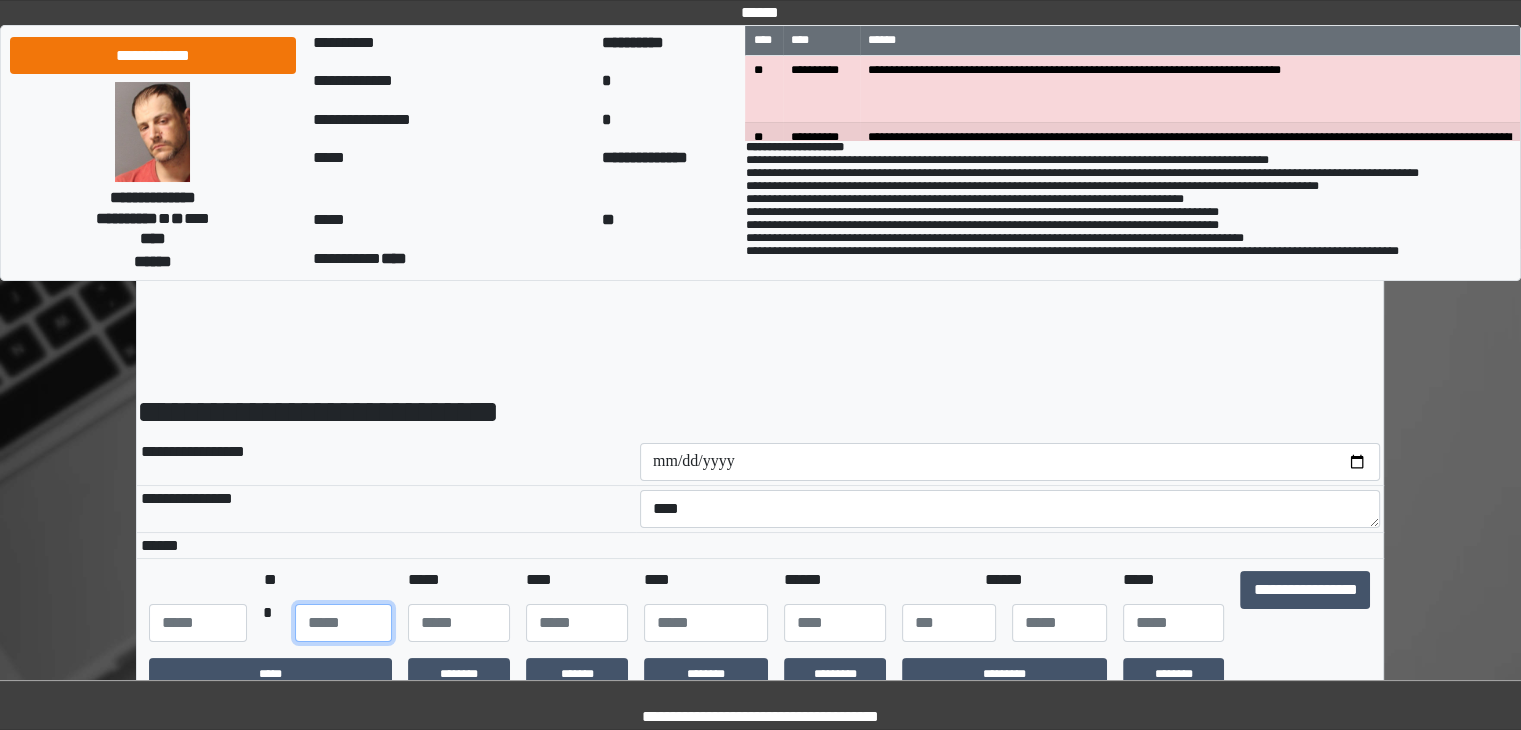 click at bounding box center (343, 623) 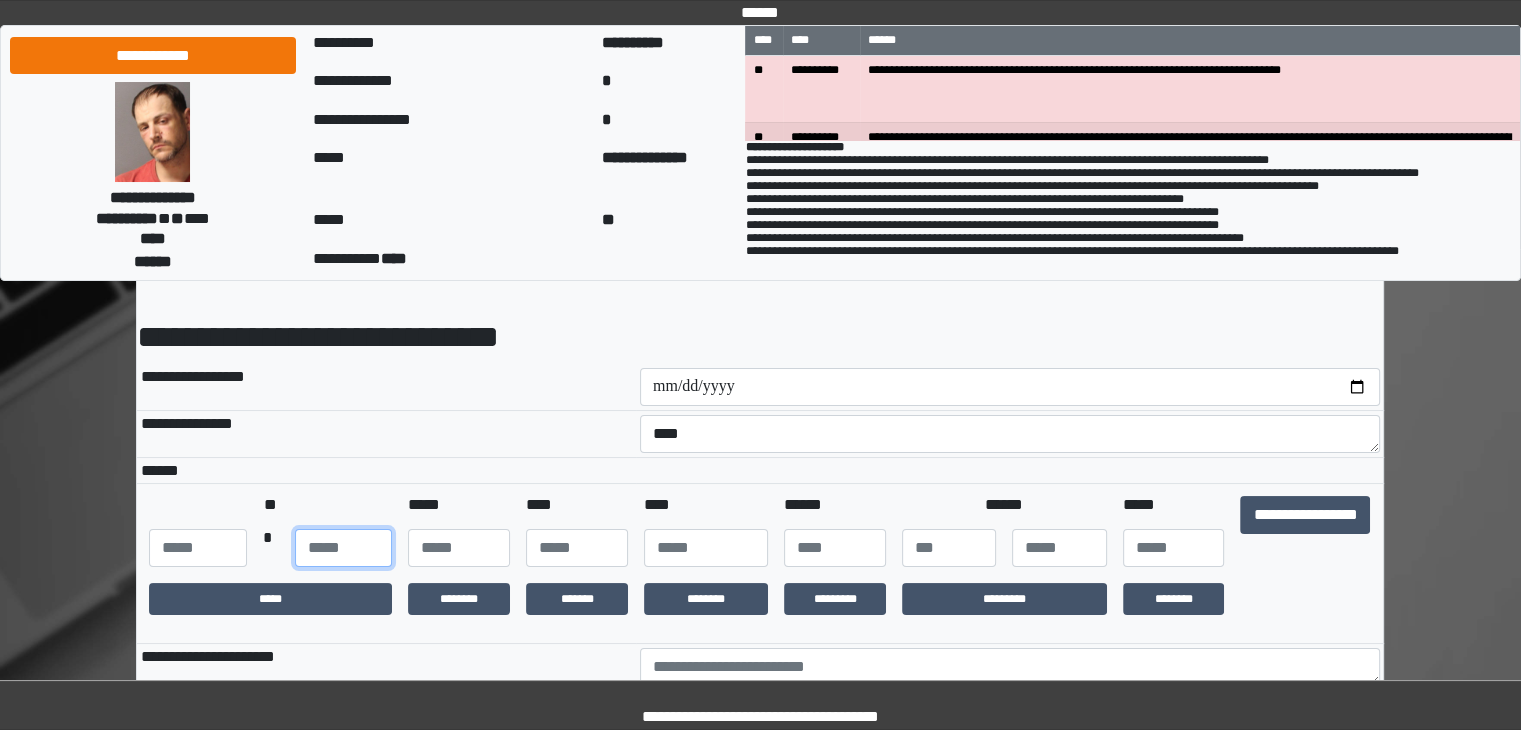 scroll, scrollTop: 100, scrollLeft: 0, axis: vertical 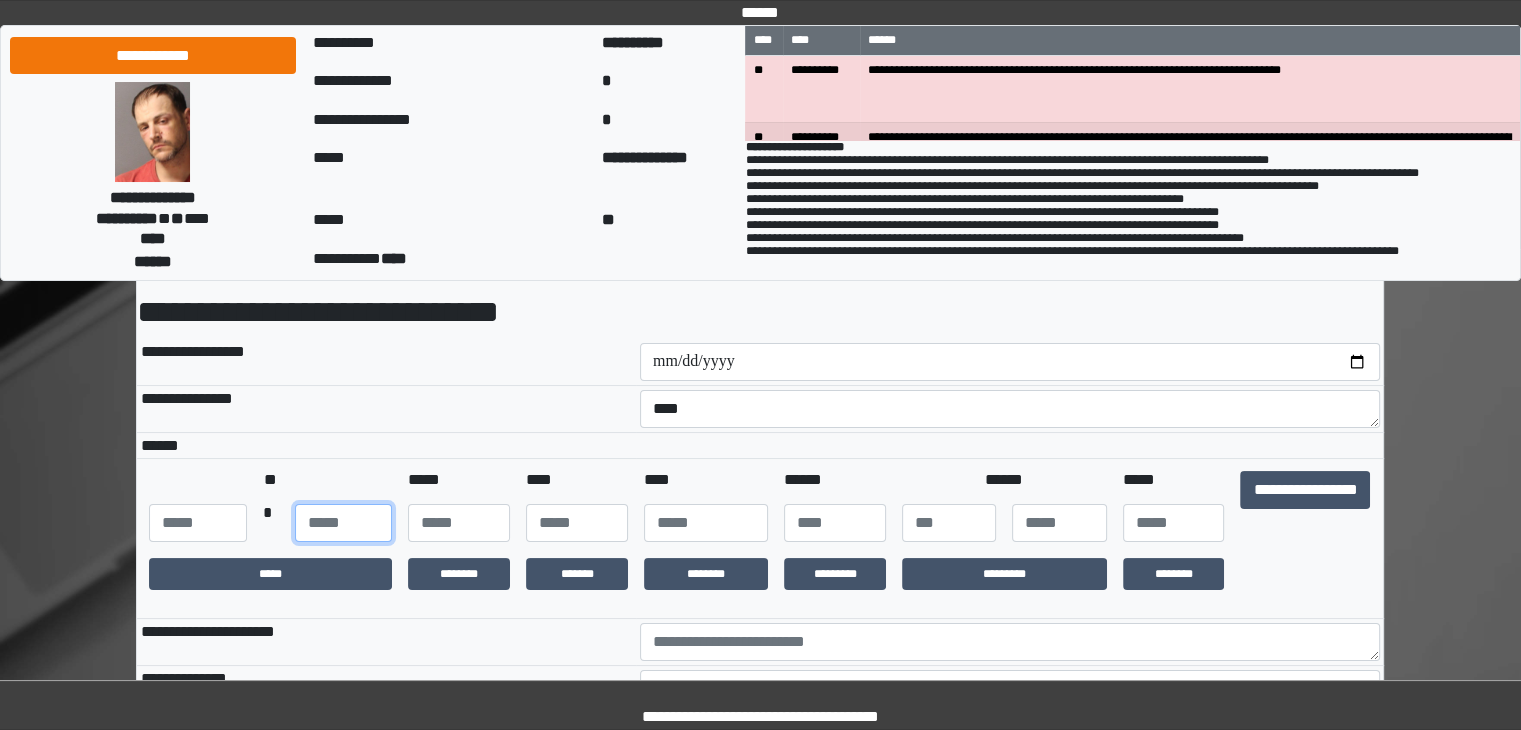 type on "**" 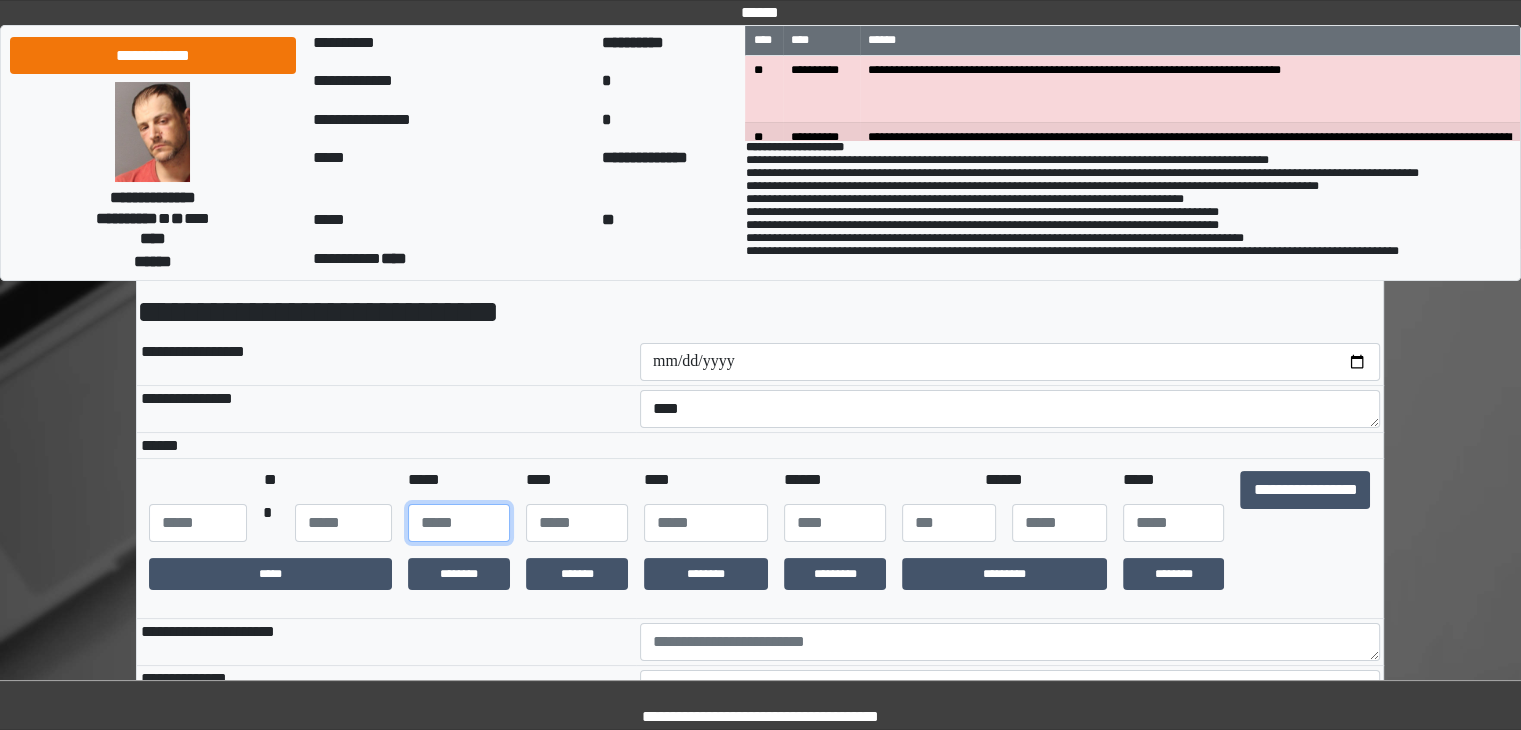 click at bounding box center (459, 523) 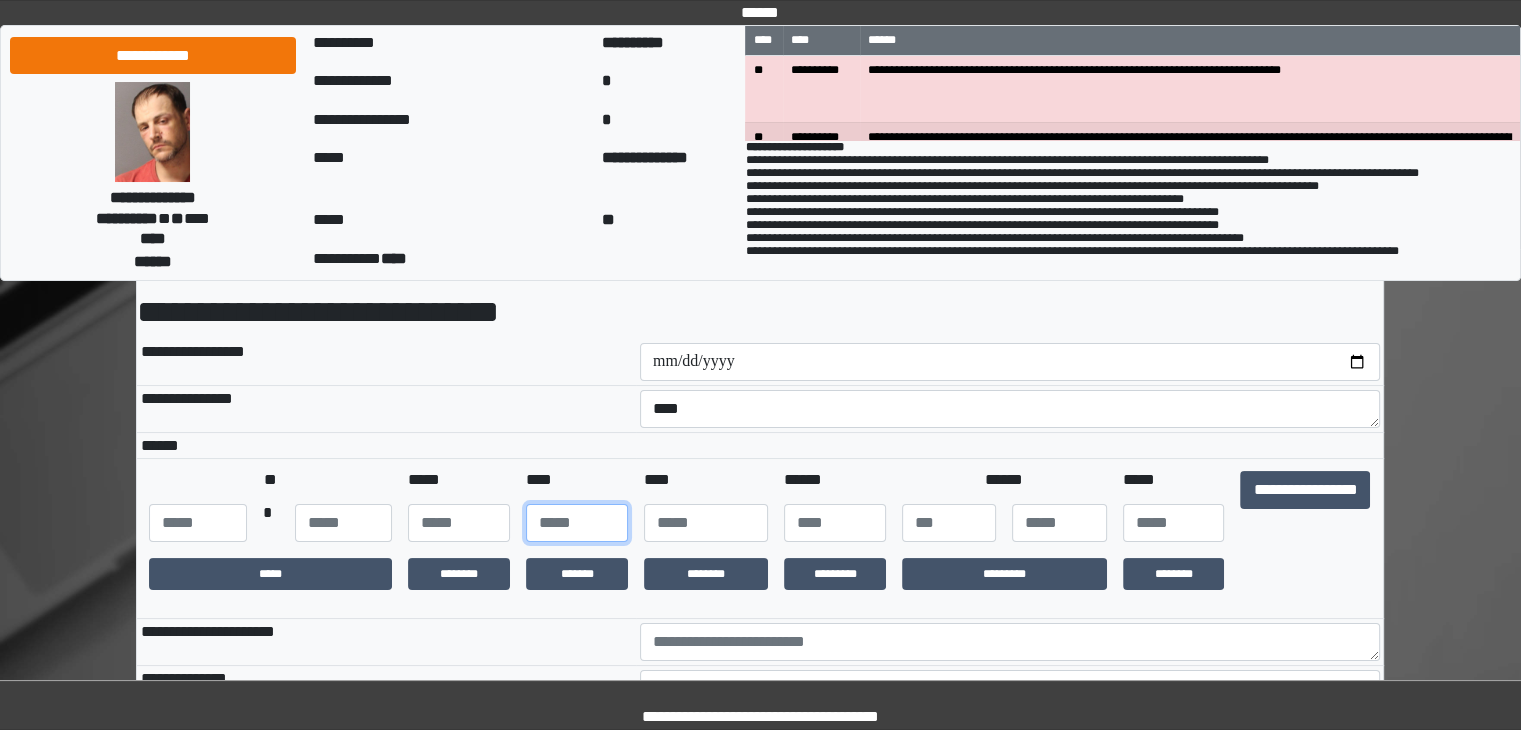 click at bounding box center [577, 523] 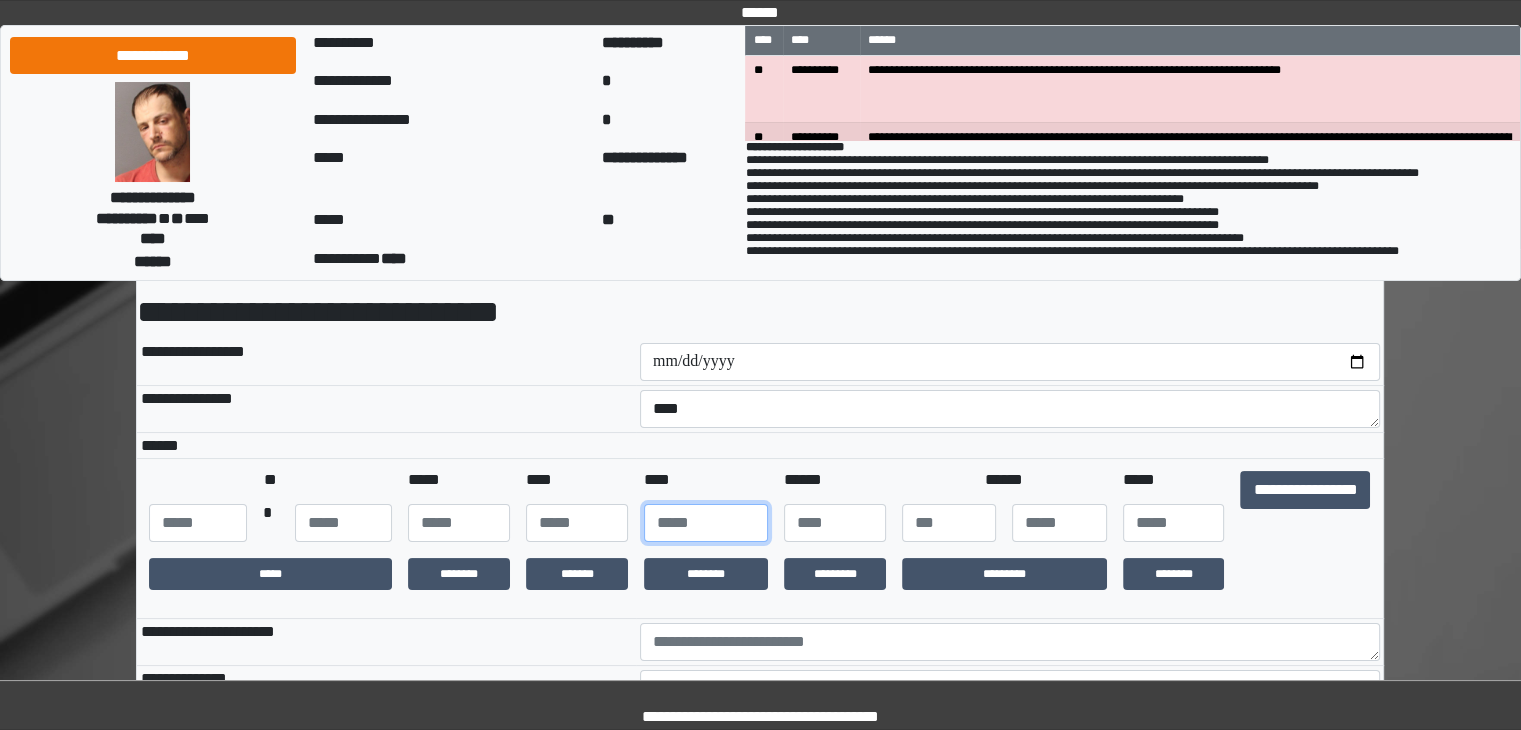 click at bounding box center [706, 523] 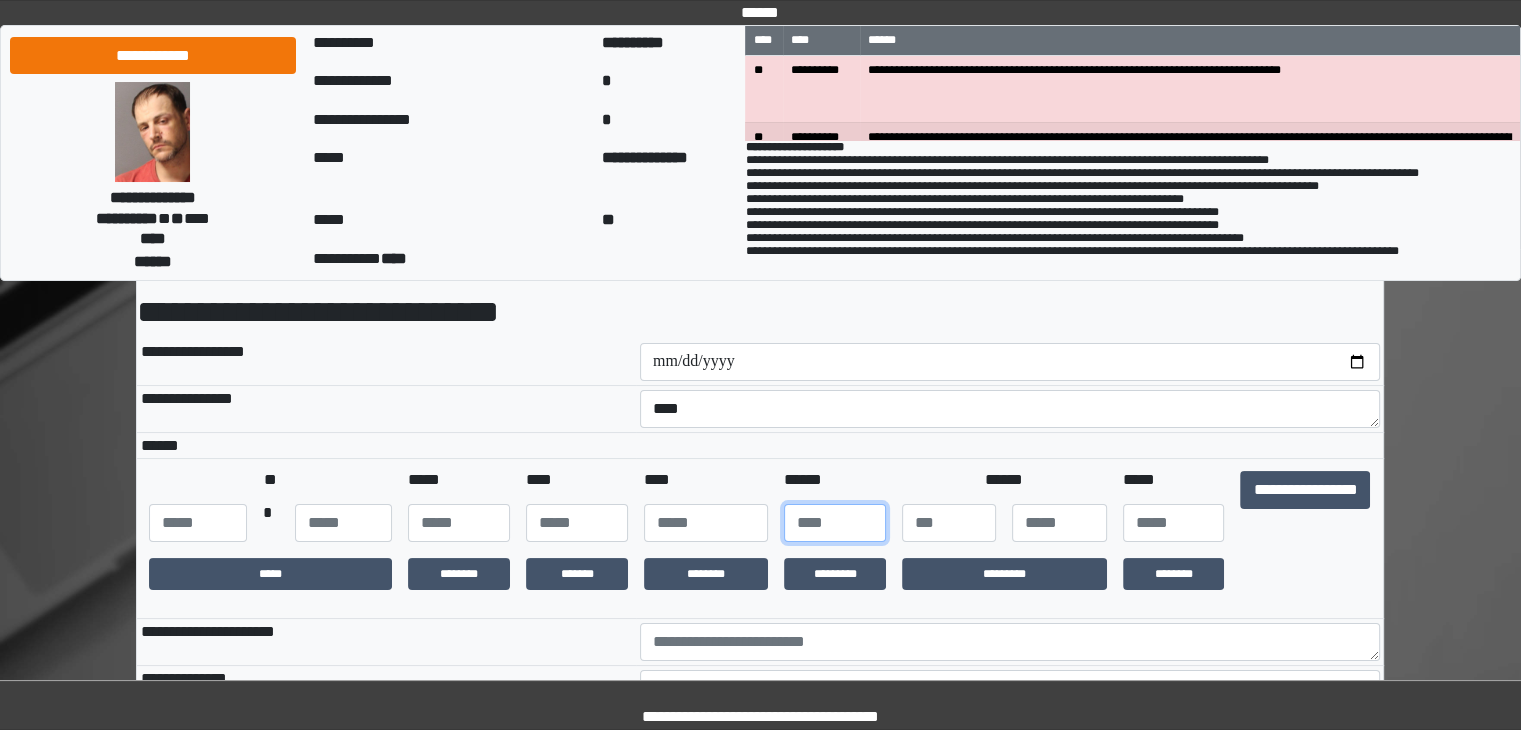 click at bounding box center (835, 523) 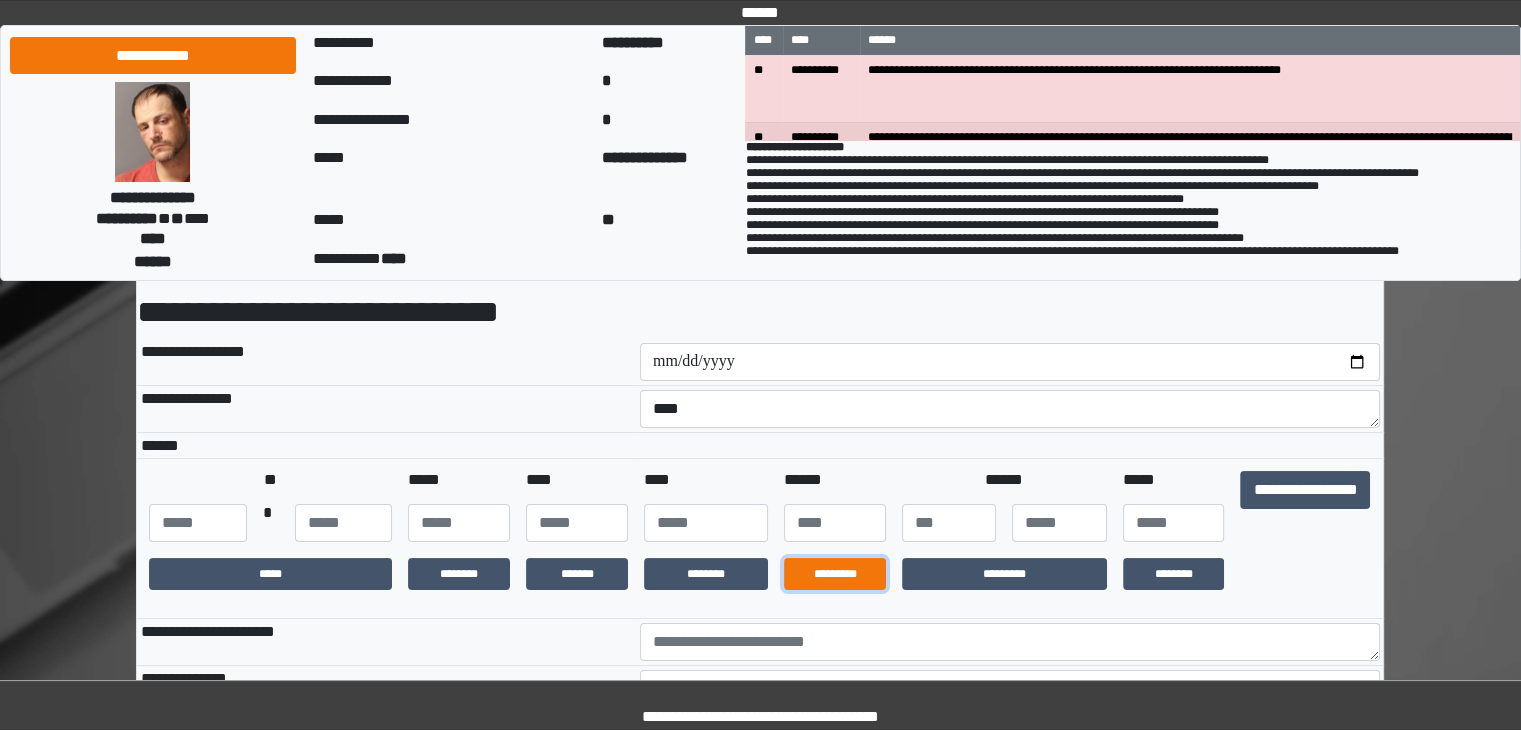 click on "*********" at bounding box center [835, 574] 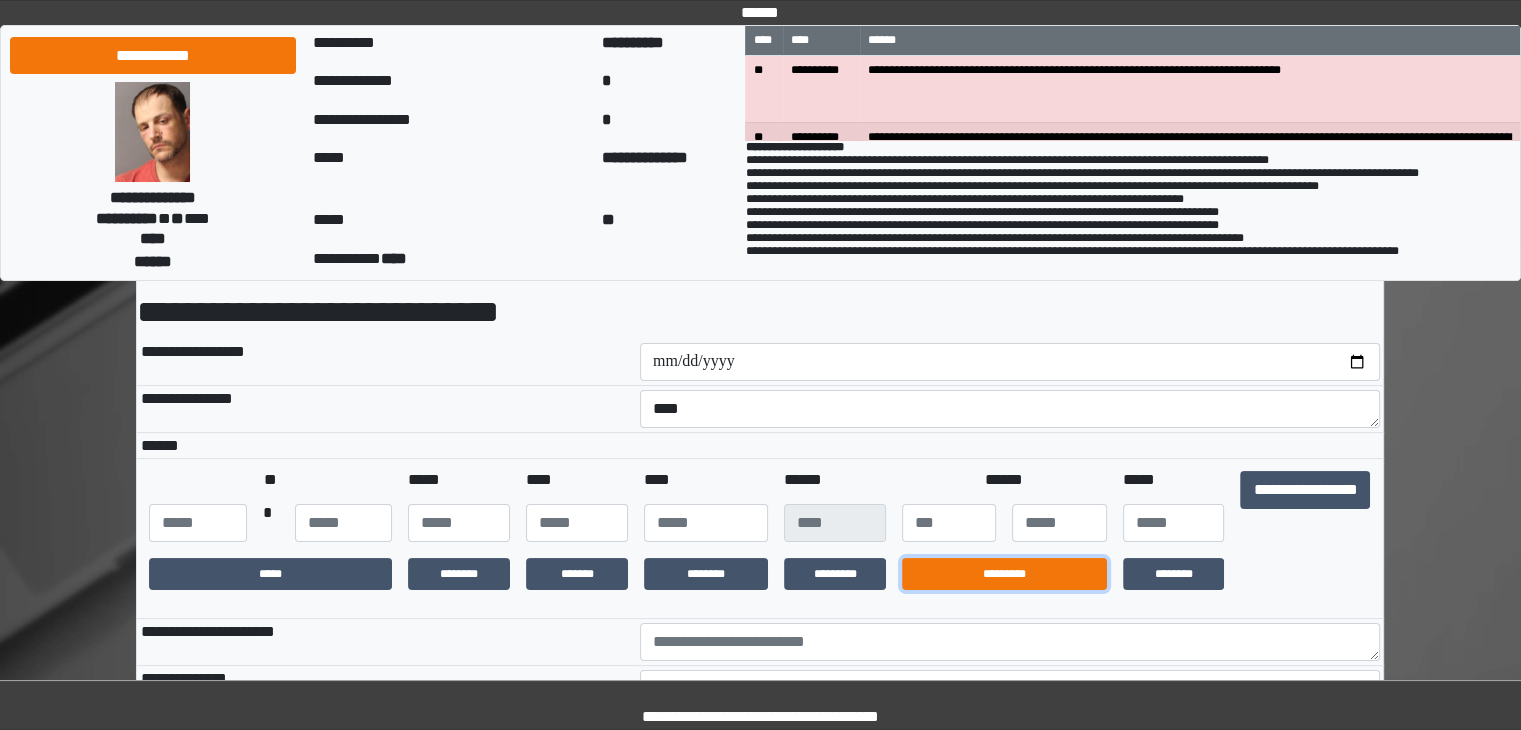 click on "*********" at bounding box center [1004, 574] 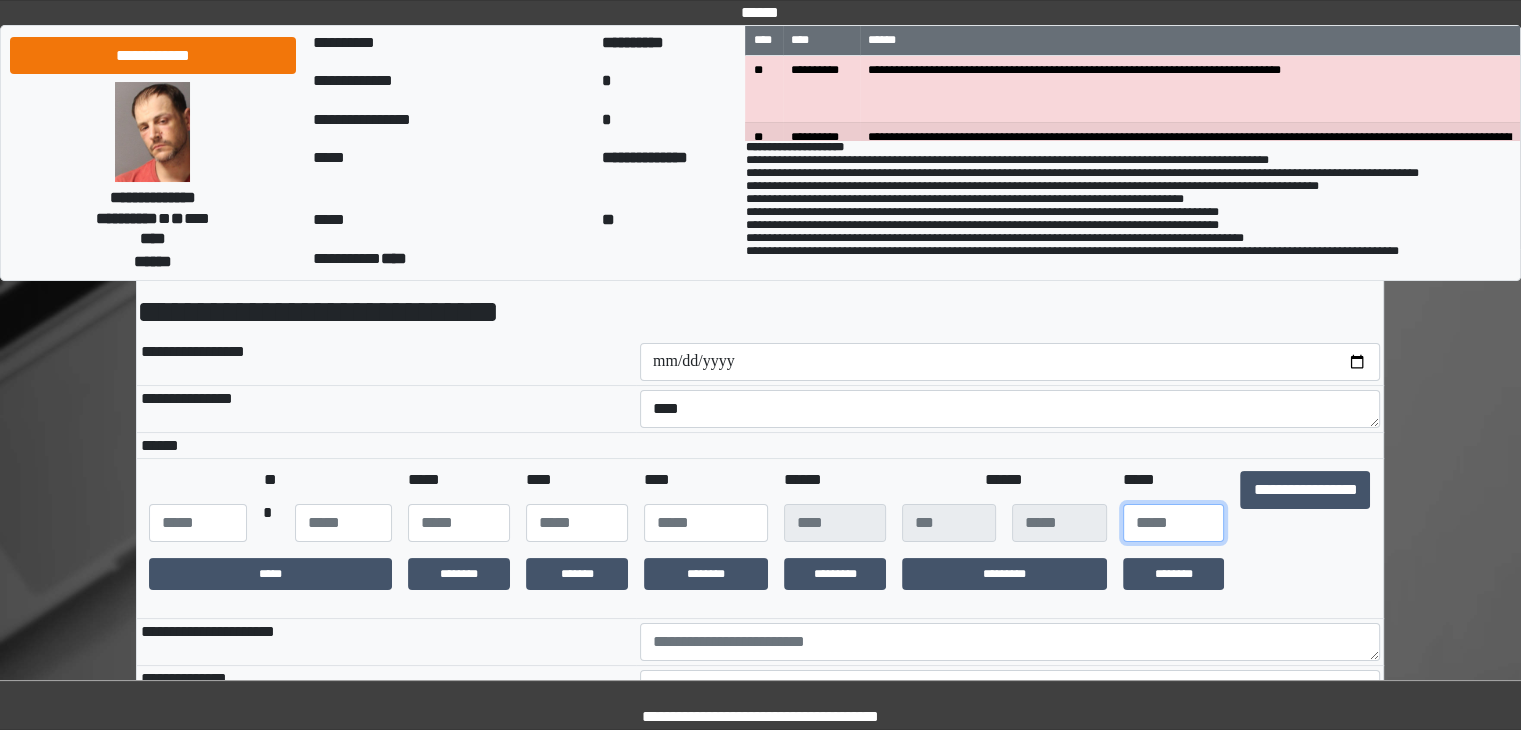 click at bounding box center [1174, 523] 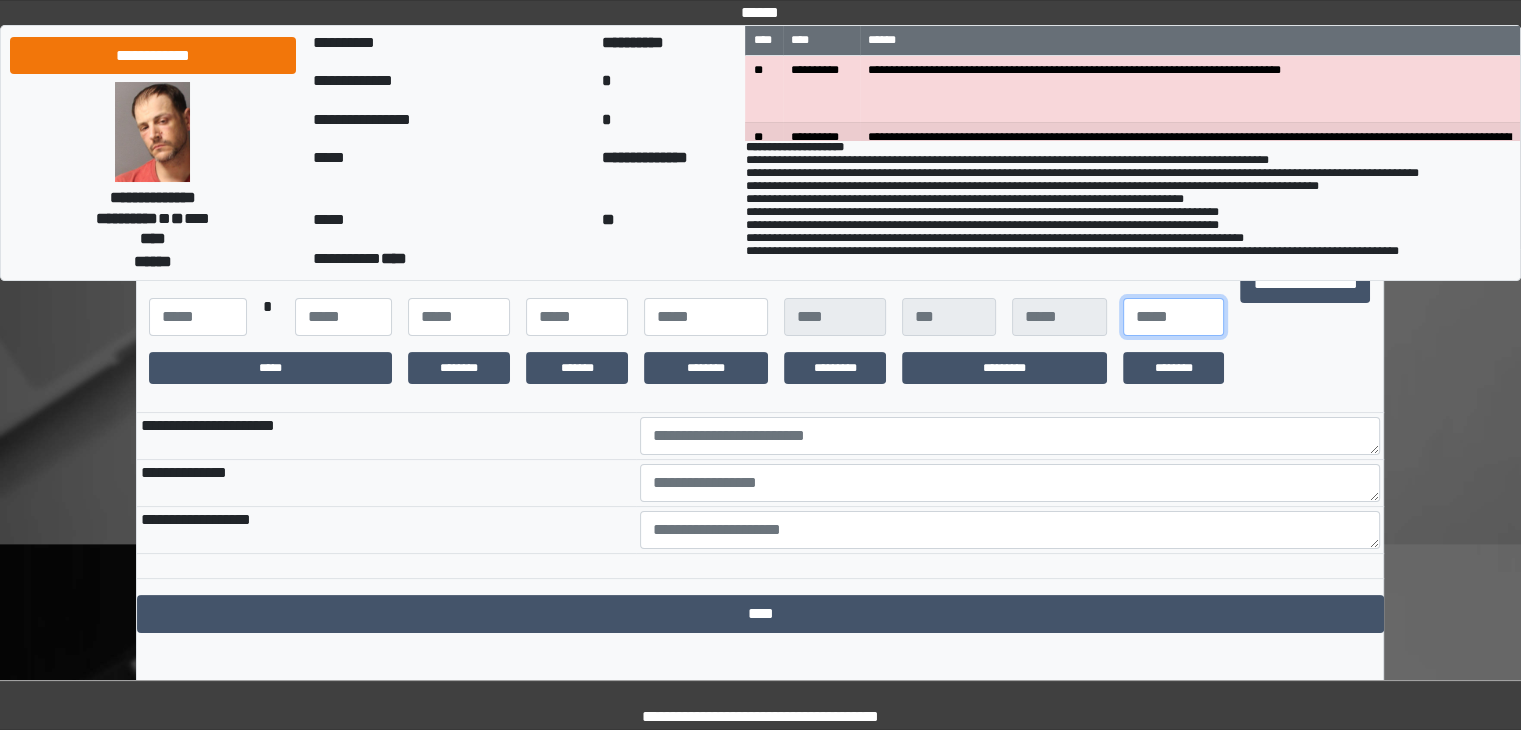 scroll, scrollTop: 344, scrollLeft: 0, axis: vertical 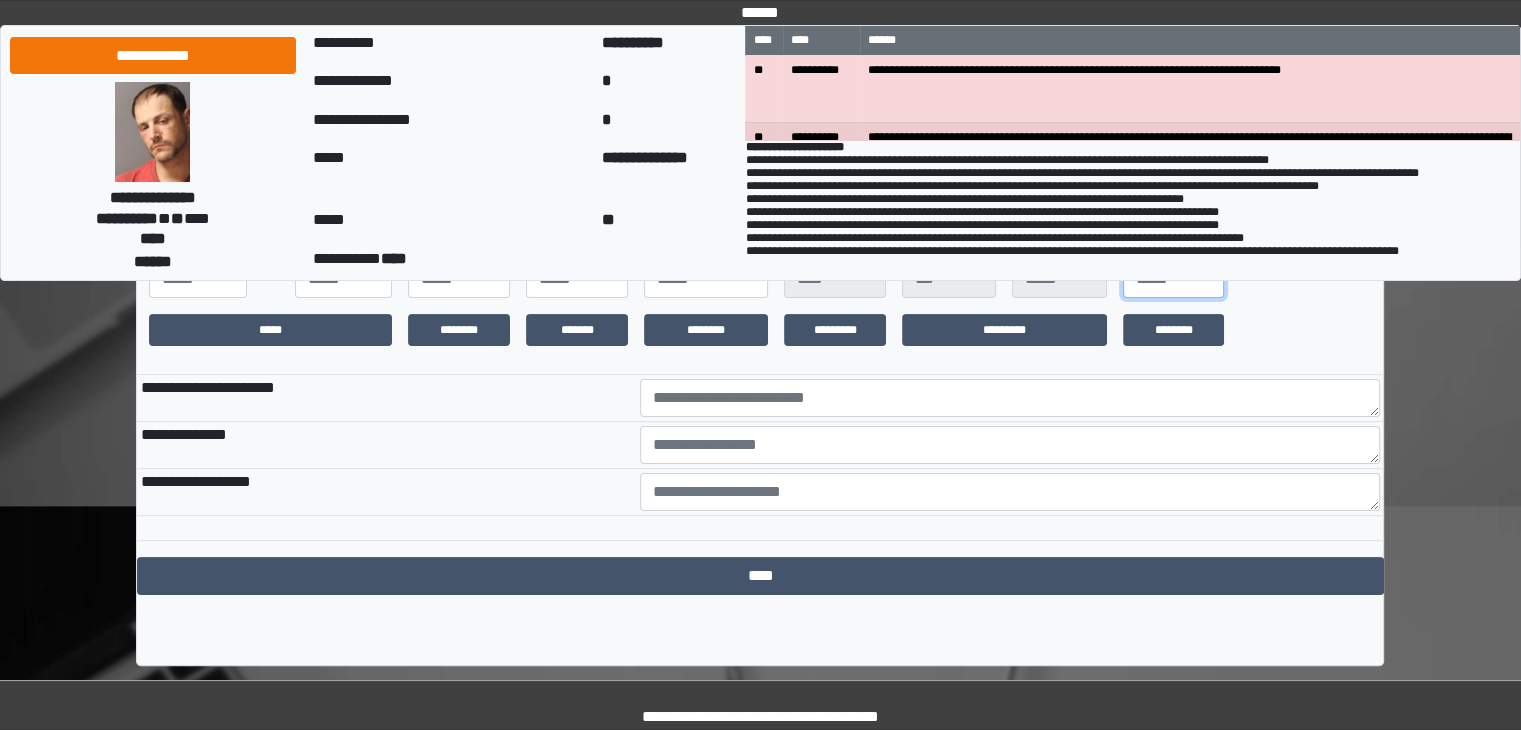 type on "**" 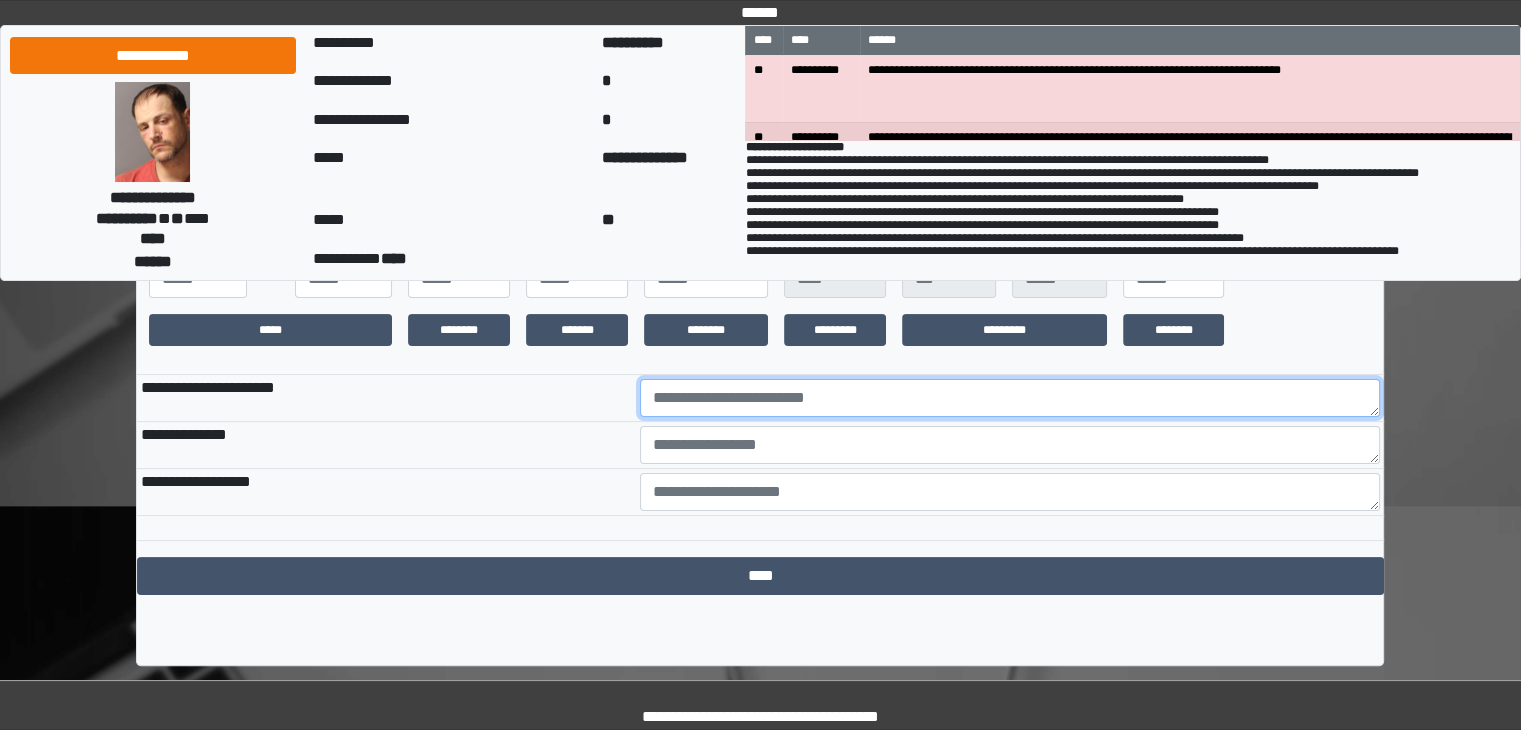 click at bounding box center [1010, 398] 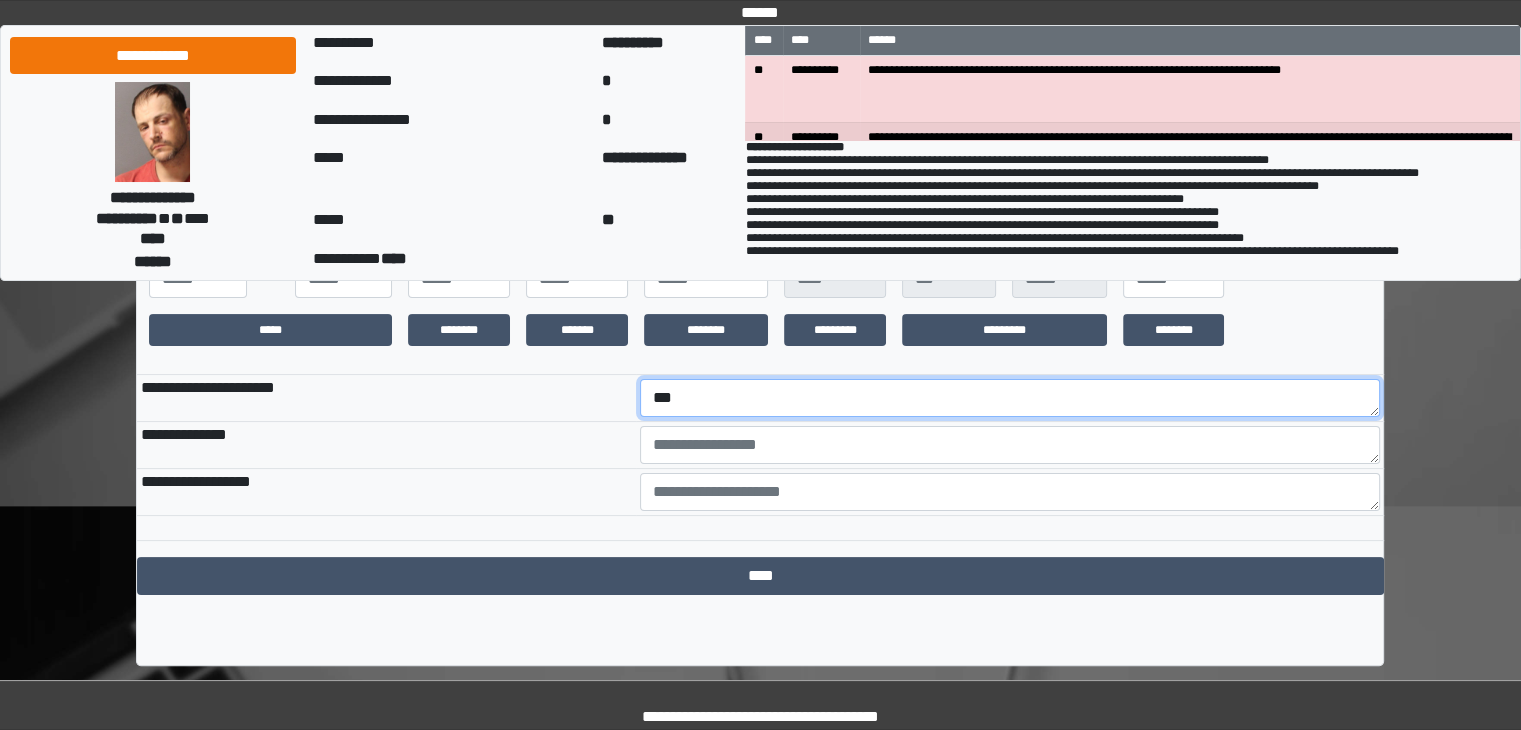 type on "***" 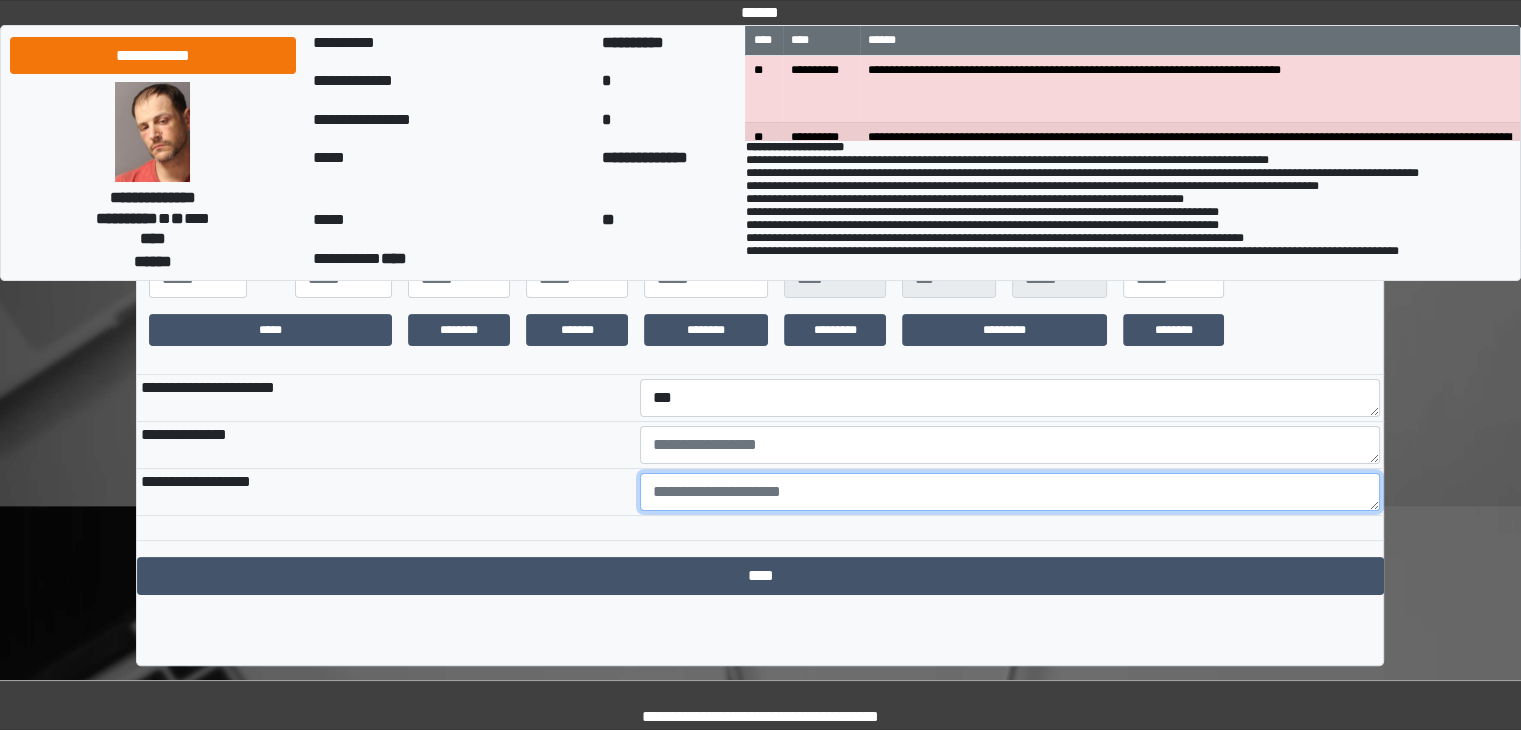 click at bounding box center [1010, 492] 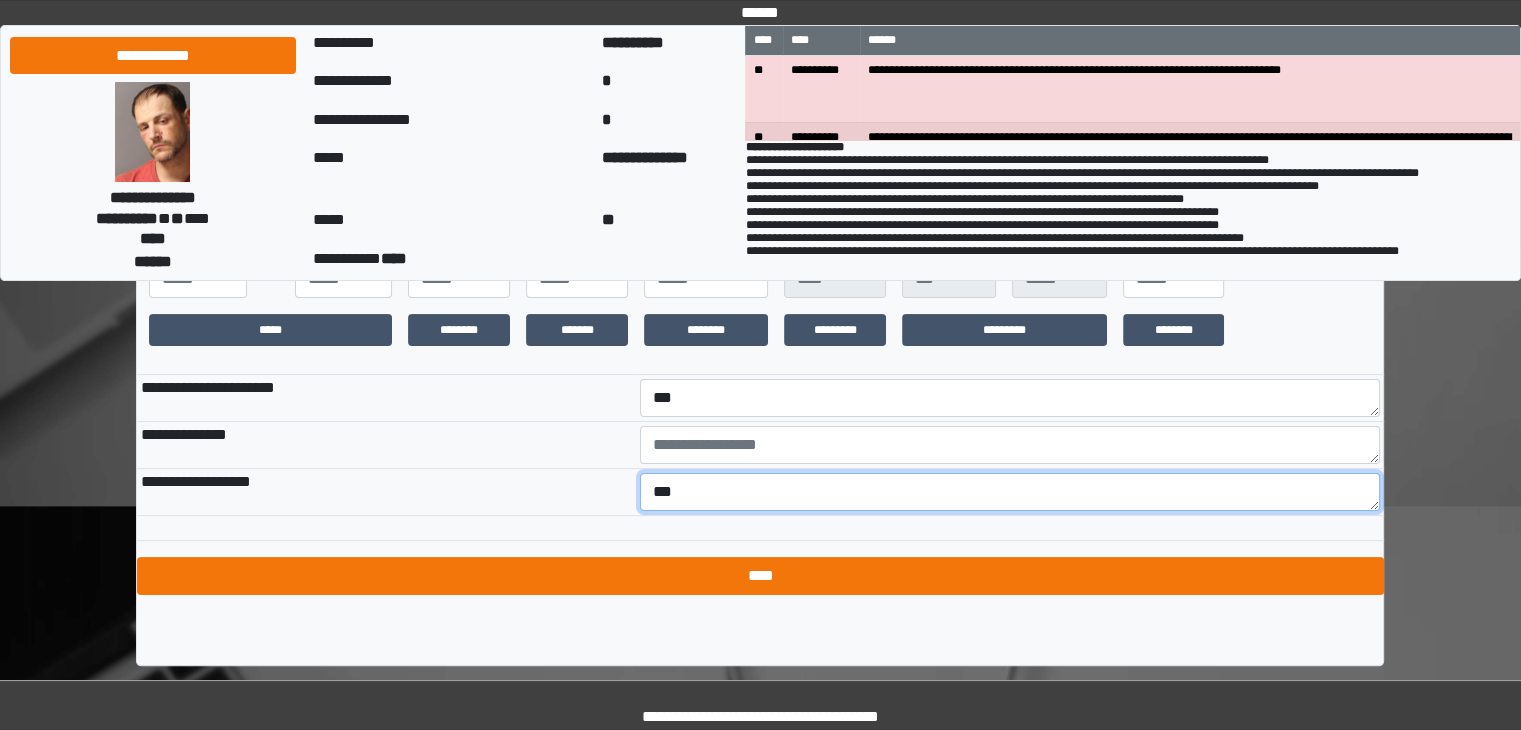 type on "***" 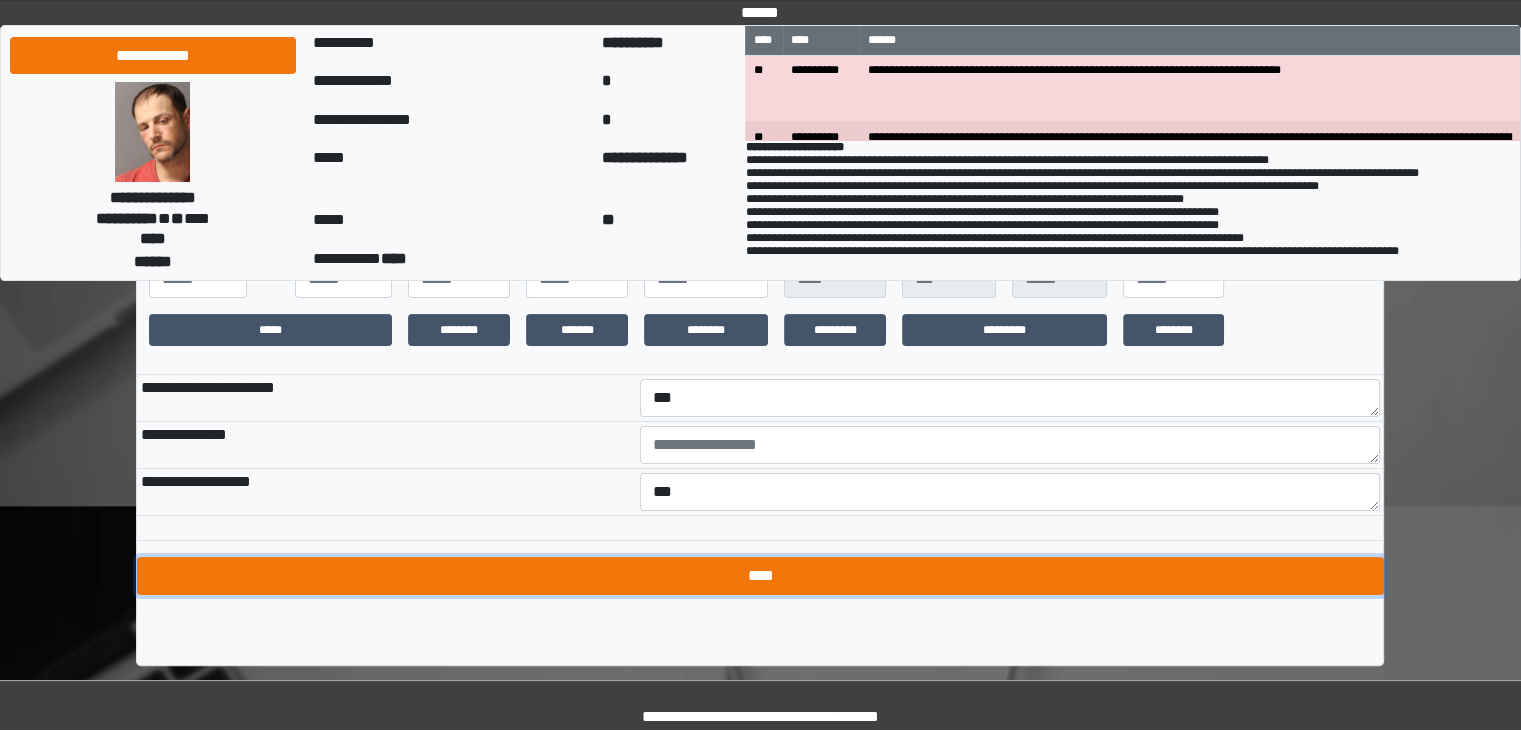 click on "****" at bounding box center (760, 576) 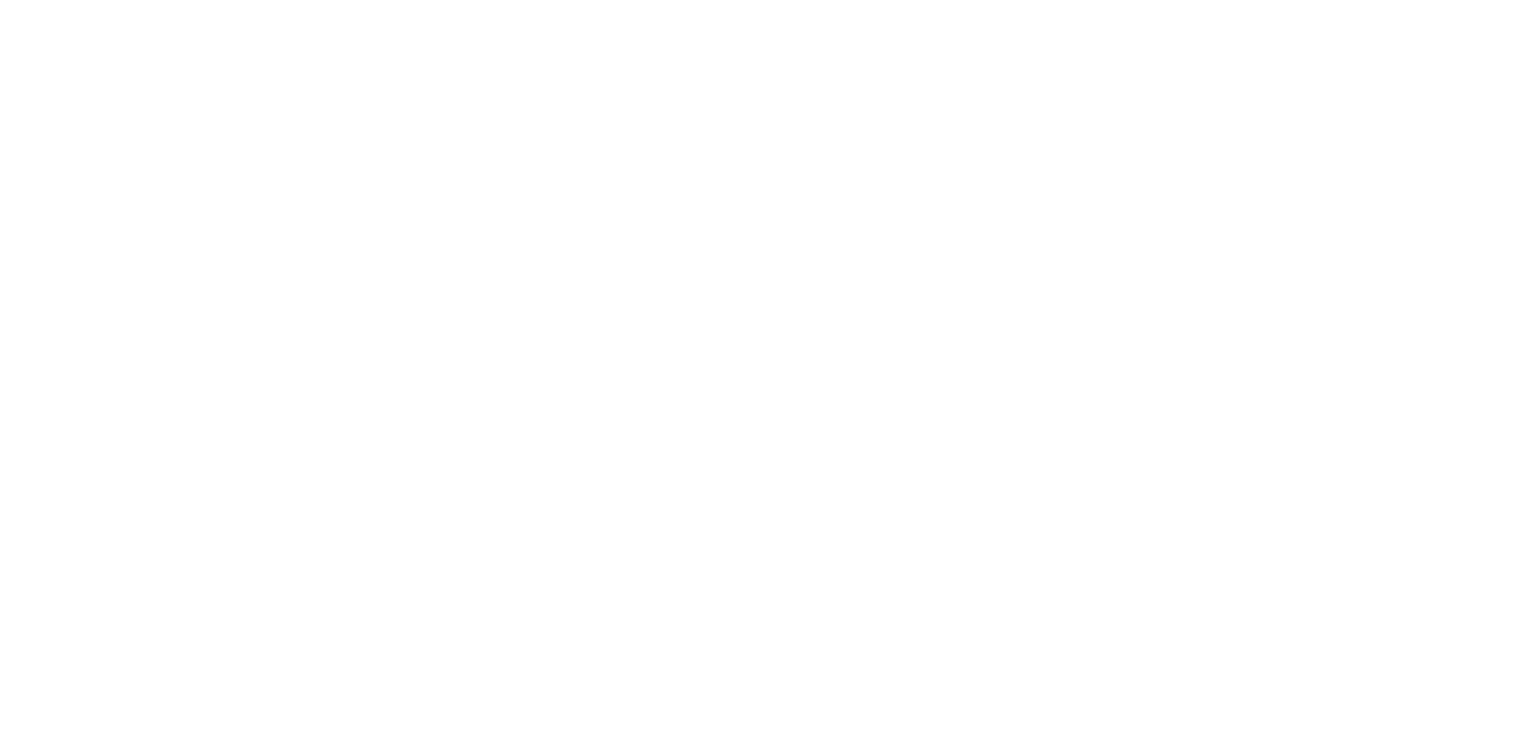 scroll, scrollTop: 0, scrollLeft: 0, axis: both 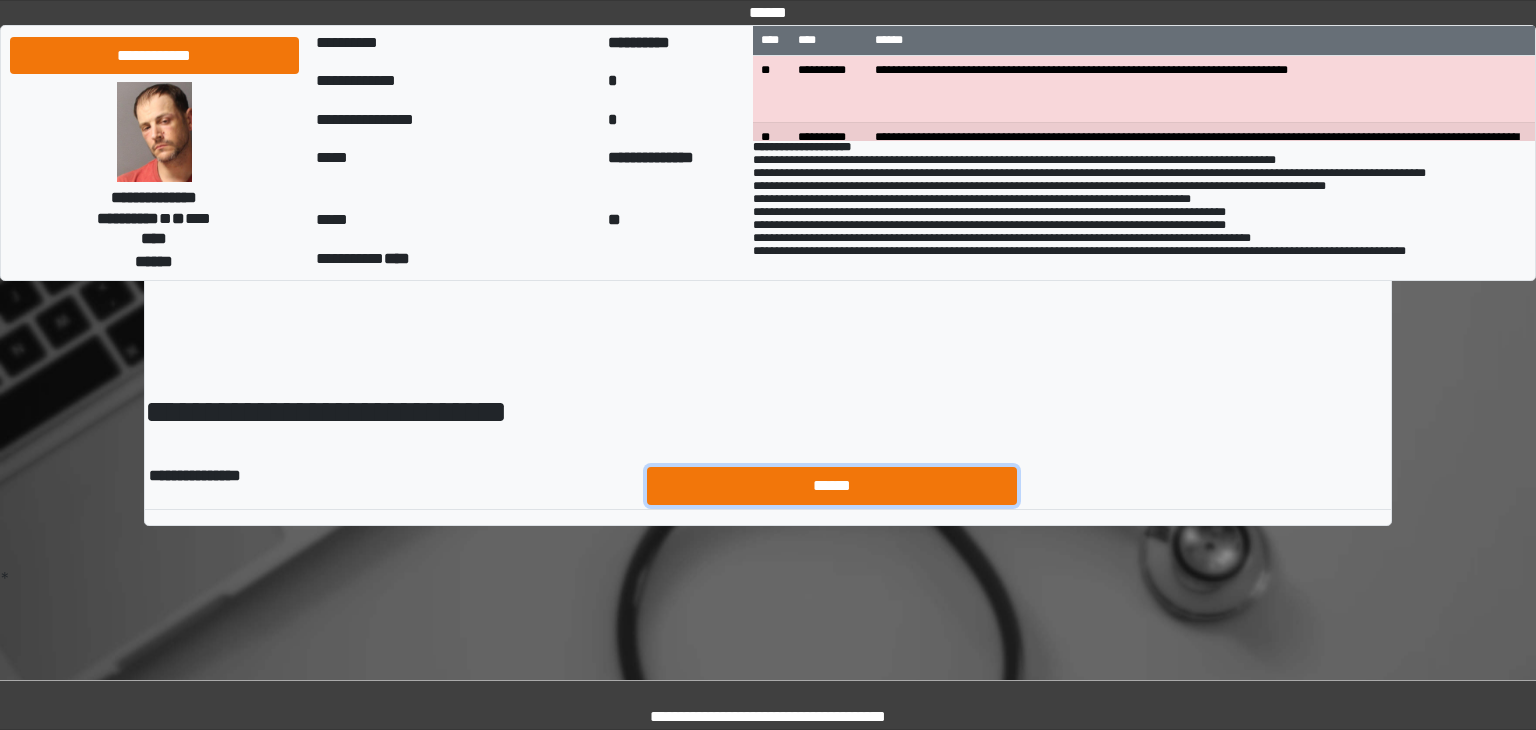 click on "******" at bounding box center [832, 486] 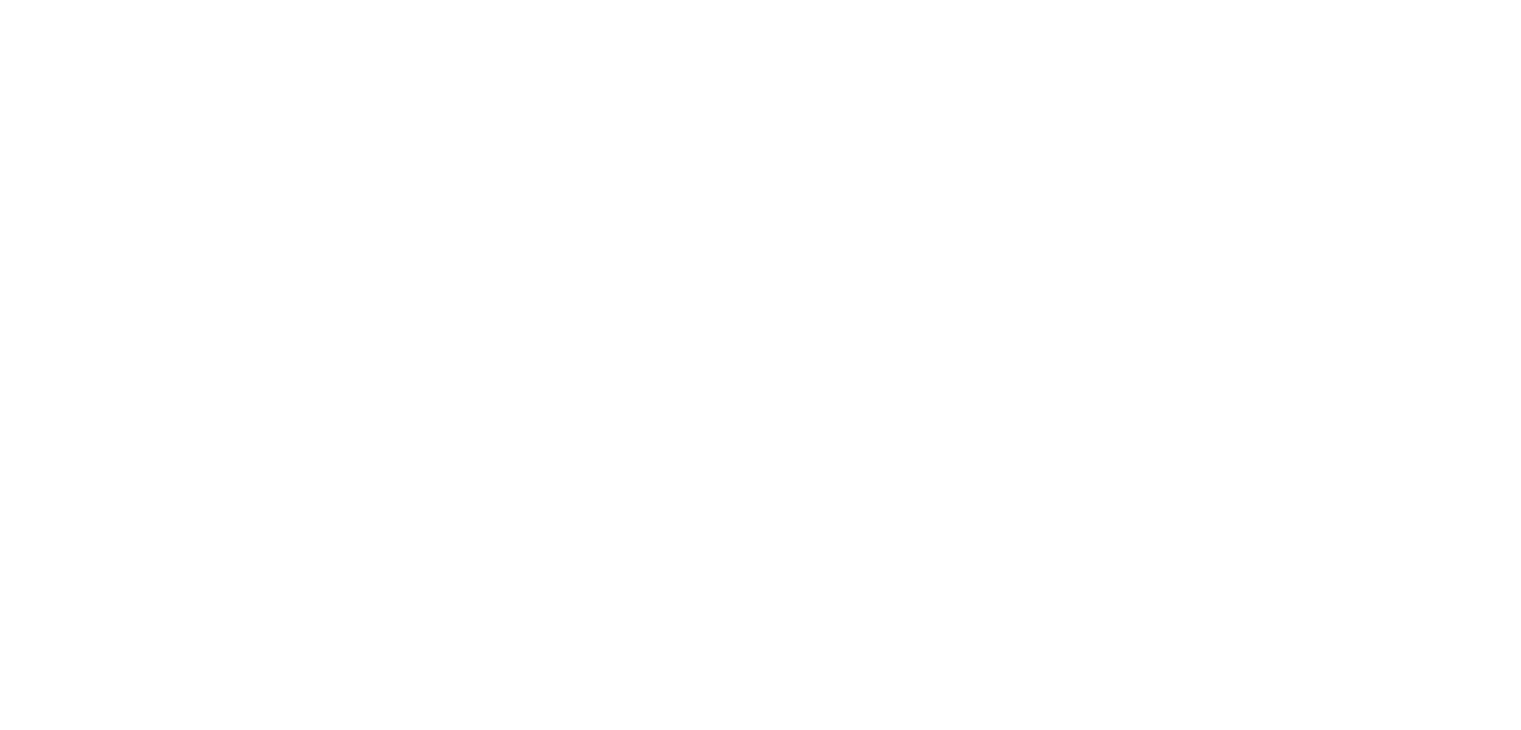 scroll, scrollTop: 0, scrollLeft: 0, axis: both 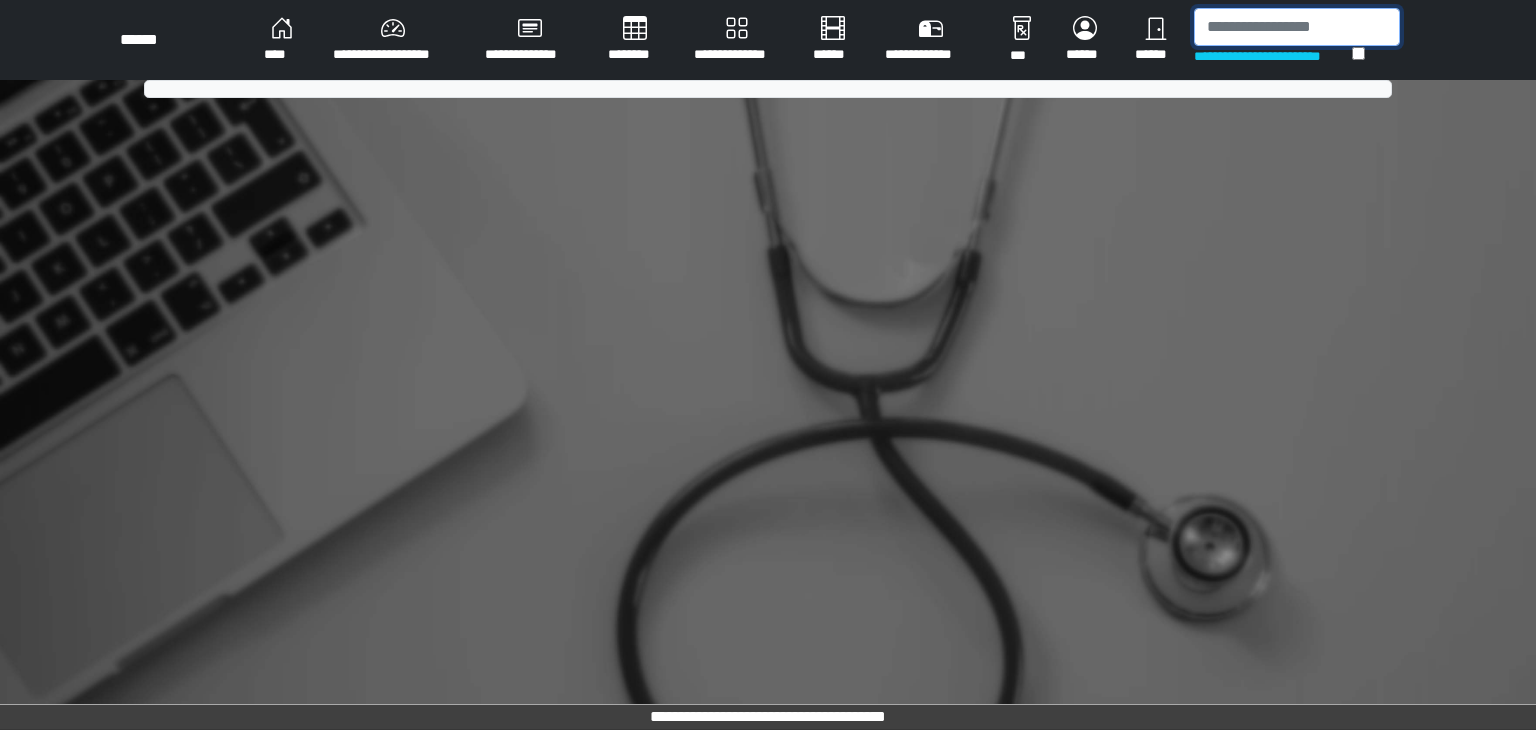 click at bounding box center [1297, 27] 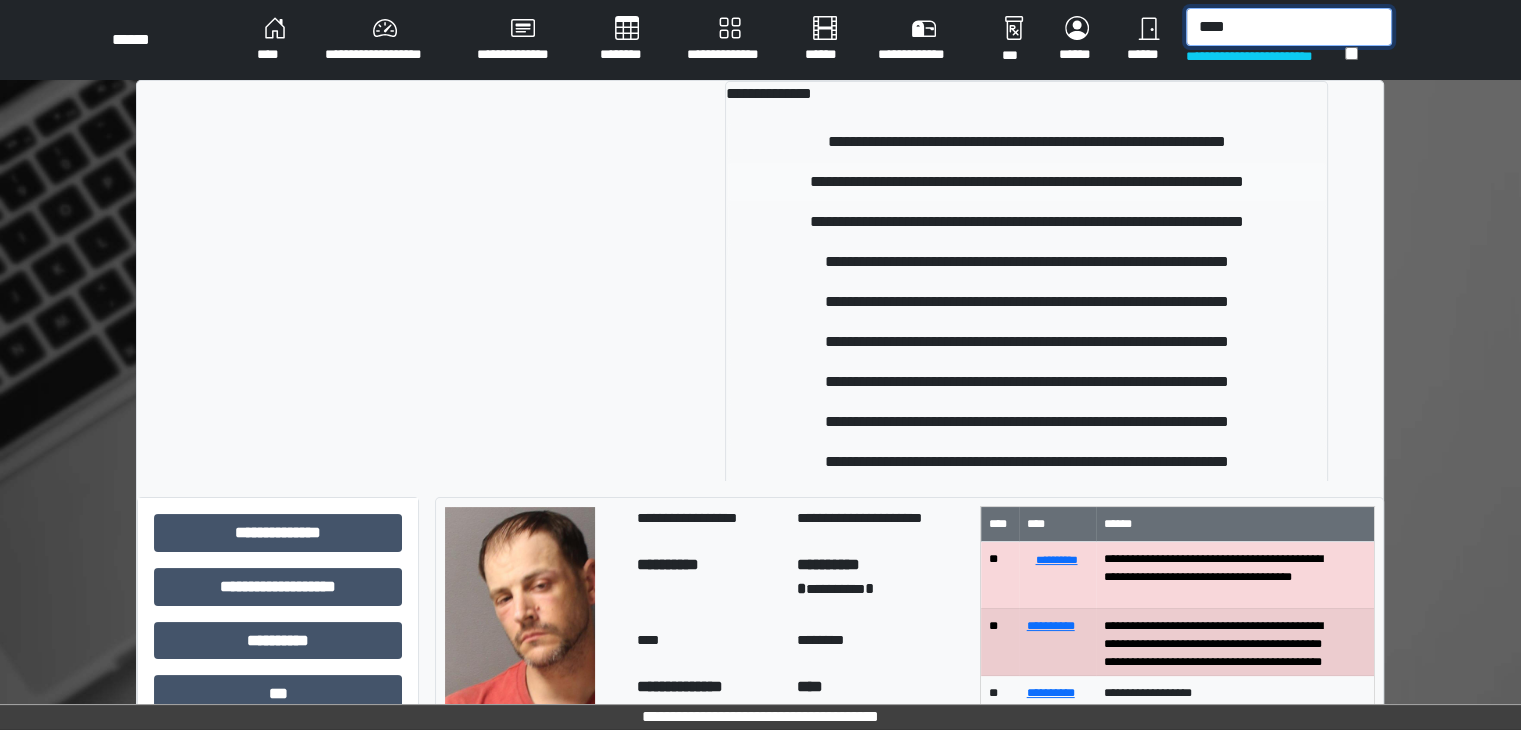 type on "****" 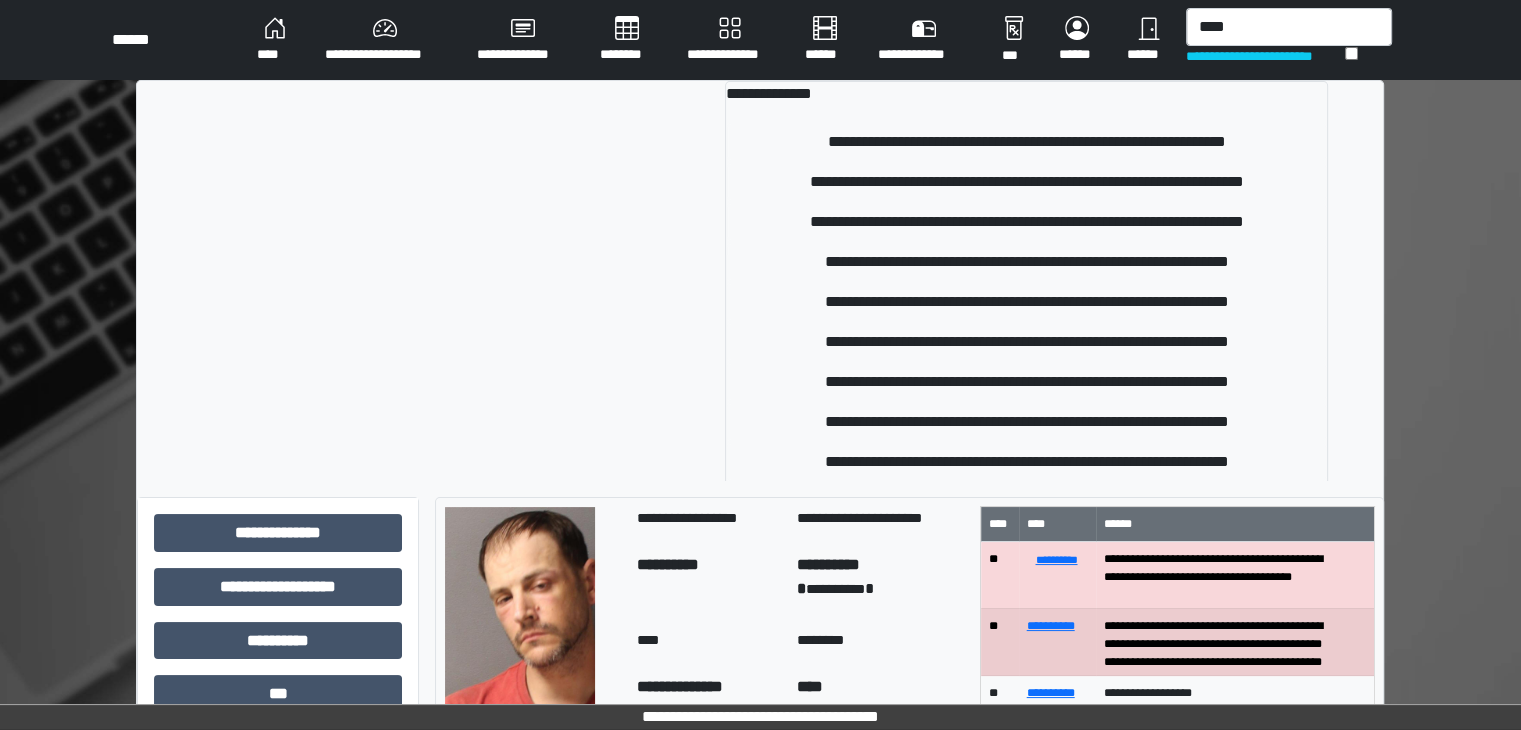 click on "**********" at bounding box center (1026, 182) 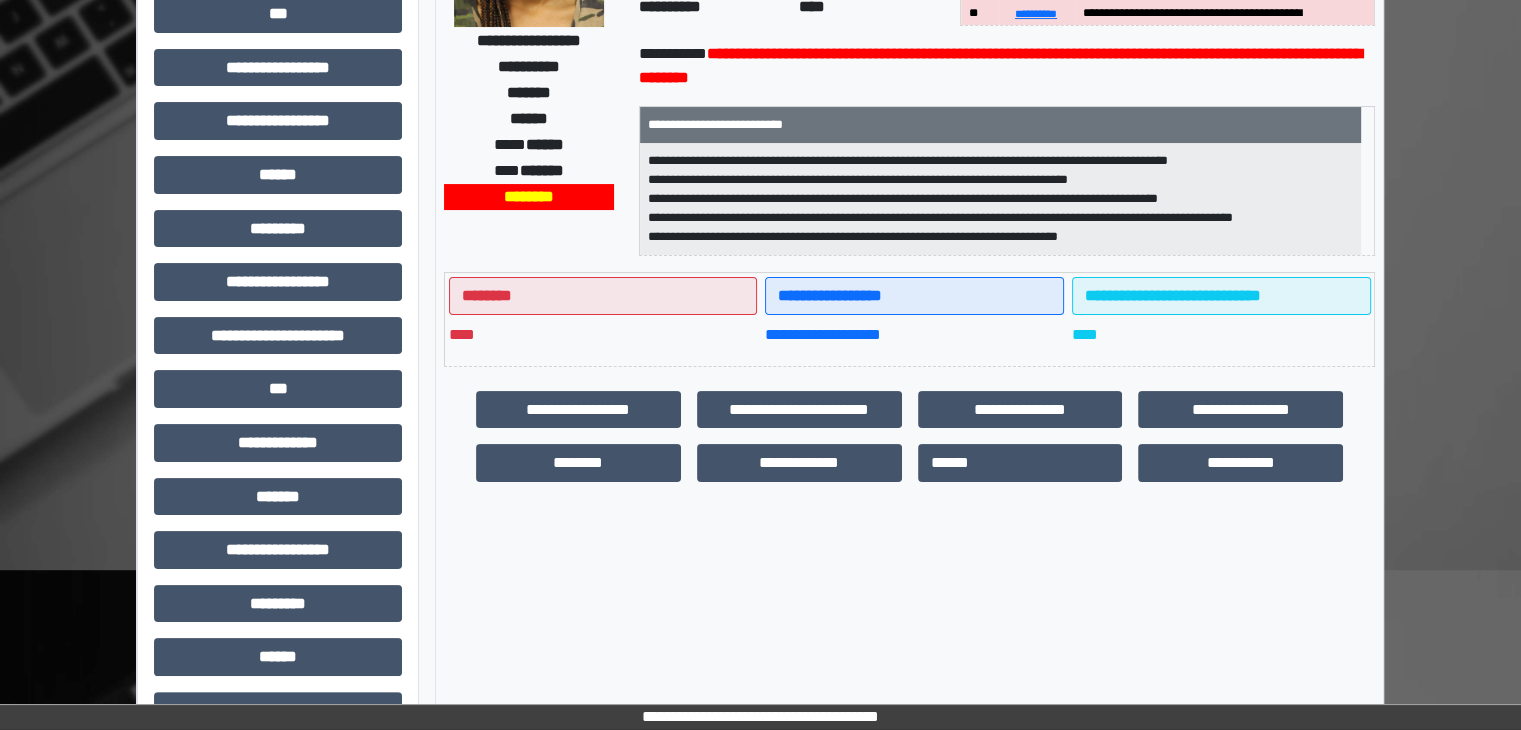 scroll, scrollTop: 300, scrollLeft: 0, axis: vertical 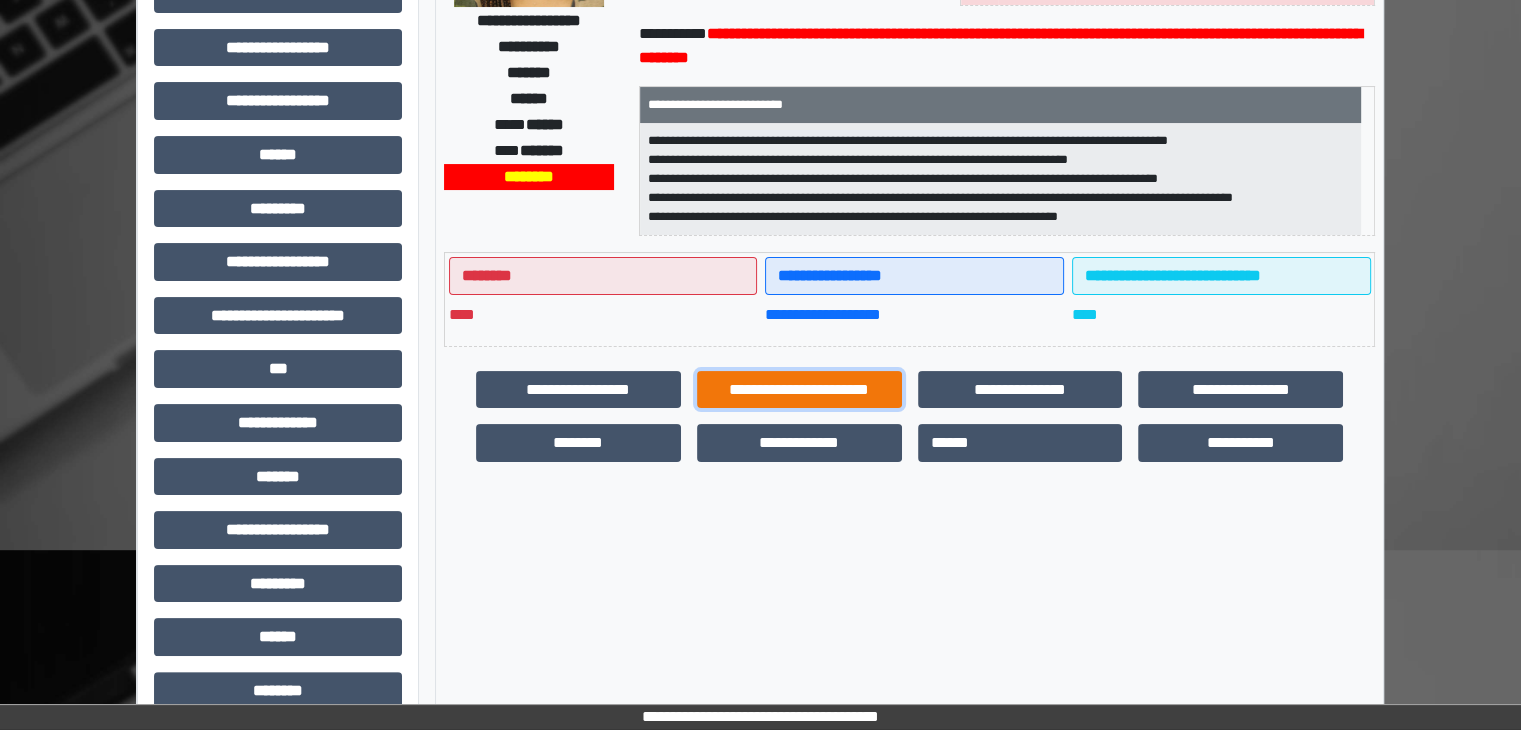 click on "**********" at bounding box center (799, 390) 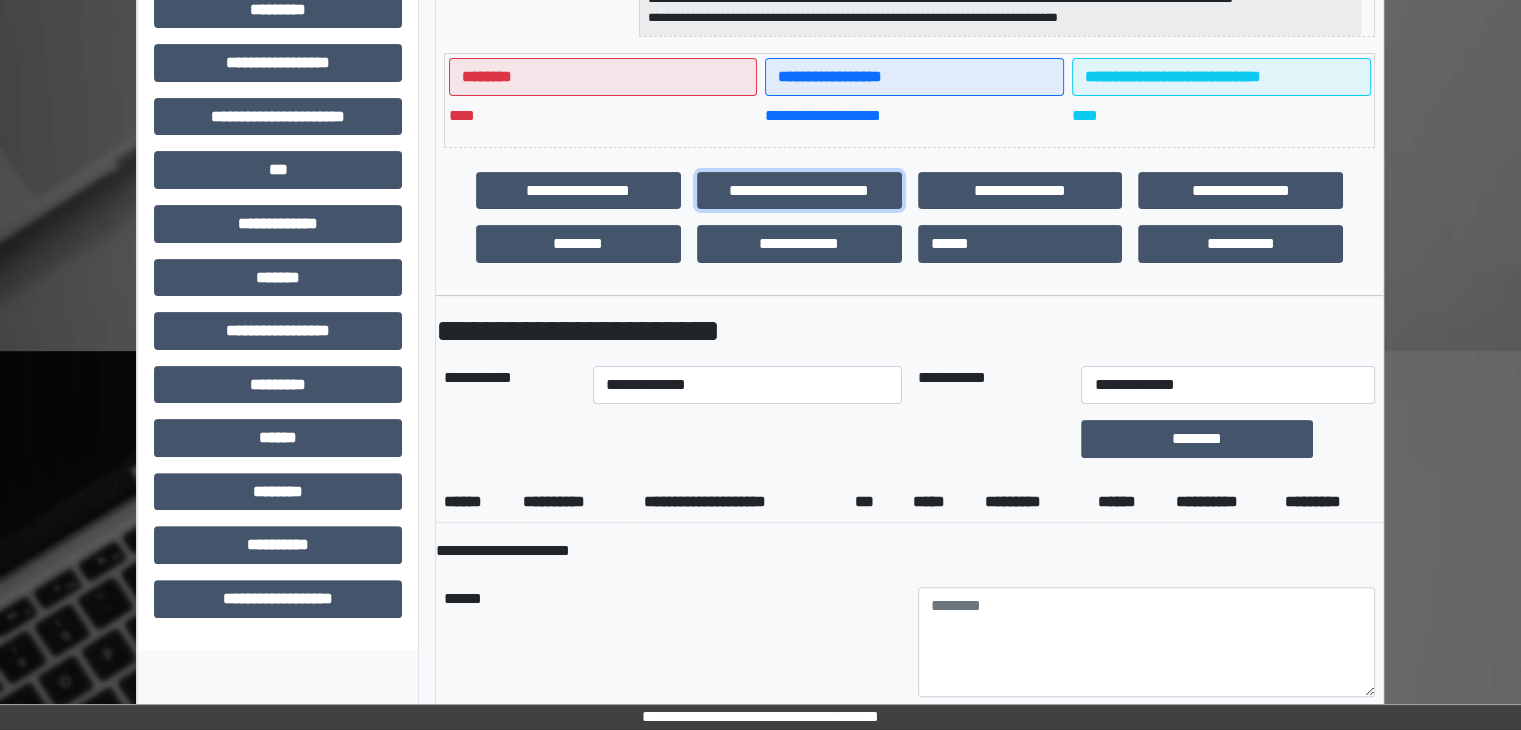 scroll, scrollTop: 500, scrollLeft: 0, axis: vertical 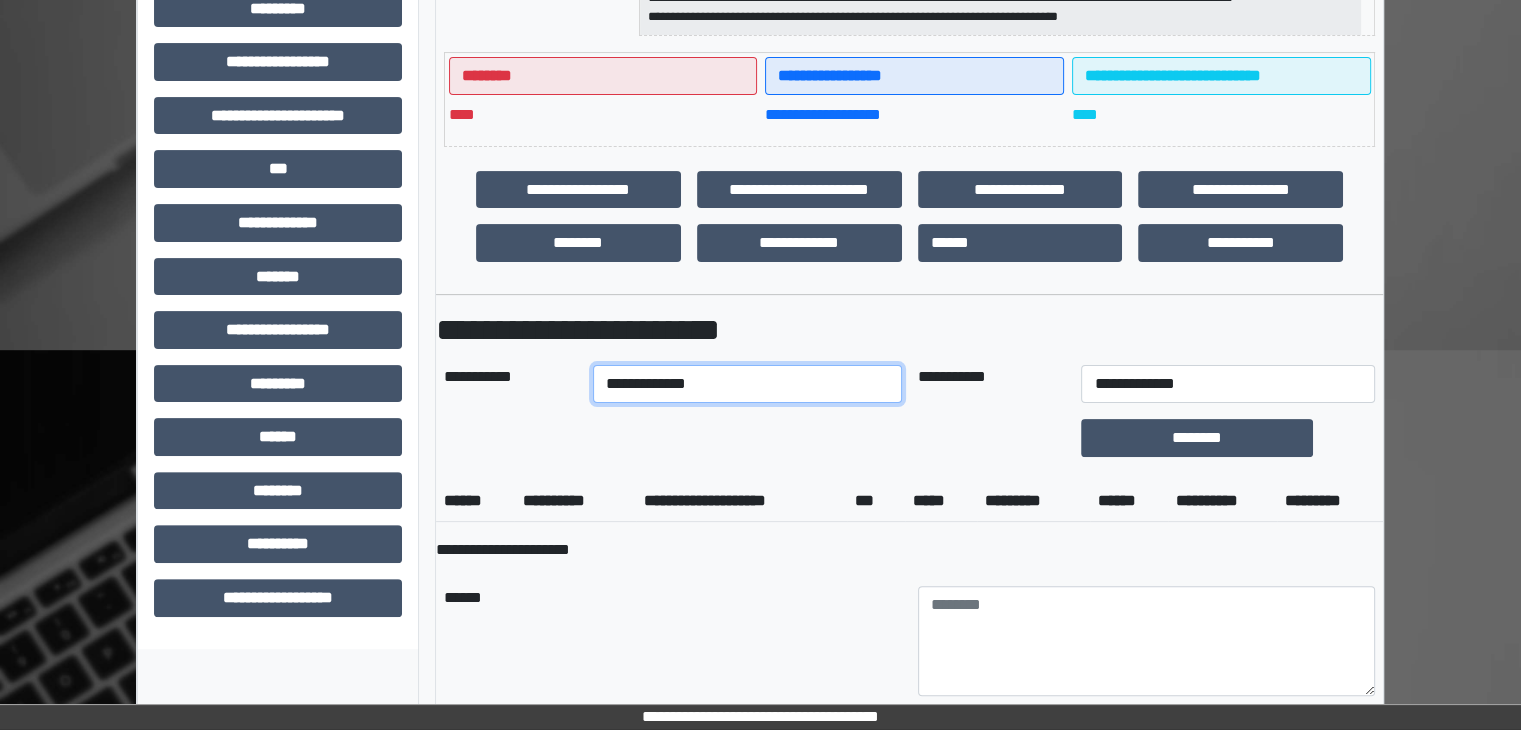 click on "**********" at bounding box center (747, 384) 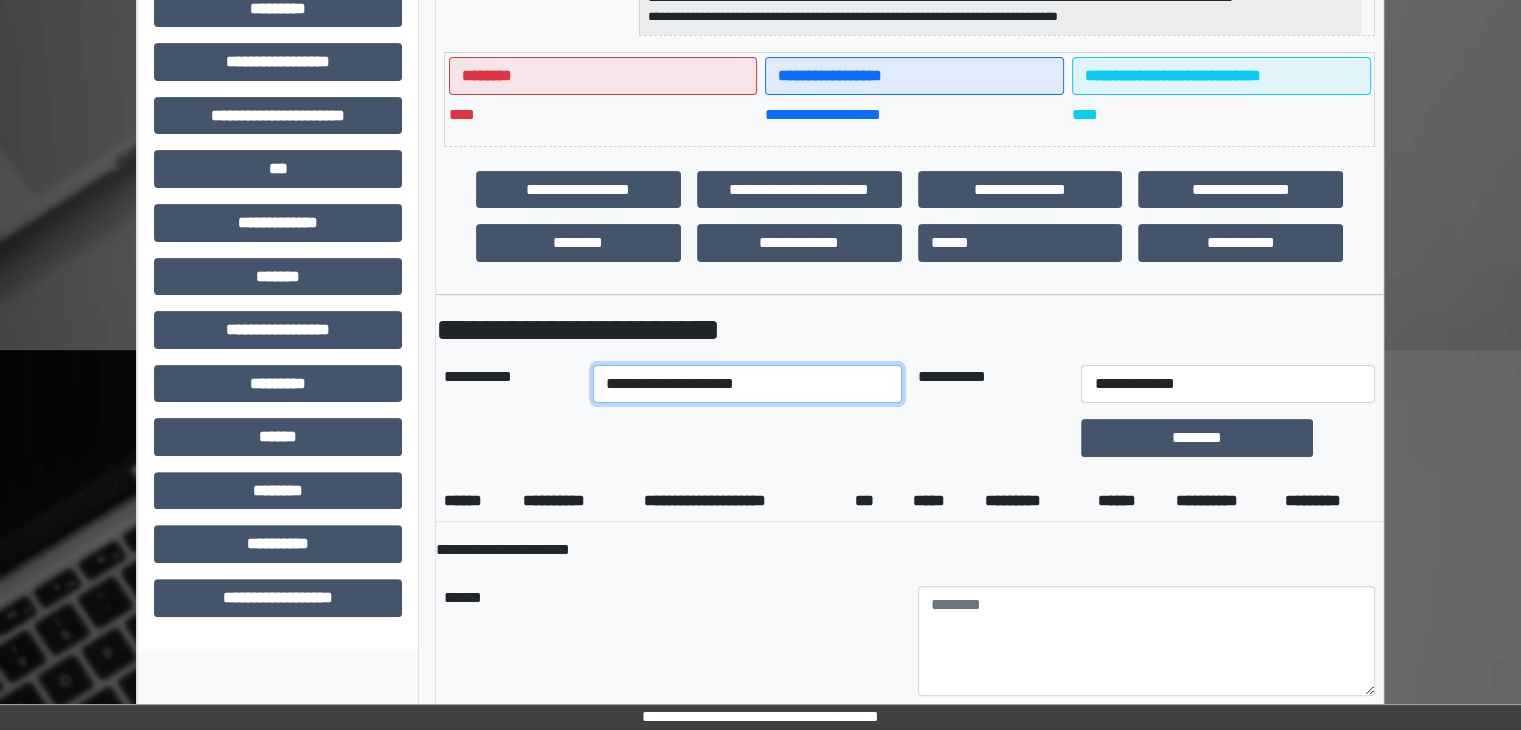 click on "**********" at bounding box center [747, 384] 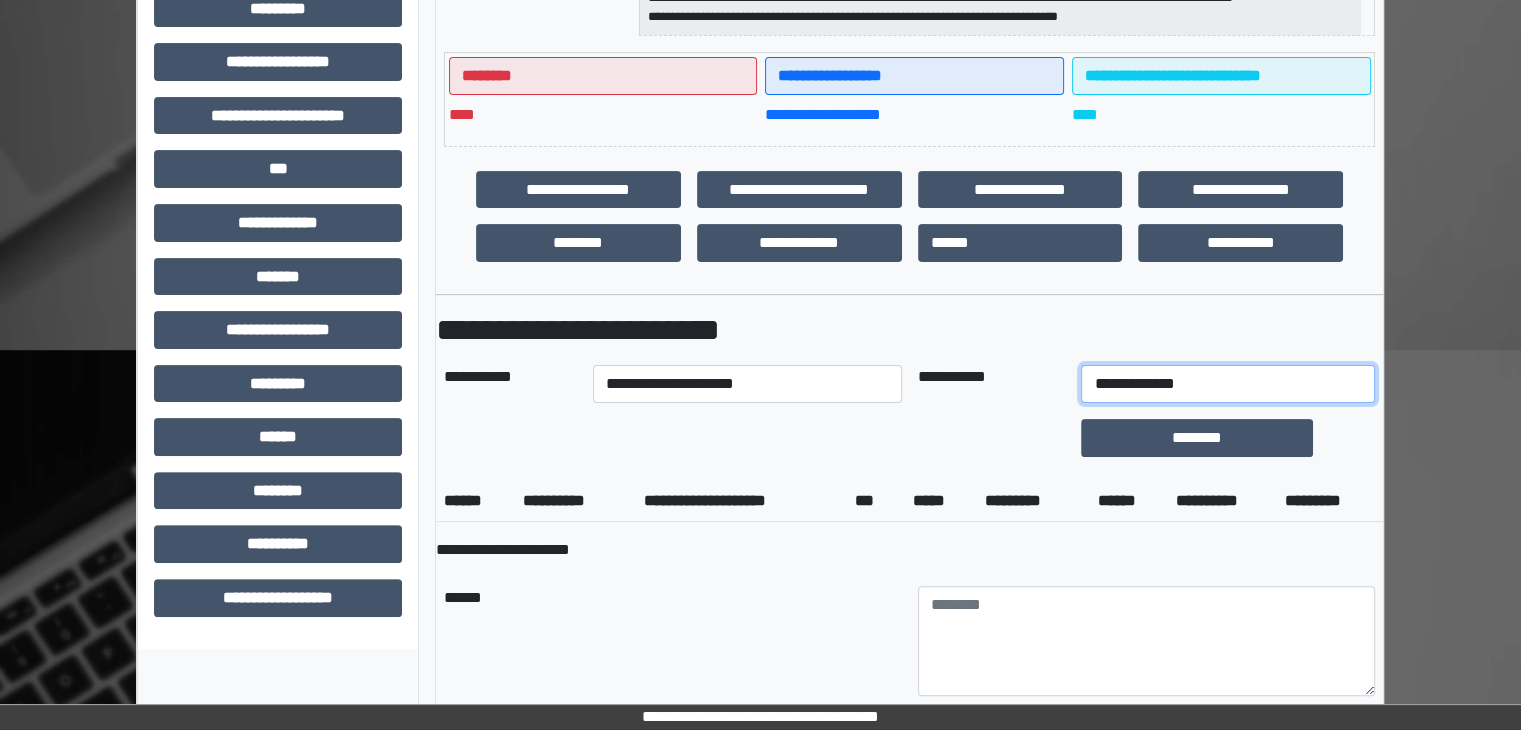 click on "**********" at bounding box center (1227, 384) 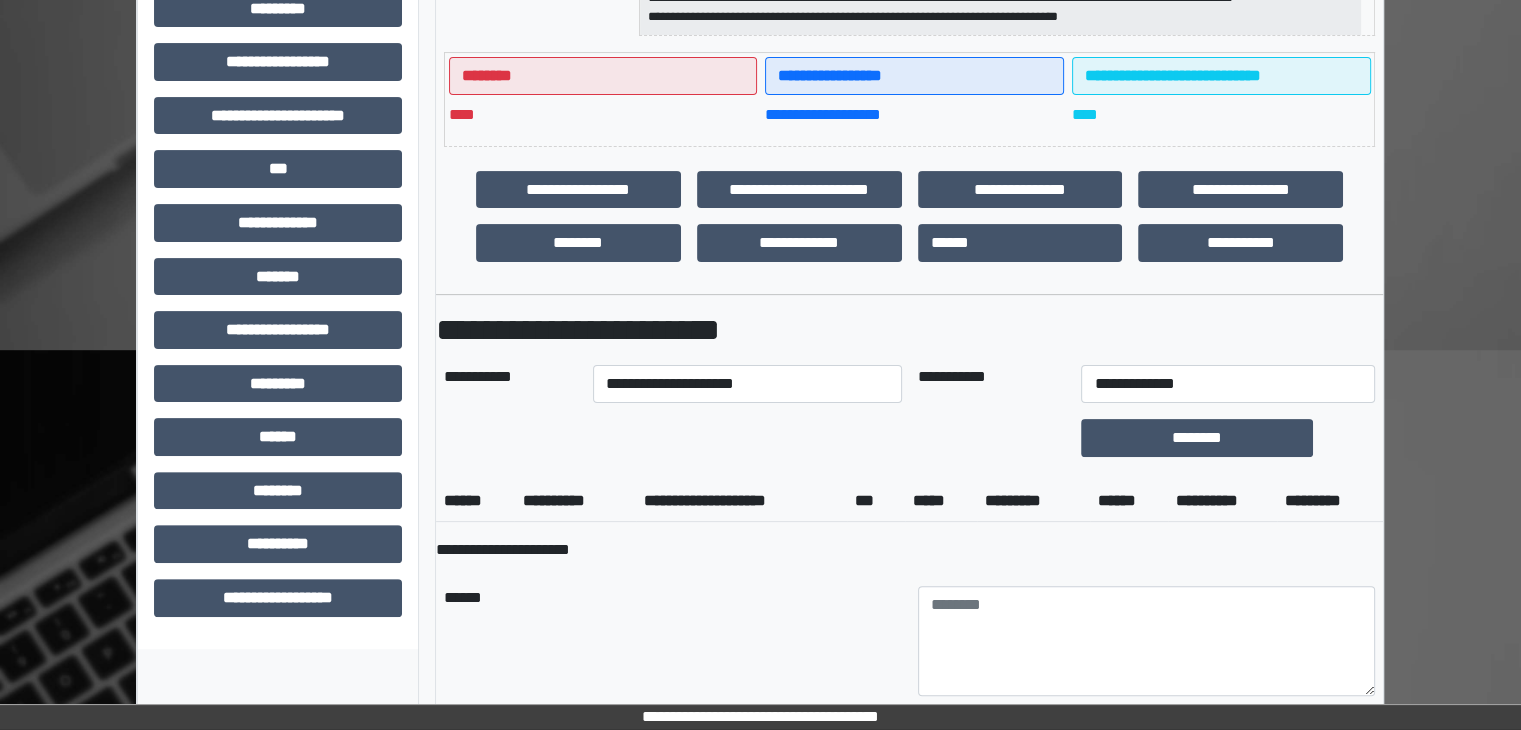 click on "**********" at bounding box center [741, 501] 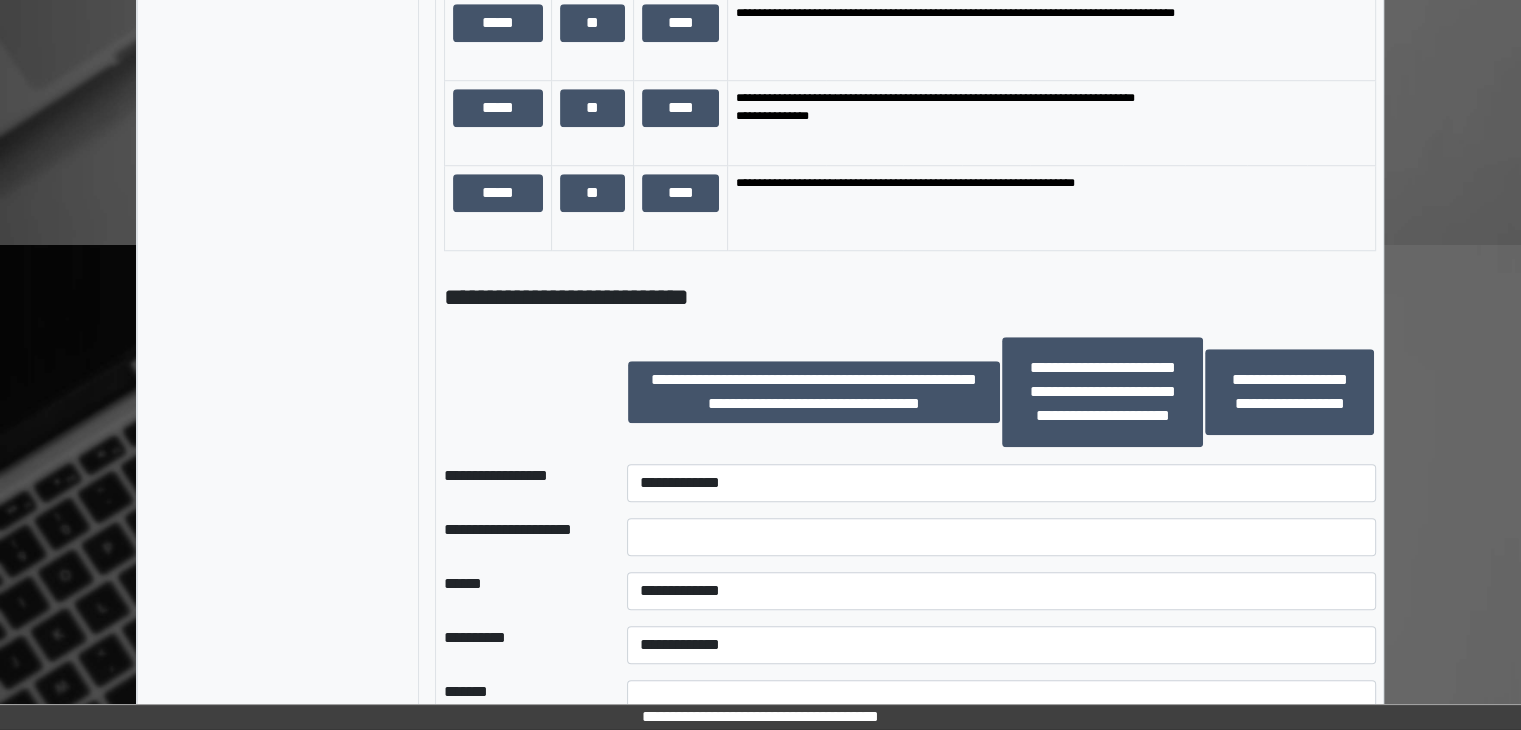 scroll, scrollTop: 1800, scrollLeft: 0, axis: vertical 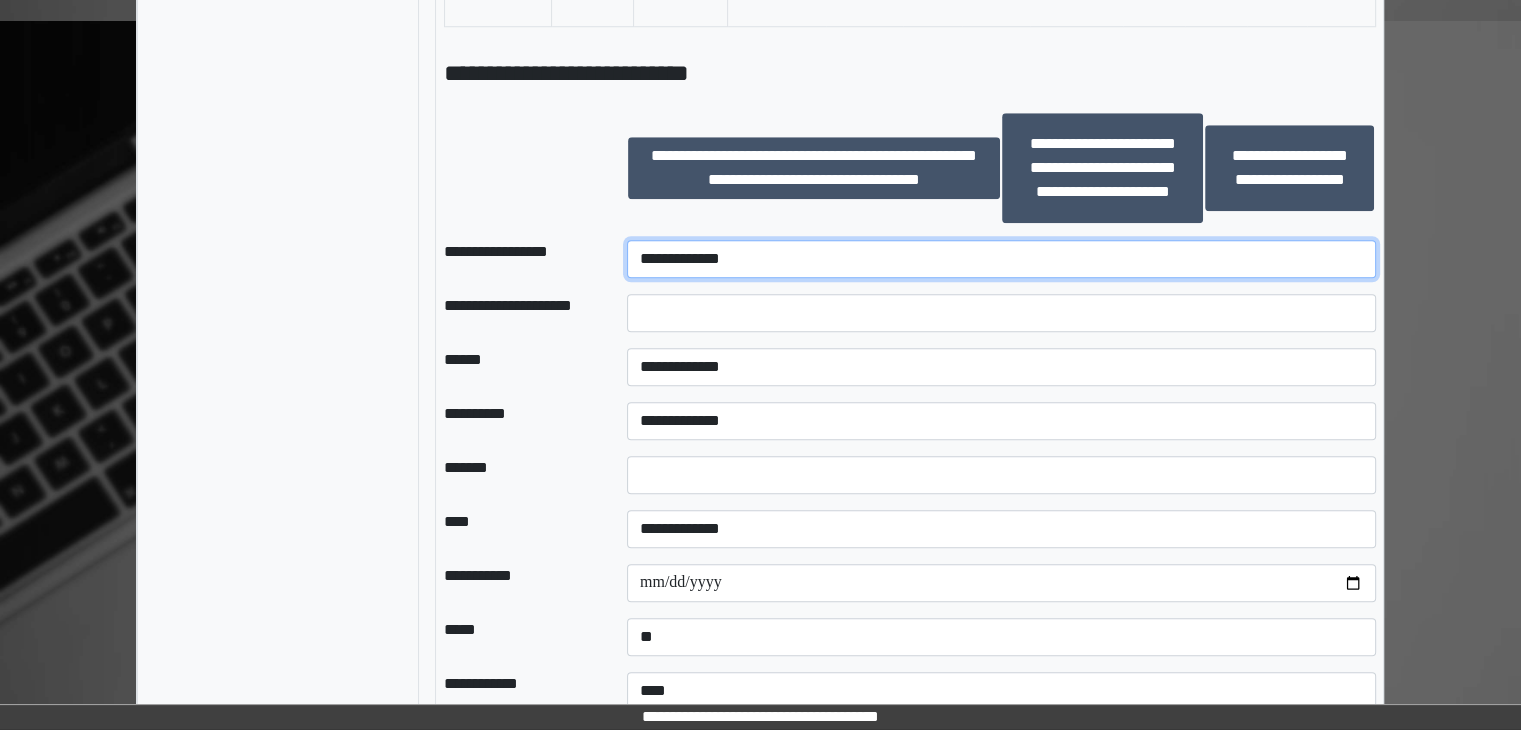 click on "**********" at bounding box center (1001, 259) 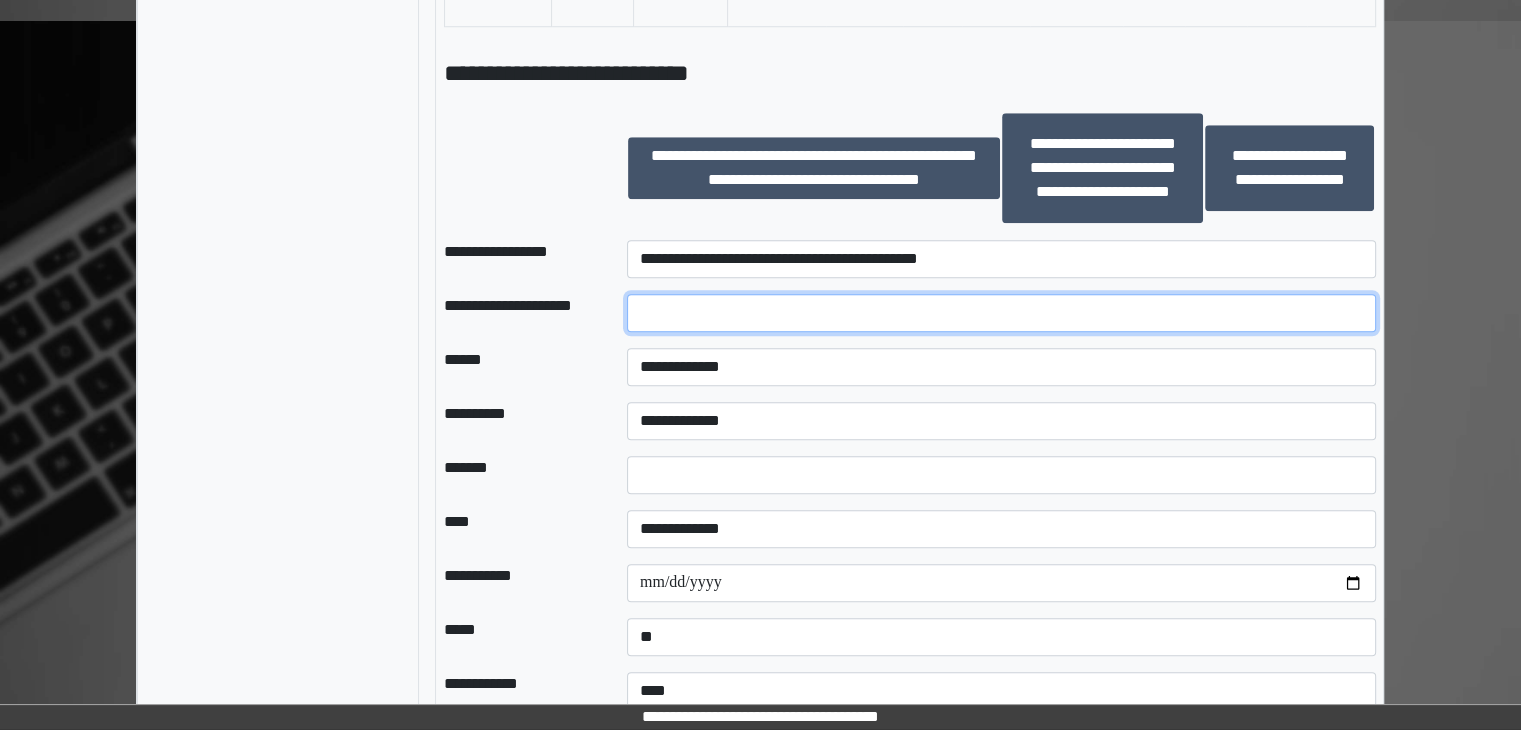 click at bounding box center [1001, 313] 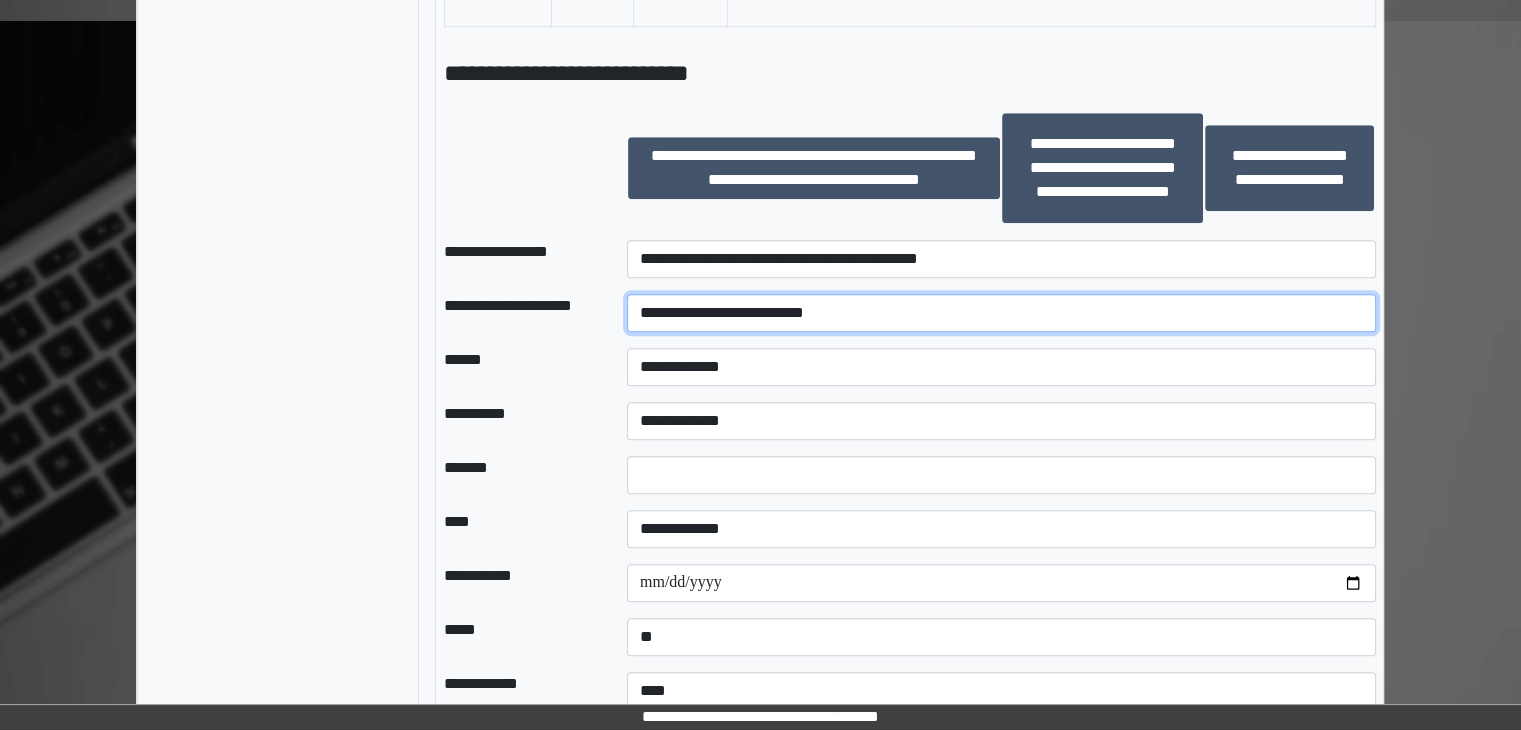 type on "**********" 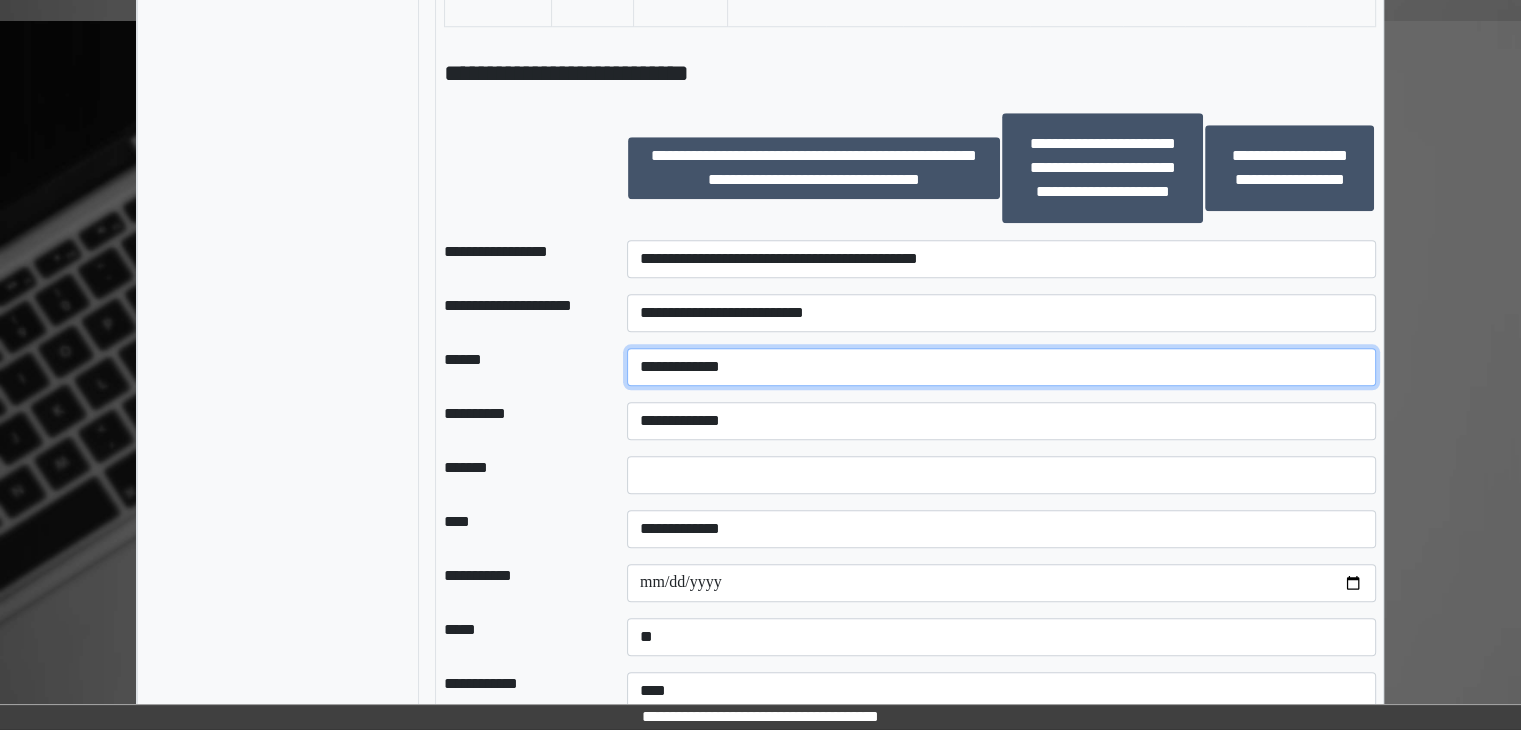 click on "**********" at bounding box center (1001, 367) 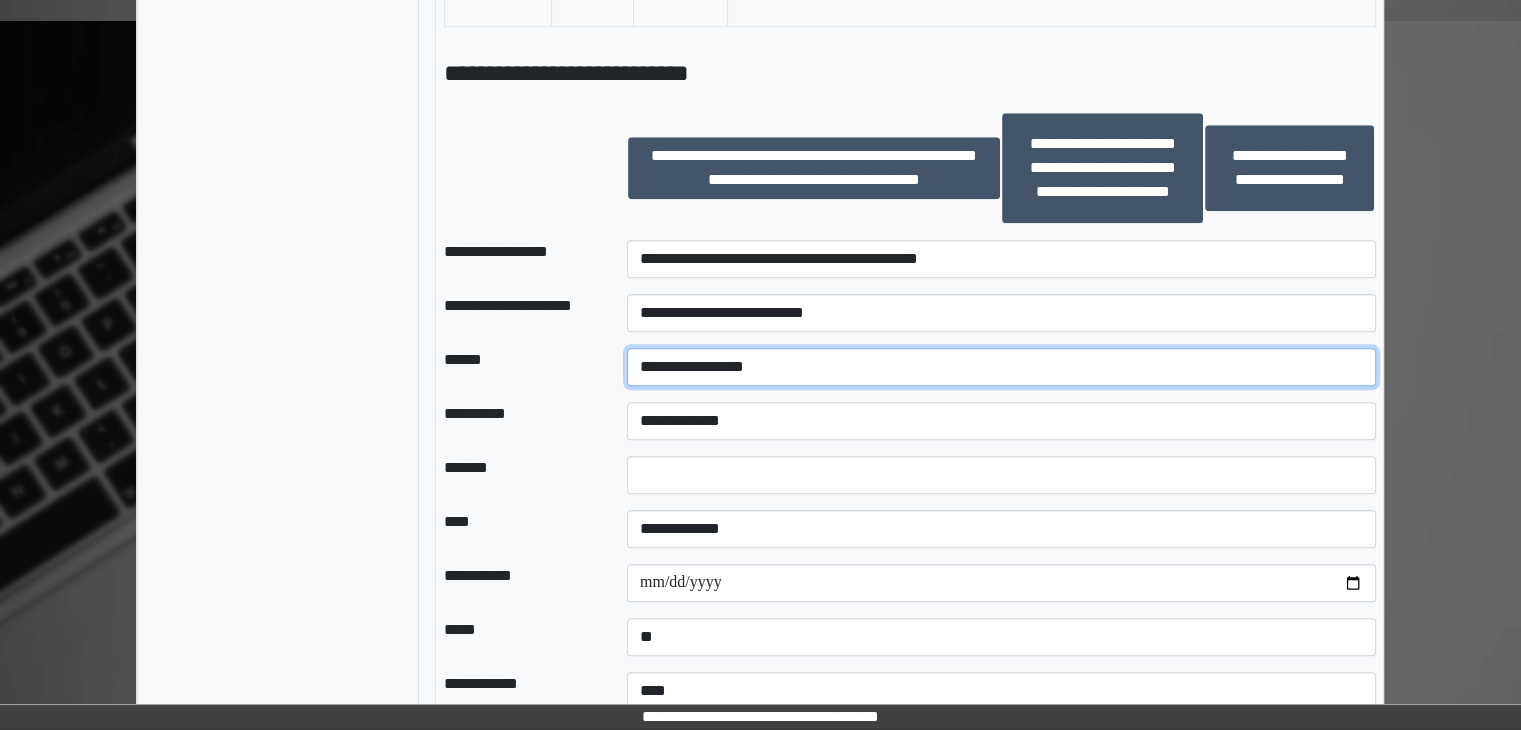 click on "**********" at bounding box center (1001, 367) 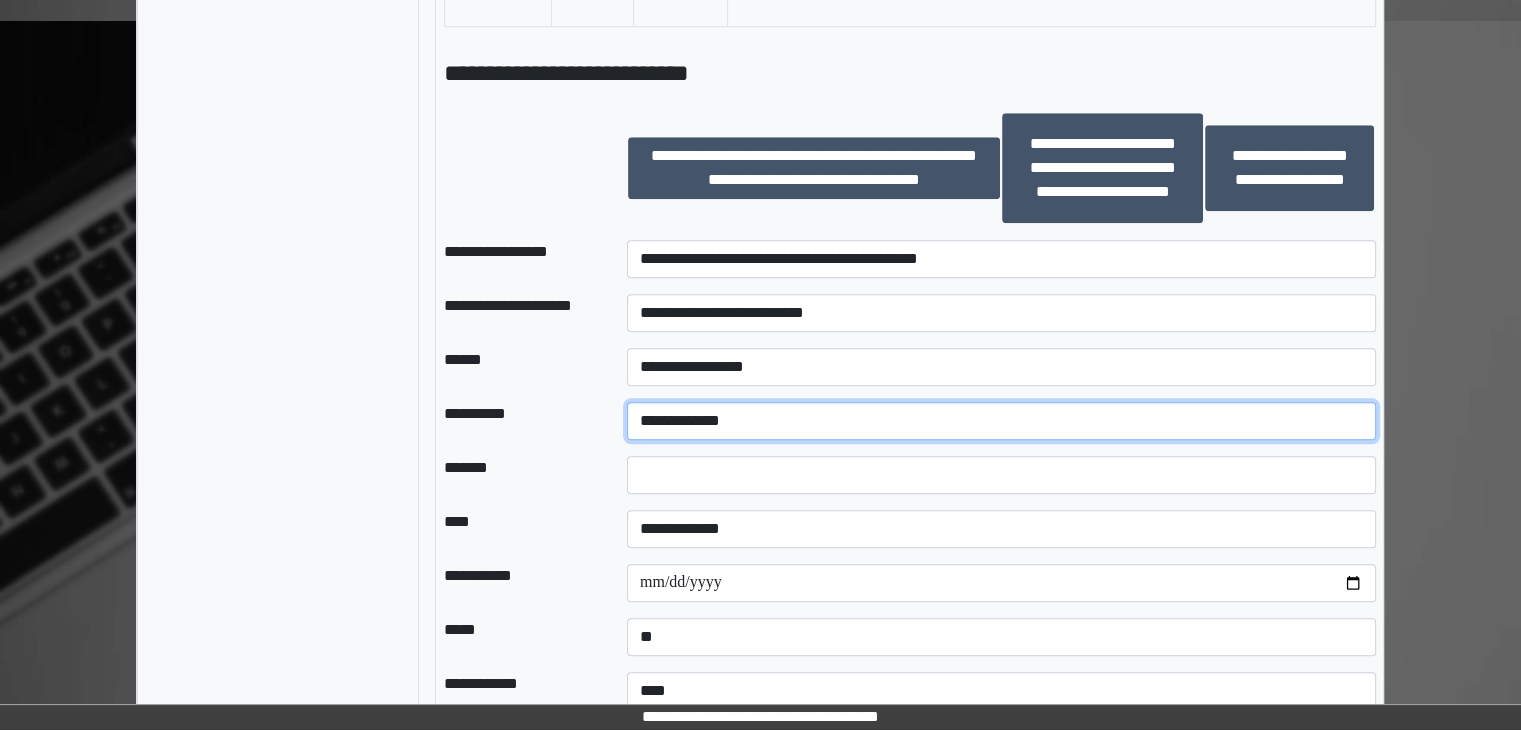 click on "**********" at bounding box center (1001, 421) 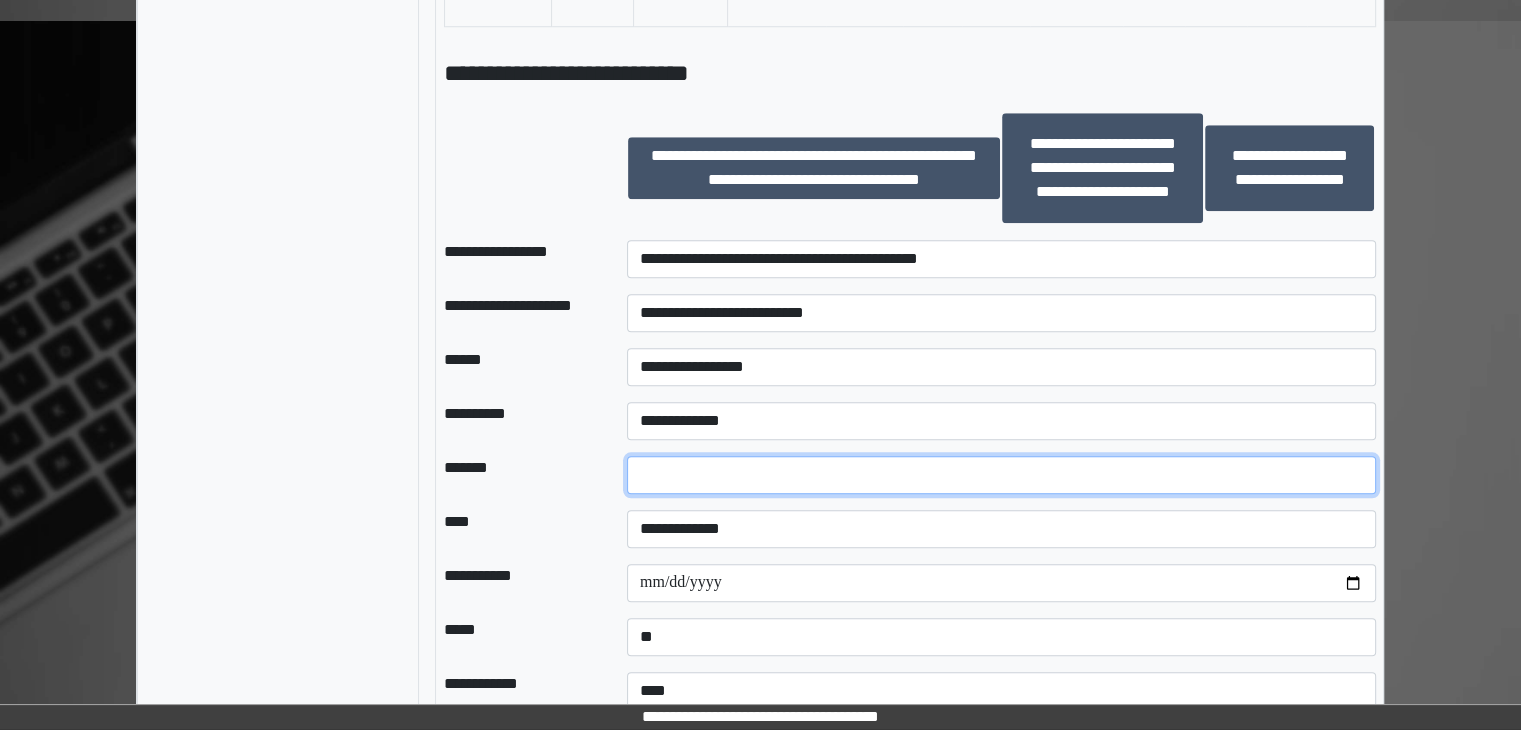 click at bounding box center [1001, 475] 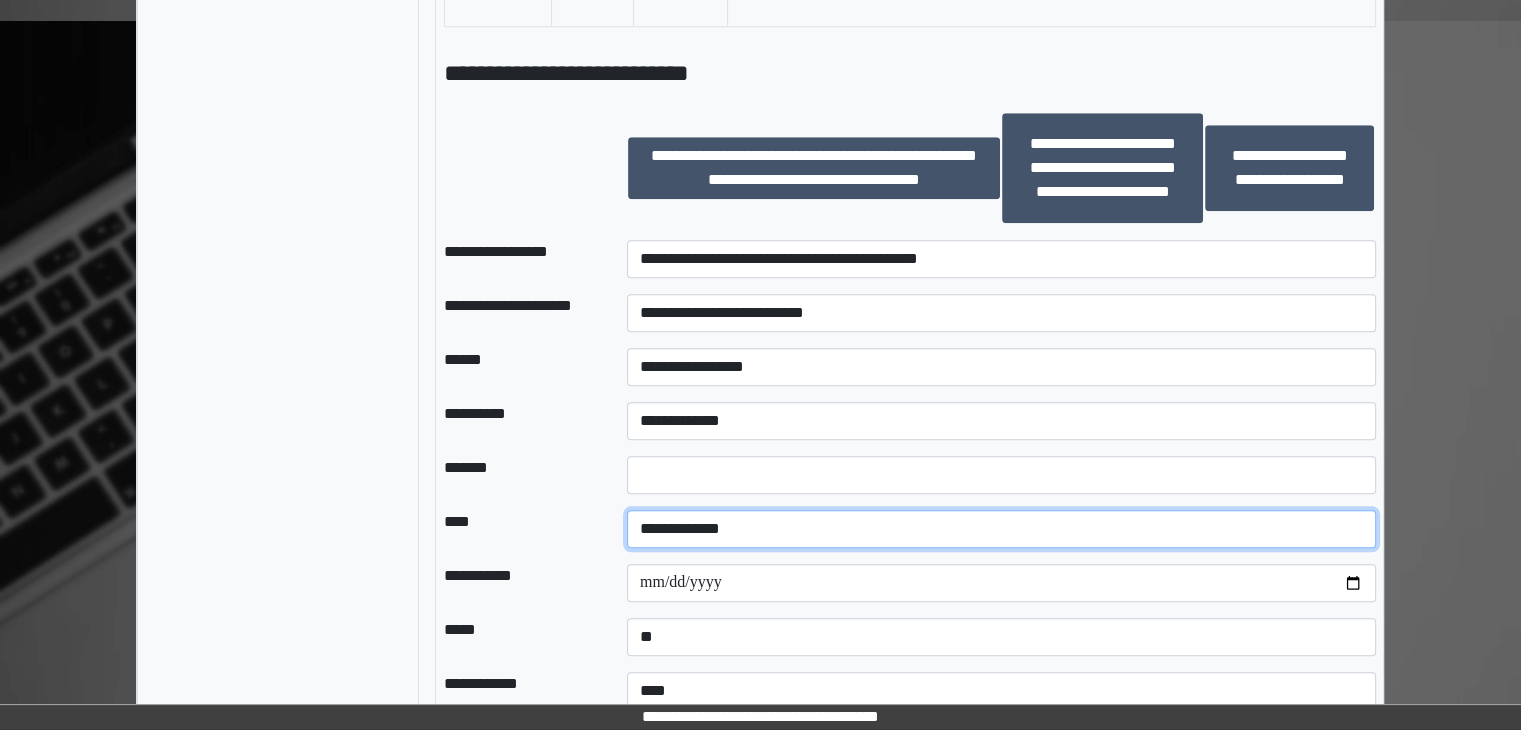 click on "**********" at bounding box center (1001, 529) 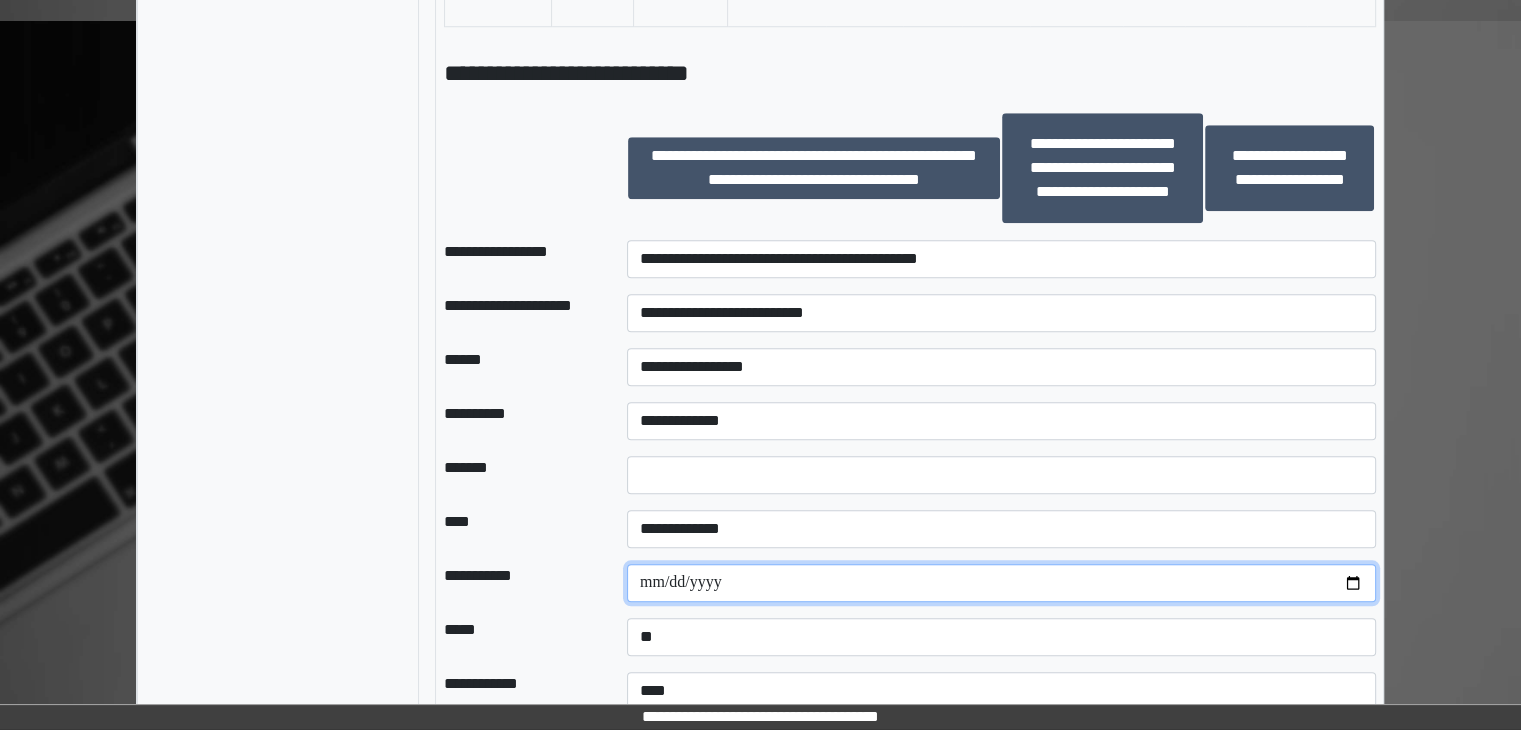 click at bounding box center (1001, 583) 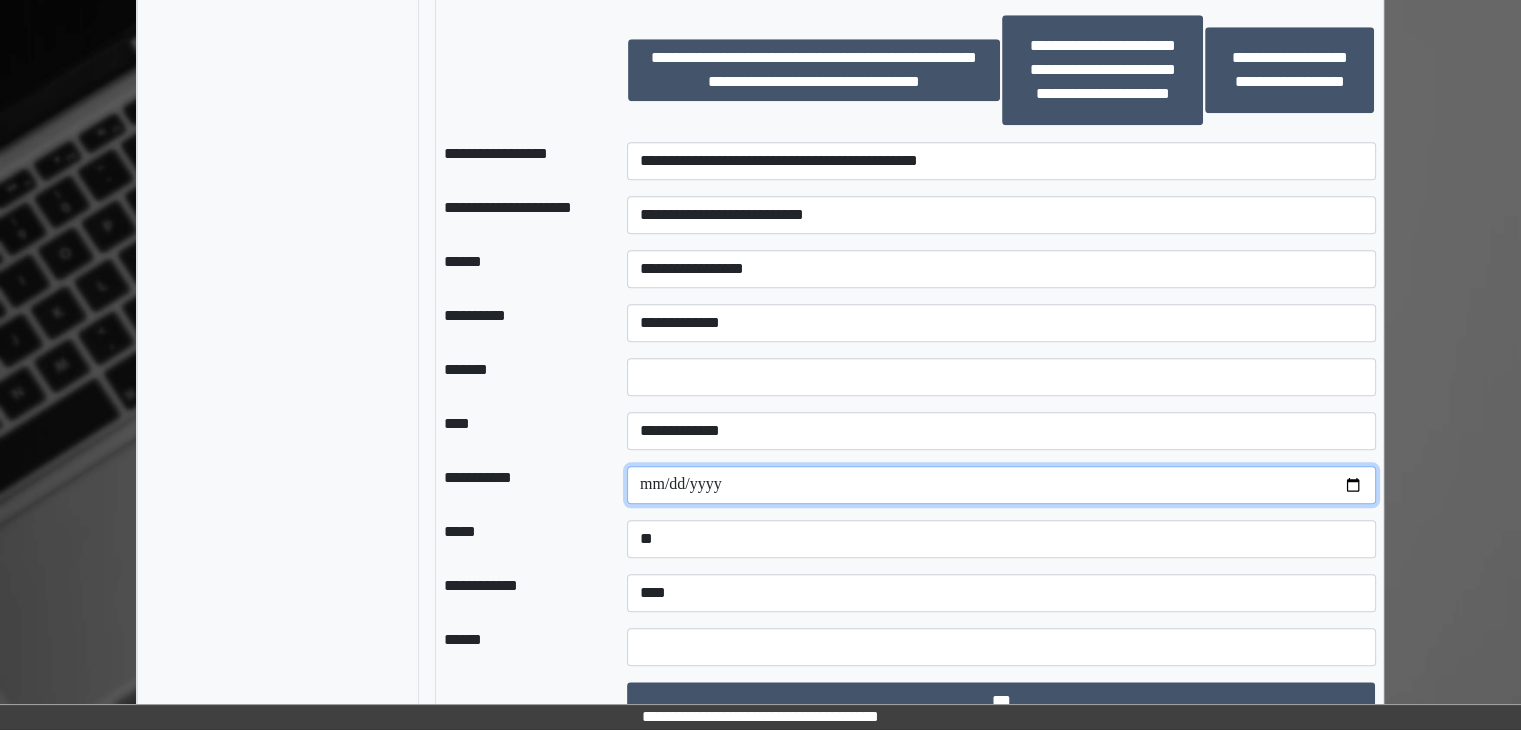 scroll, scrollTop: 1900, scrollLeft: 0, axis: vertical 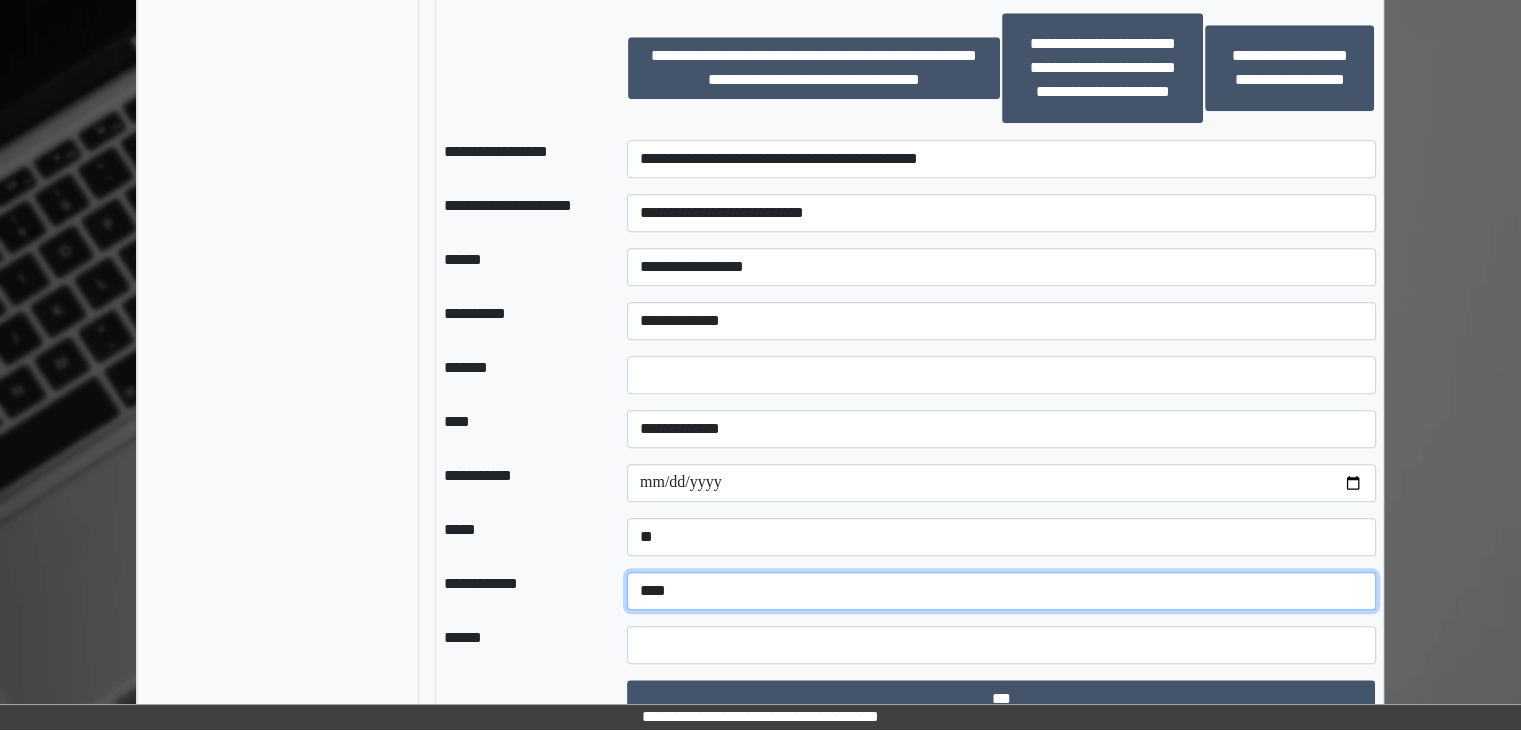 click on "**********" at bounding box center (1001, 591) 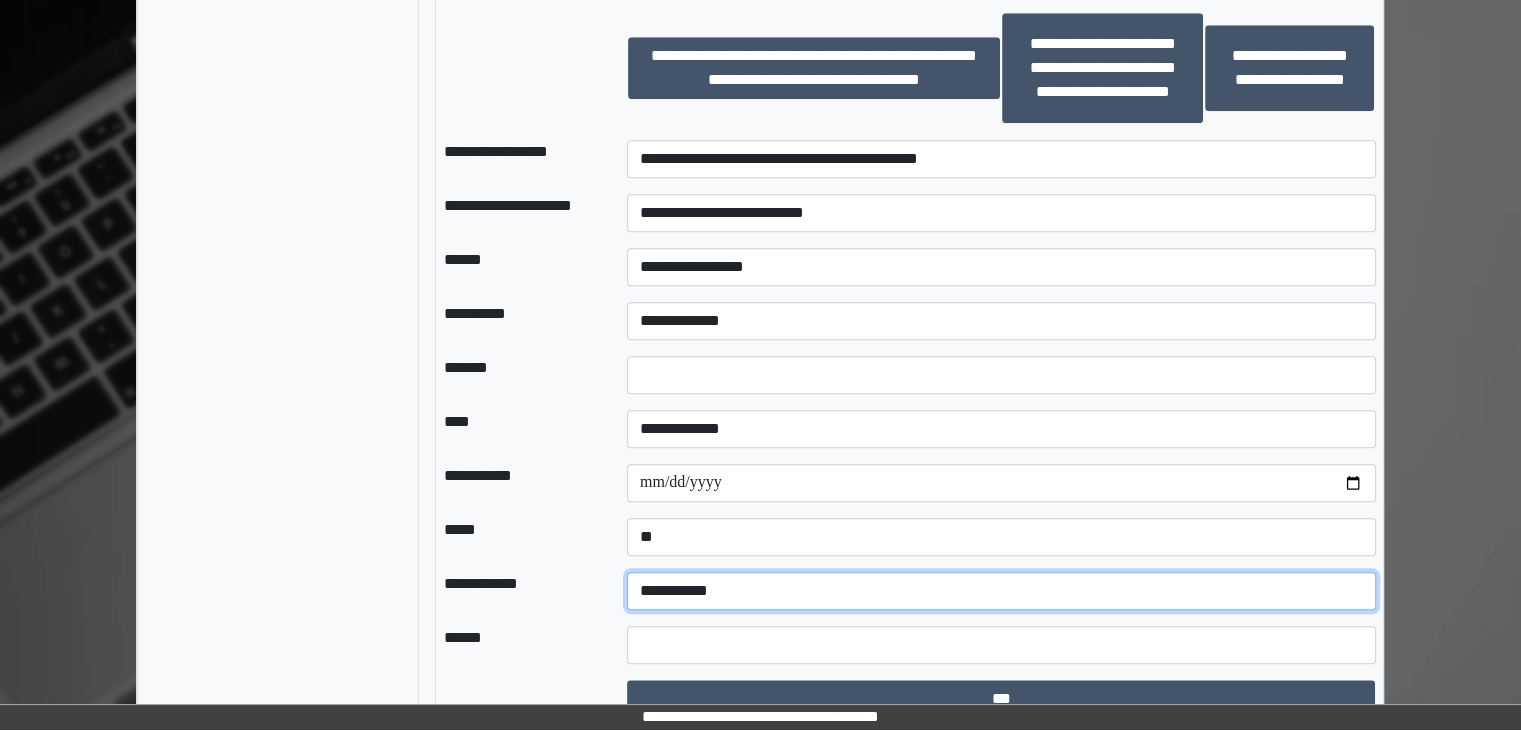 click on "**********" at bounding box center (1001, 591) 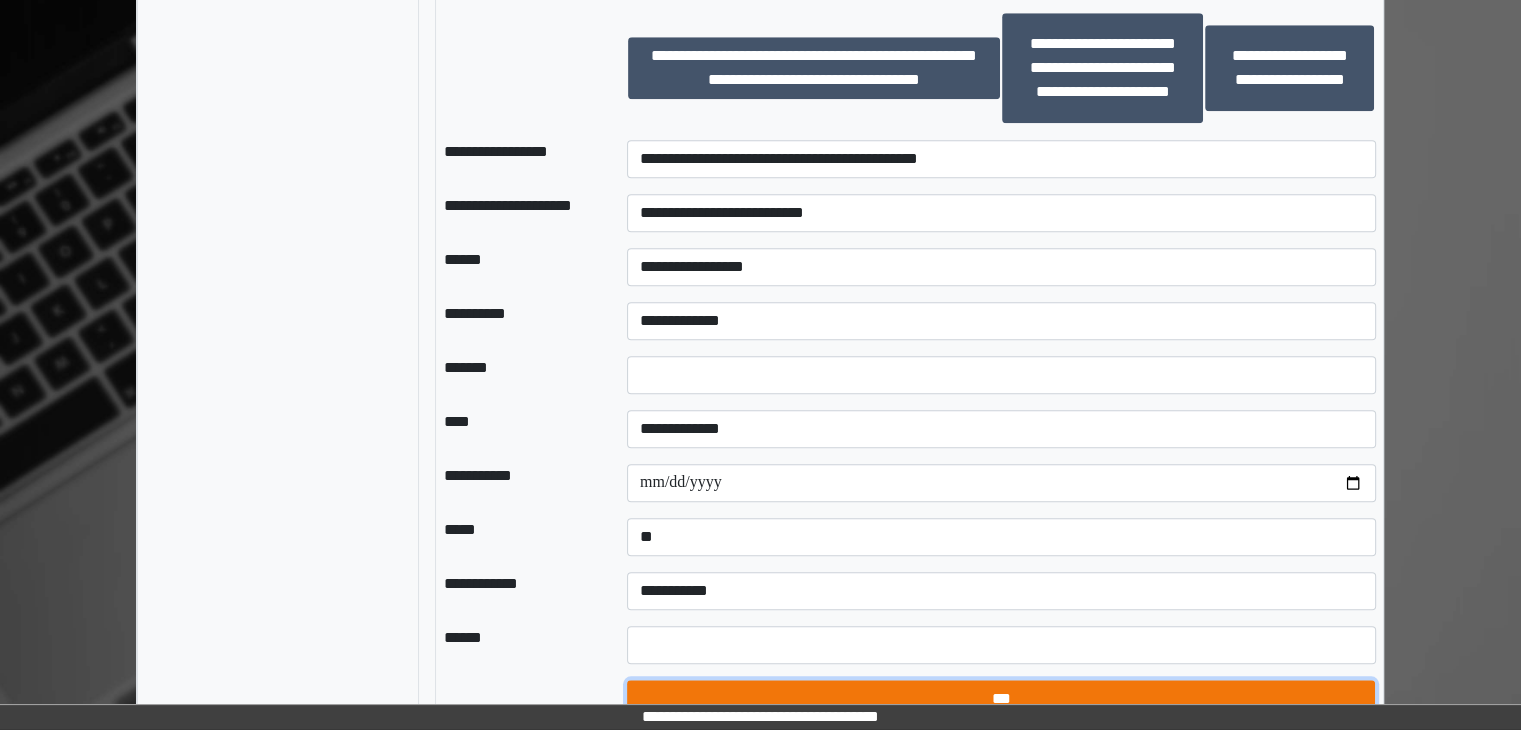click on "***" at bounding box center [1001, 699] 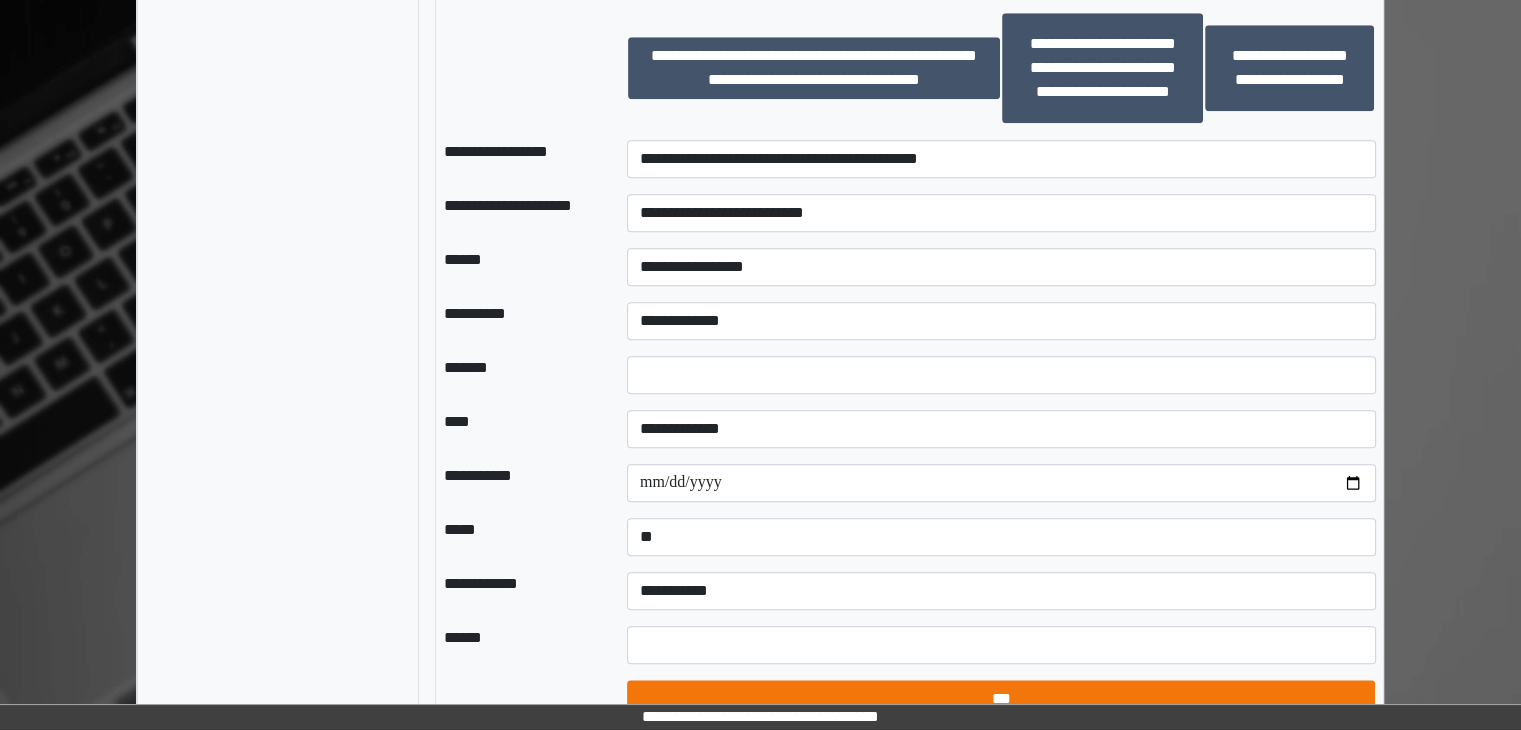select on "*" 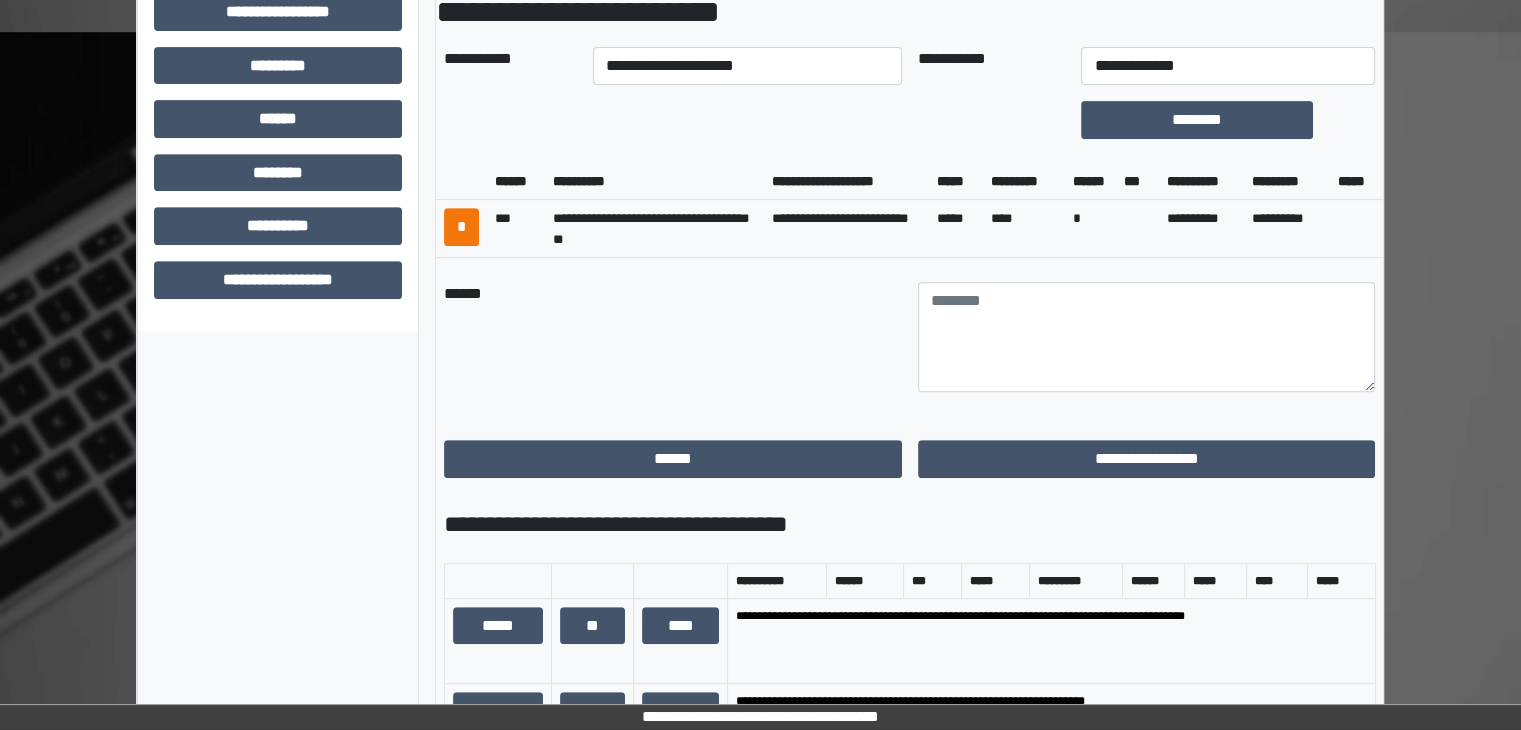 scroll, scrollTop: 800, scrollLeft: 0, axis: vertical 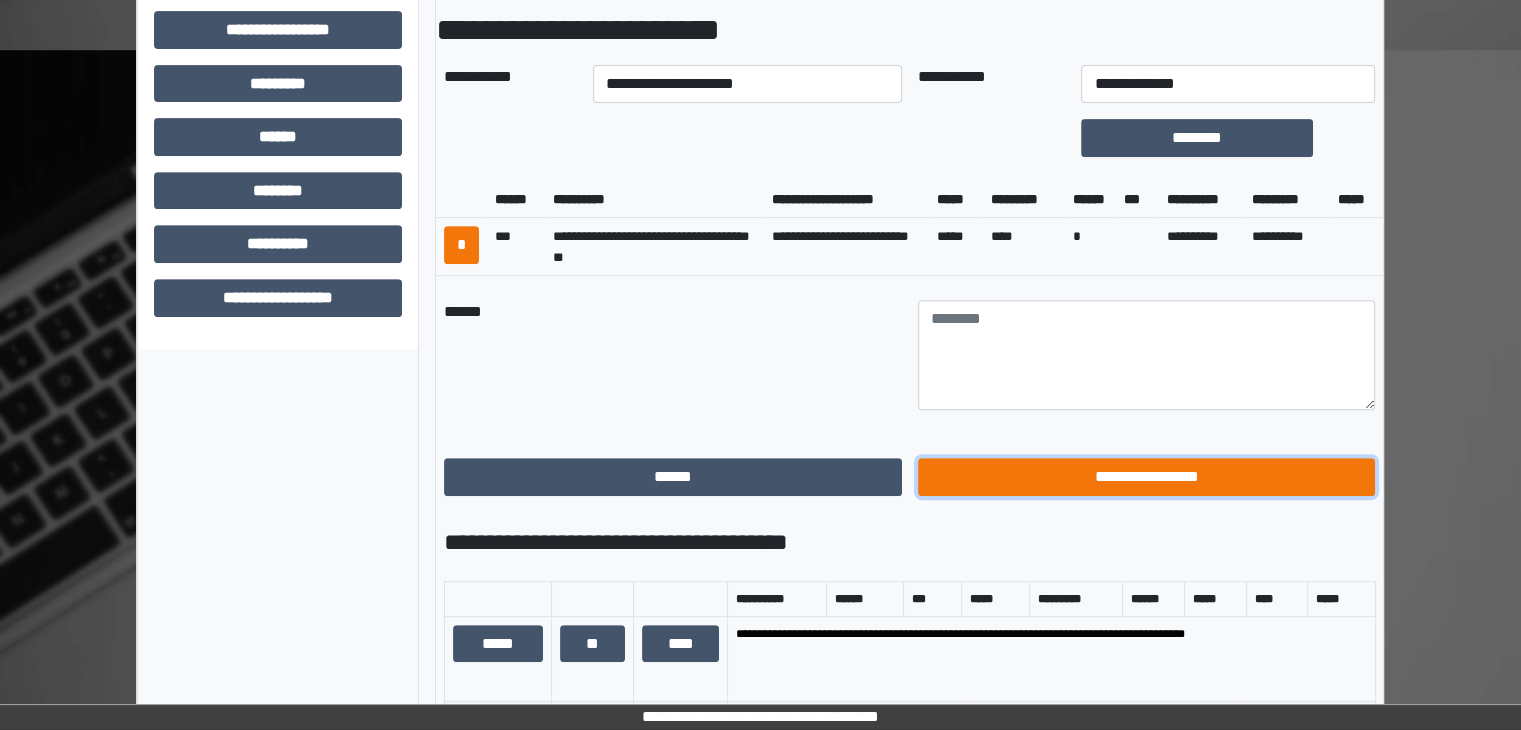 click on "**********" at bounding box center (1147, 477) 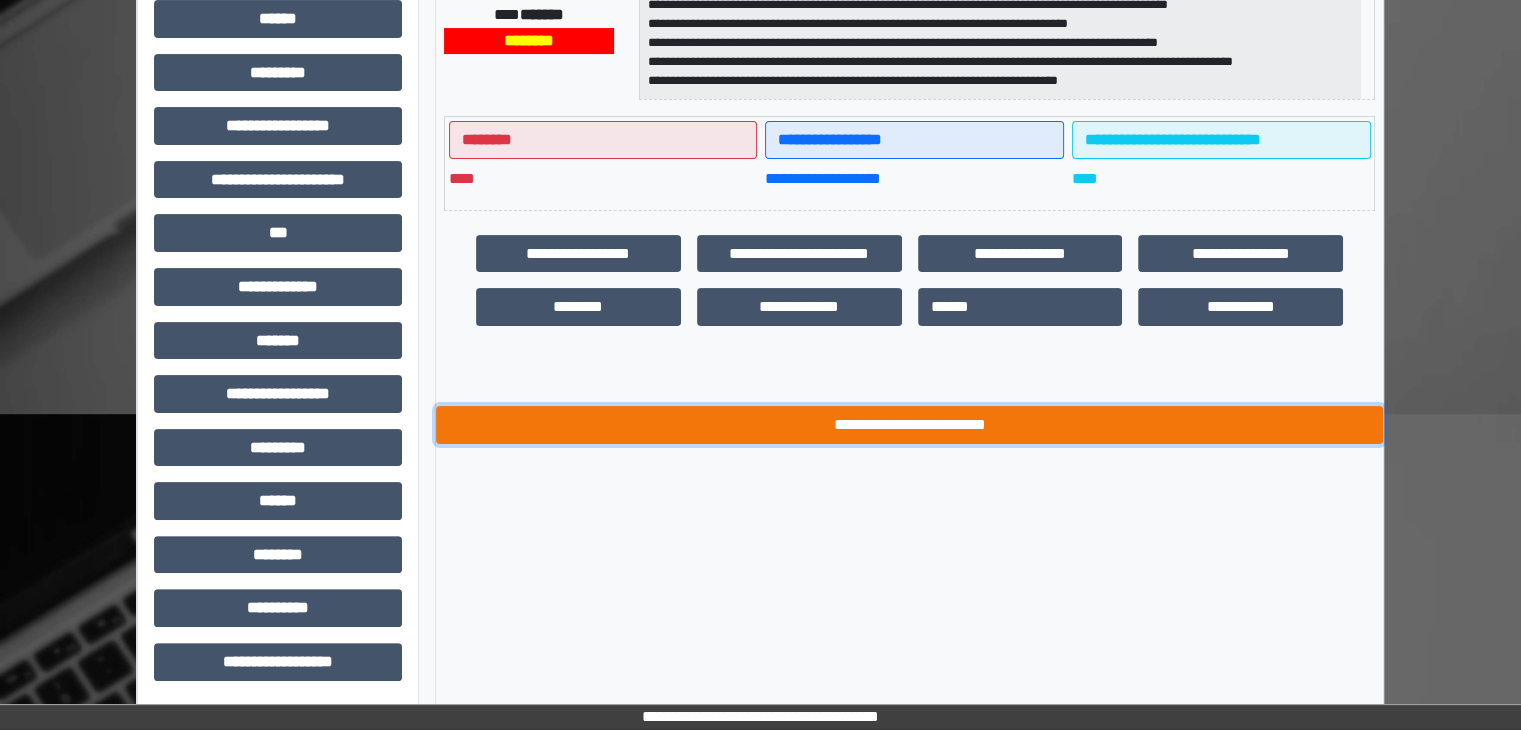 click on "**********" at bounding box center (909, 425) 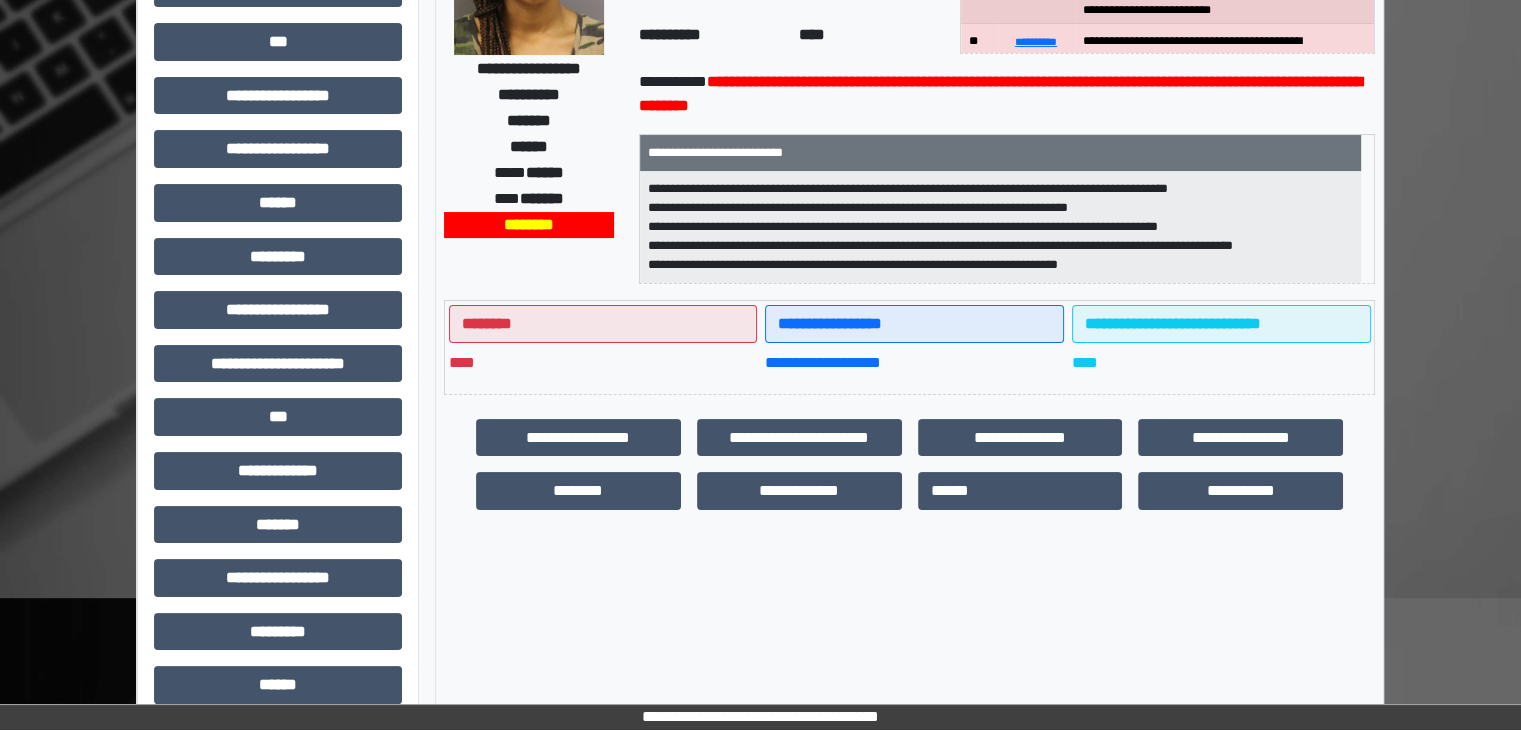 scroll, scrollTop: 0, scrollLeft: 0, axis: both 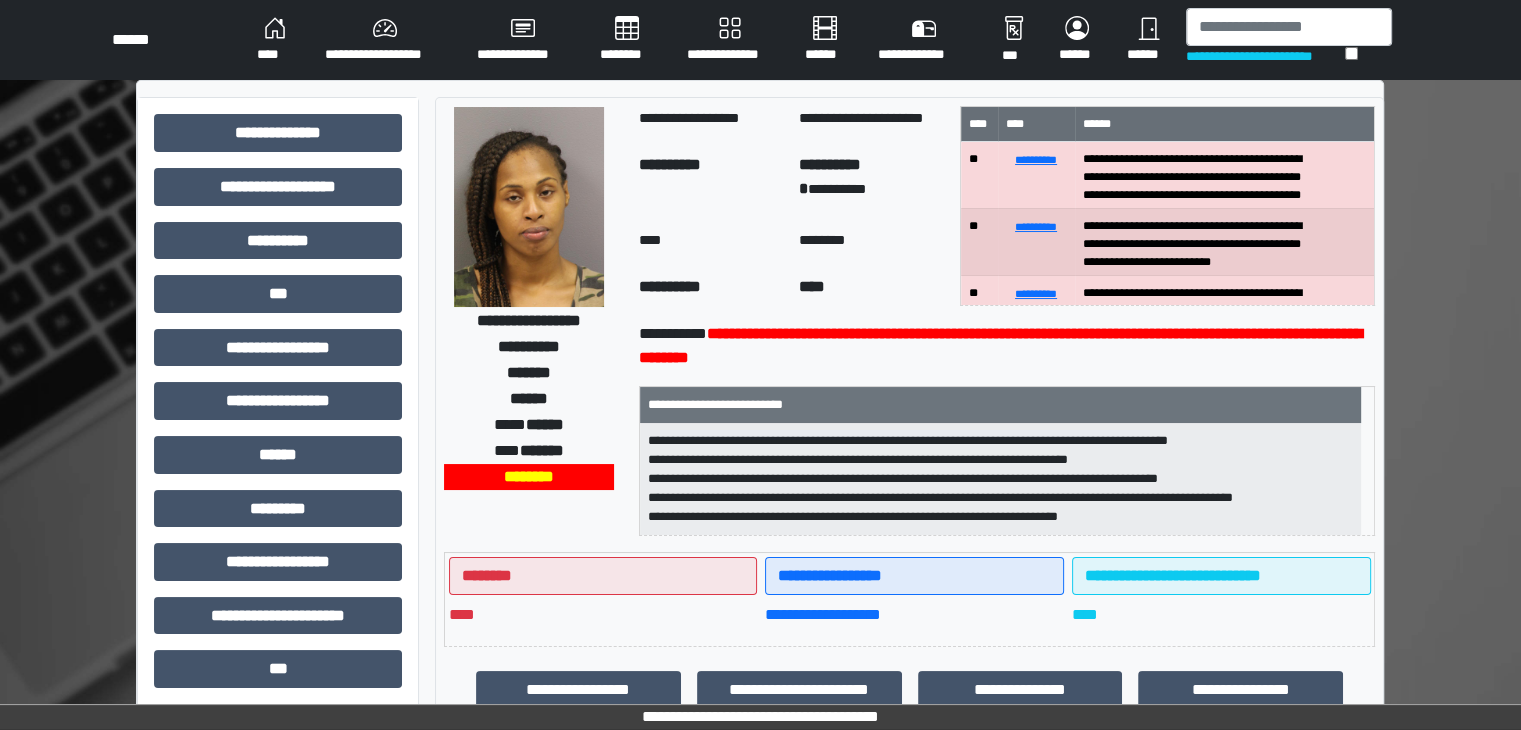 click on "****" at bounding box center (275, 40) 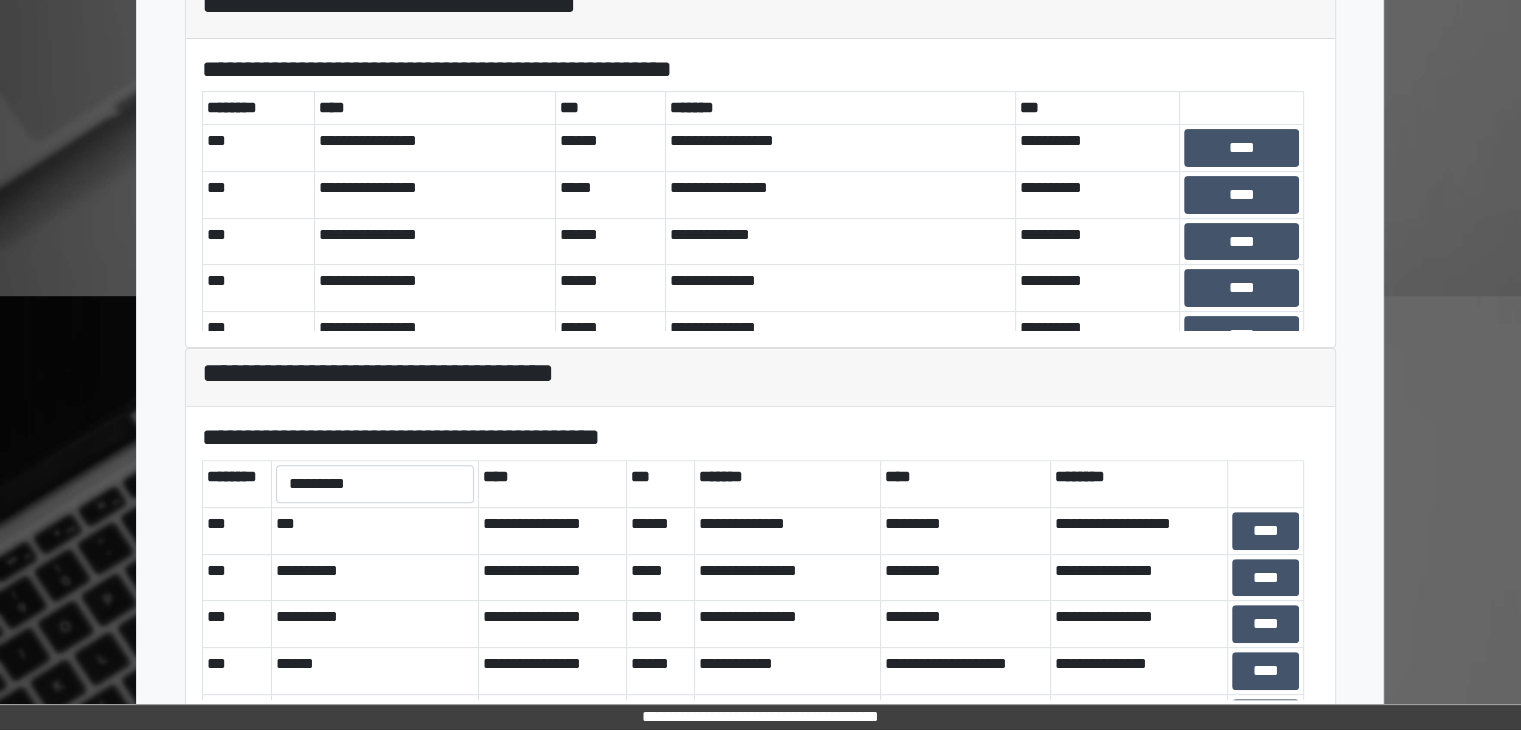 scroll, scrollTop: 581, scrollLeft: 0, axis: vertical 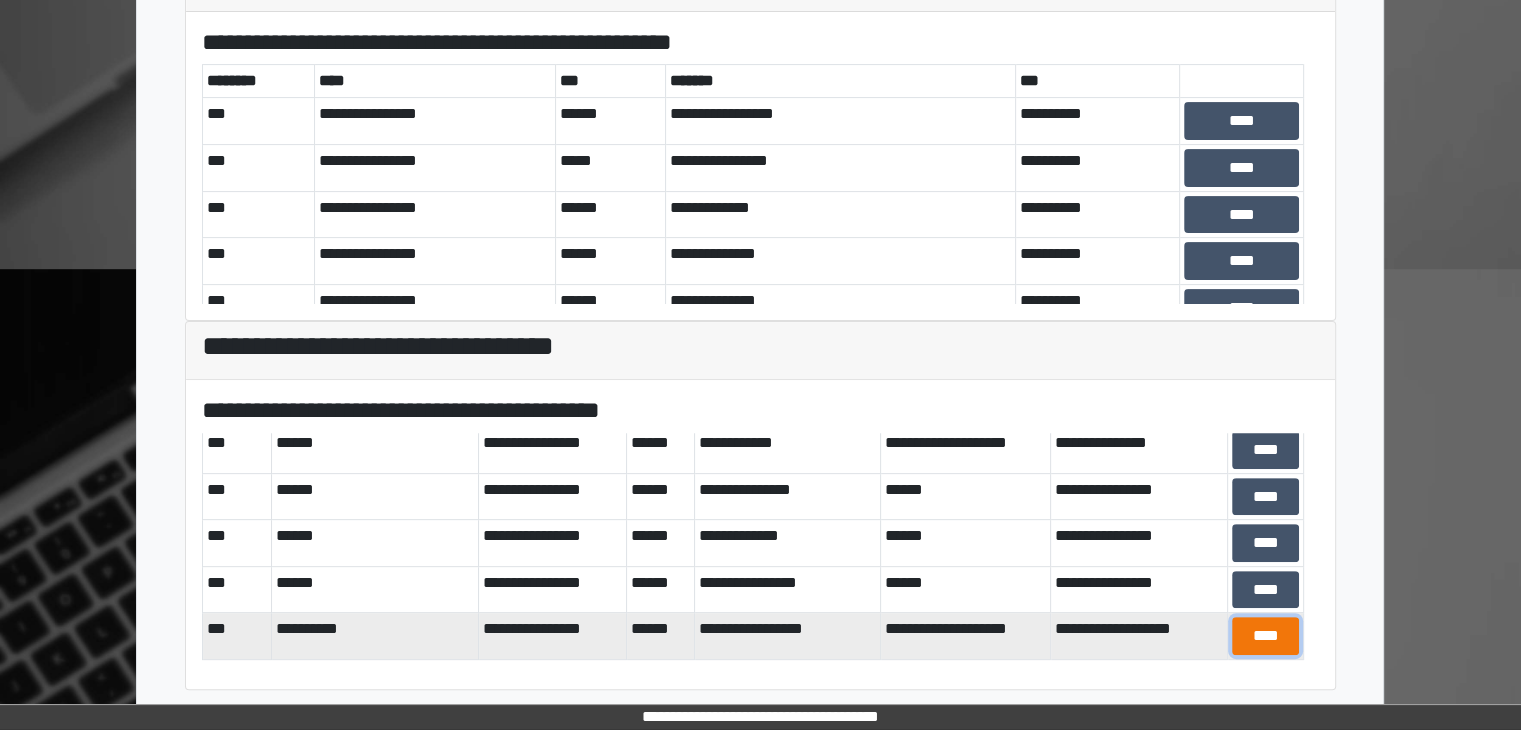 click on "****" at bounding box center [1265, 636] 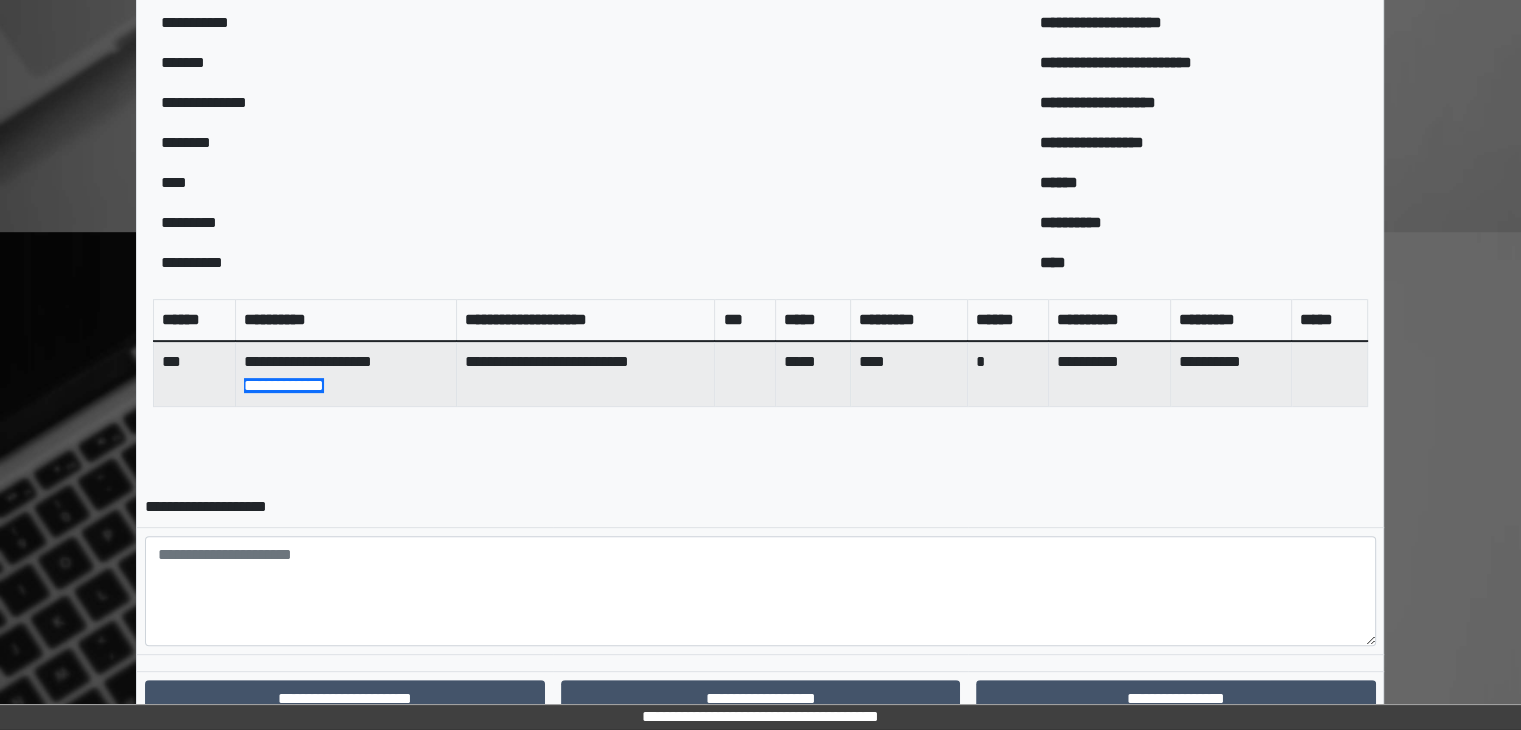 scroll, scrollTop: 694, scrollLeft: 0, axis: vertical 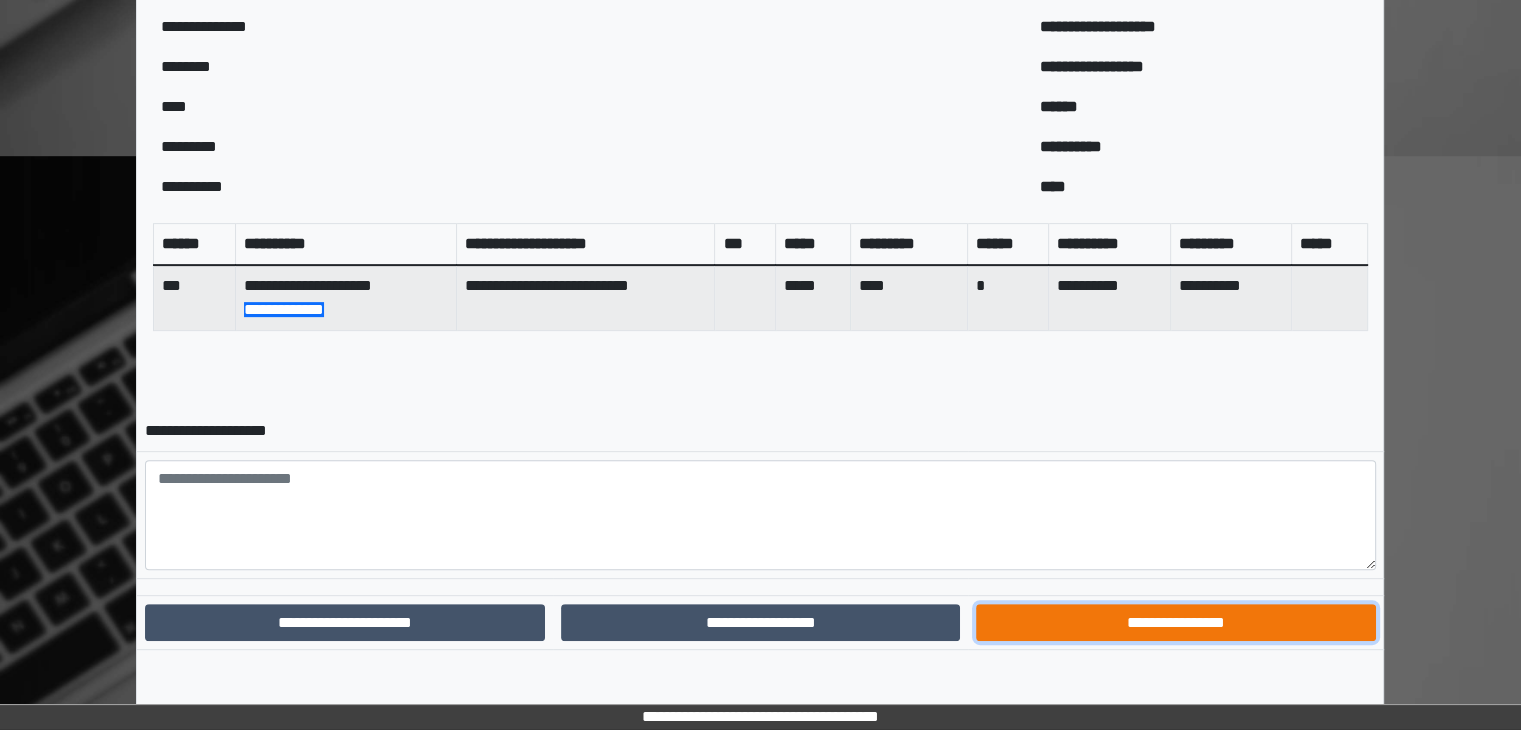 click on "**********" at bounding box center [1175, 623] 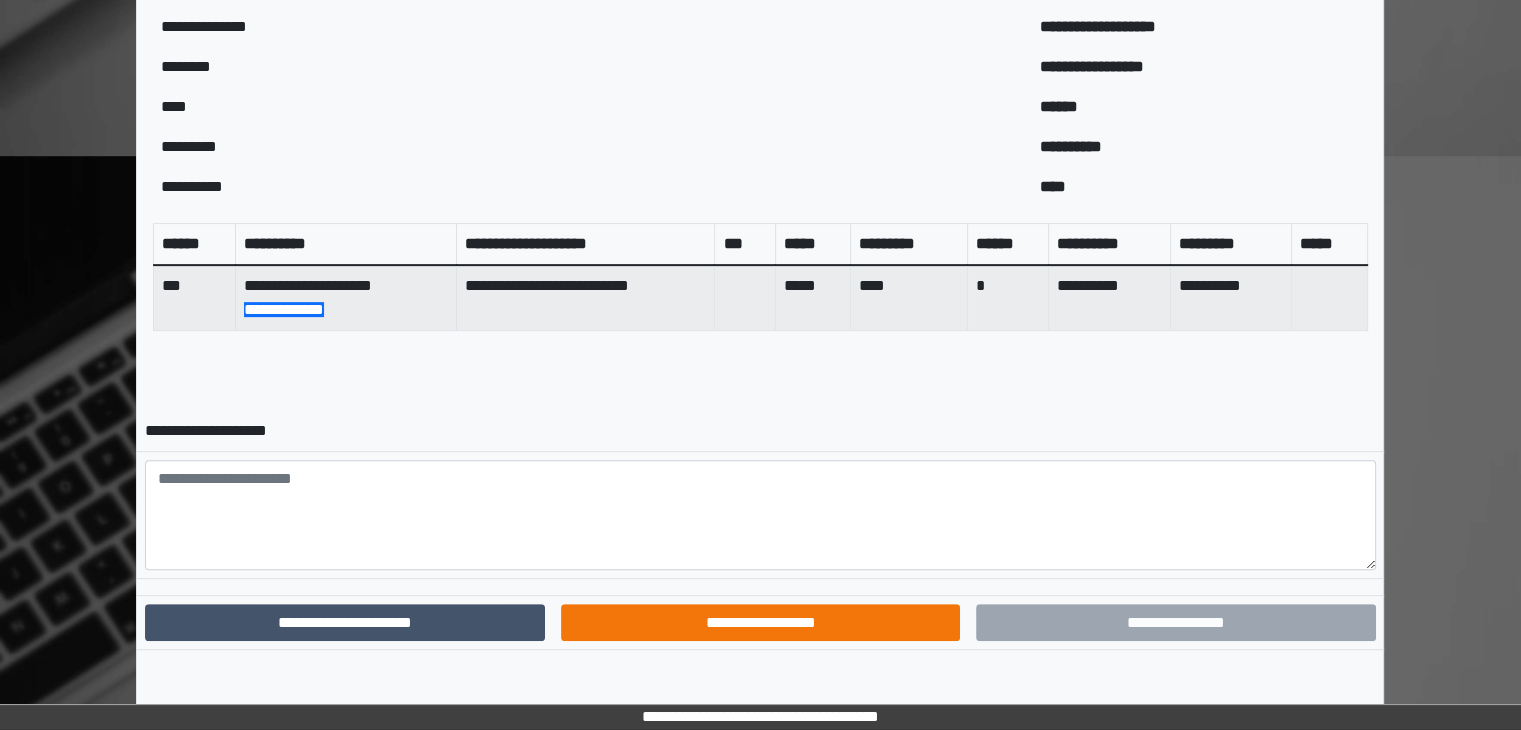 scroll, scrollTop: 592, scrollLeft: 0, axis: vertical 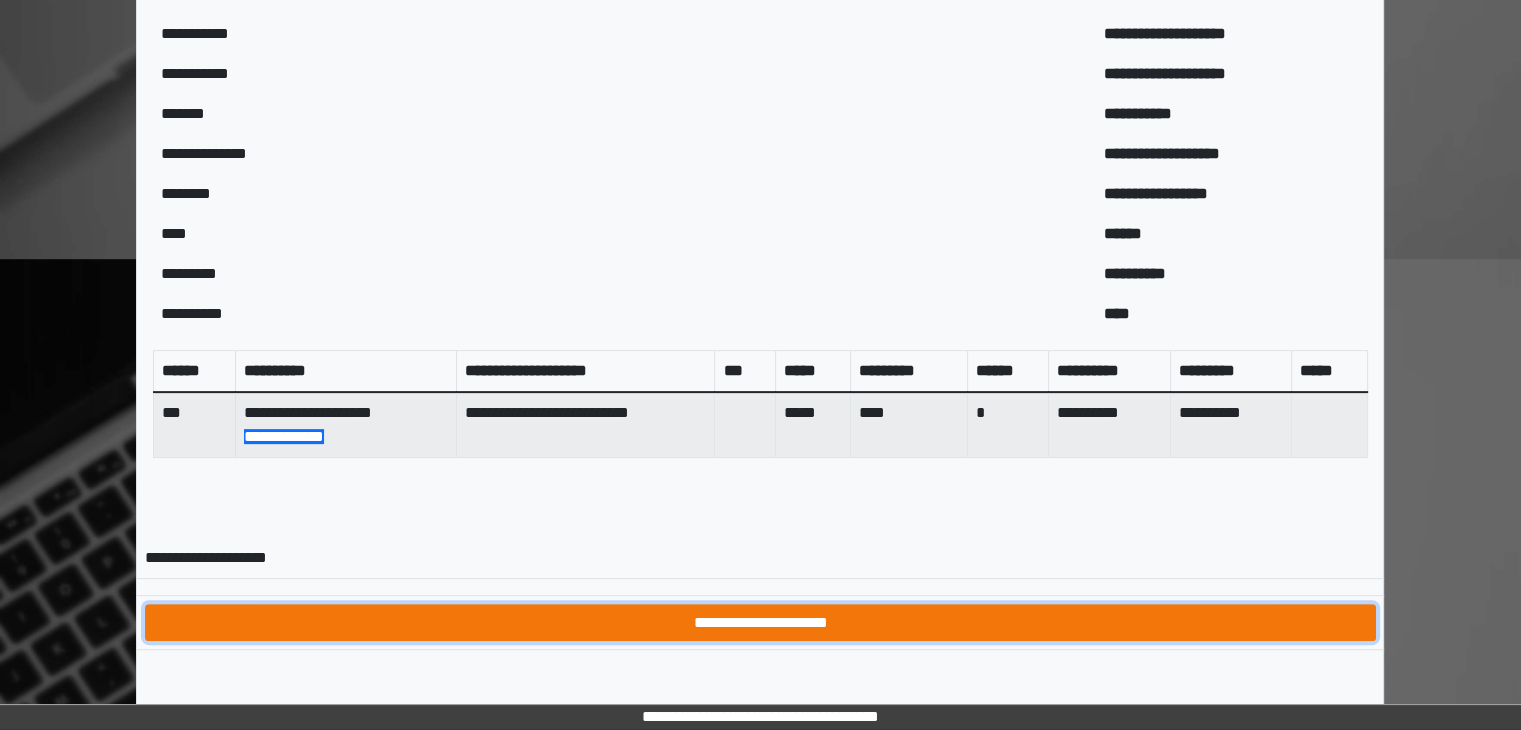click on "**********" at bounding box center [760, 623] 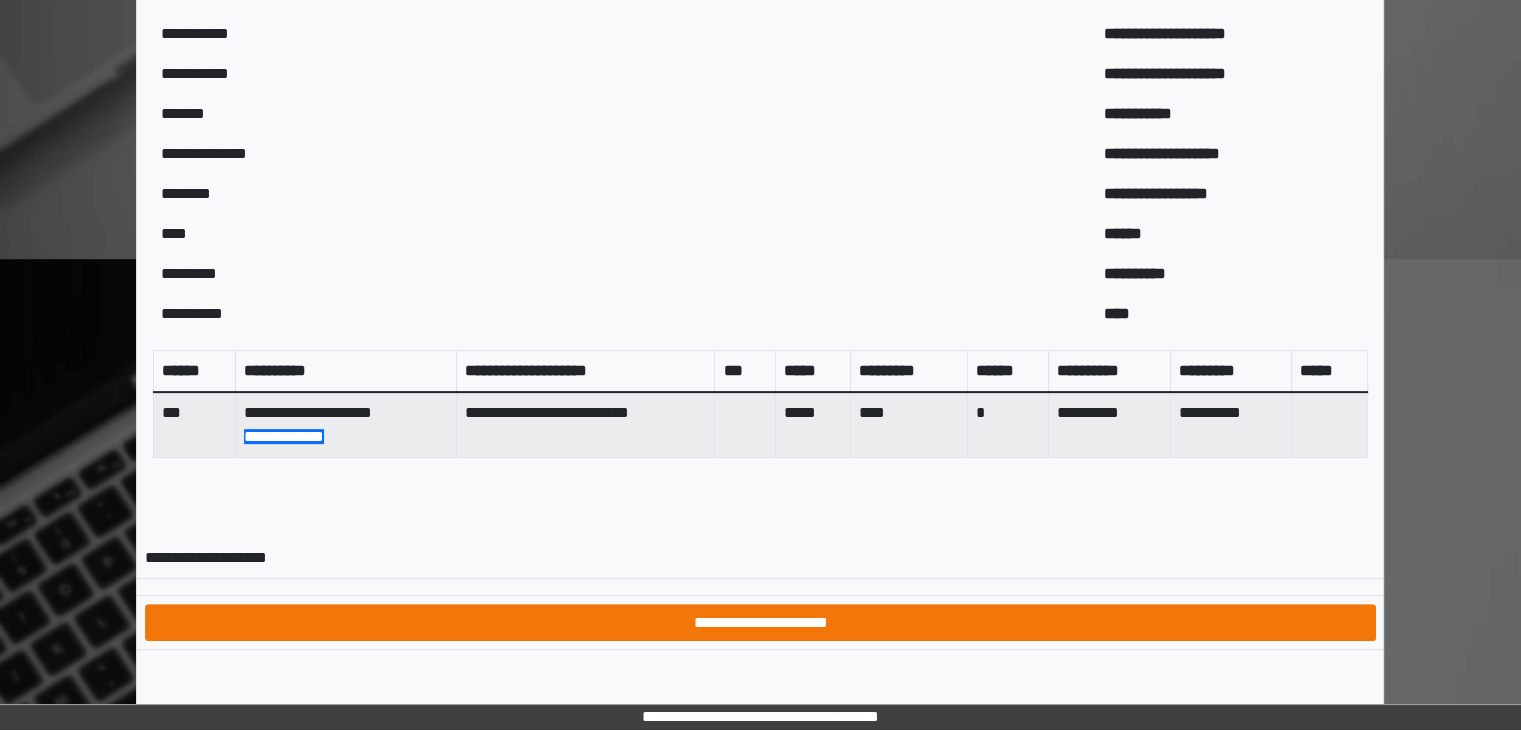 scroll, scrollTop: 0, scrollLeft: 0, axis: both 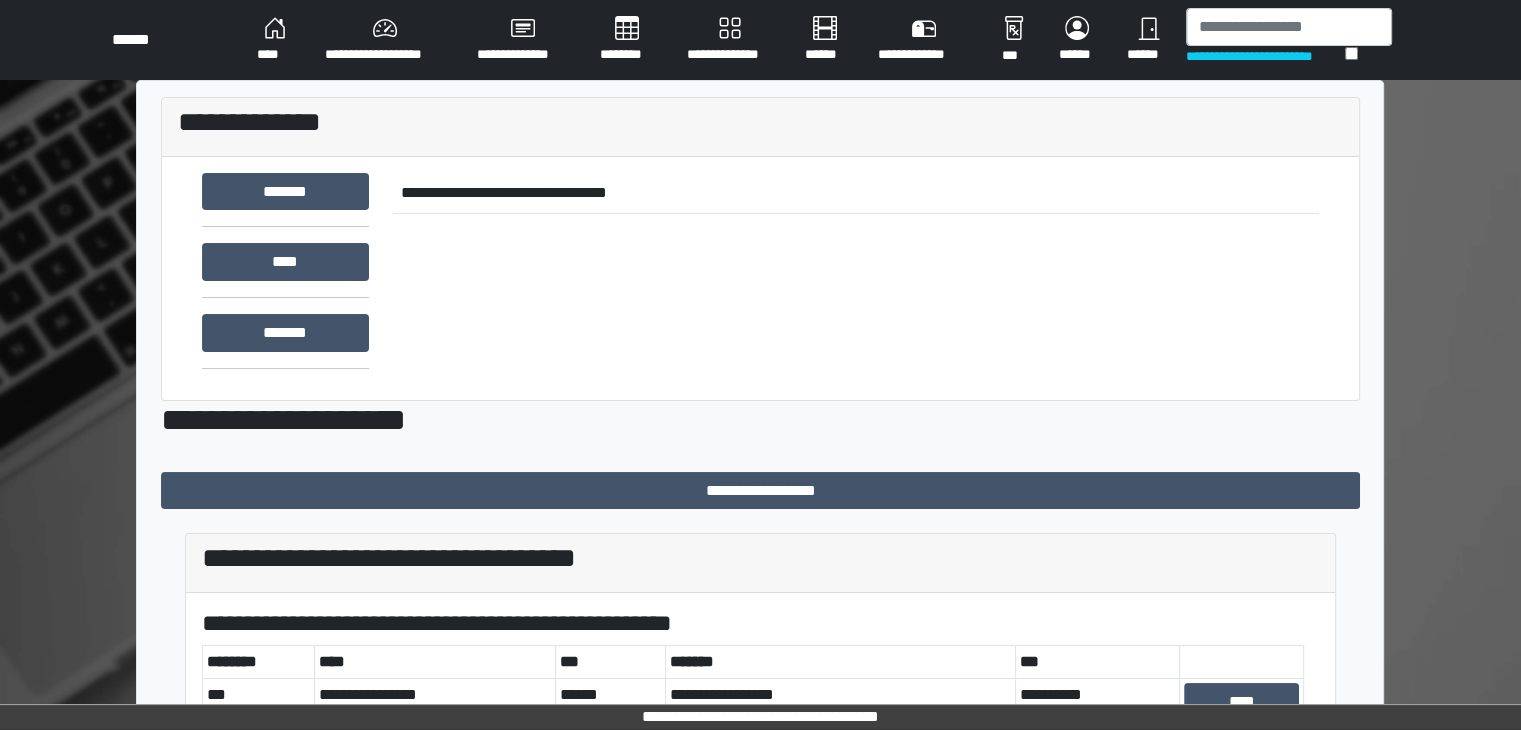 click on "******" at bounding box center [1148, 40] 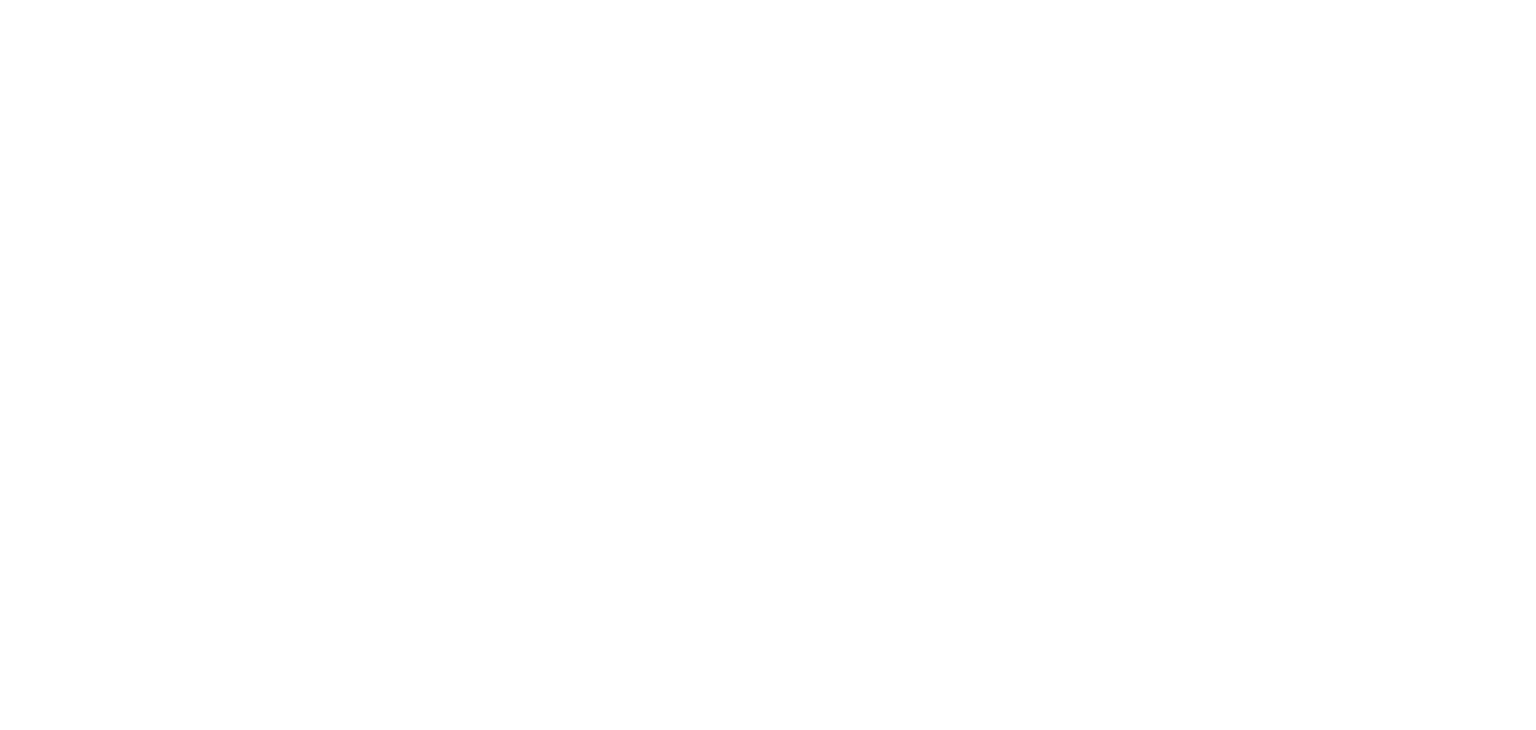 scroll, scrollTop: 0, scrollLeft: 0, axis: both 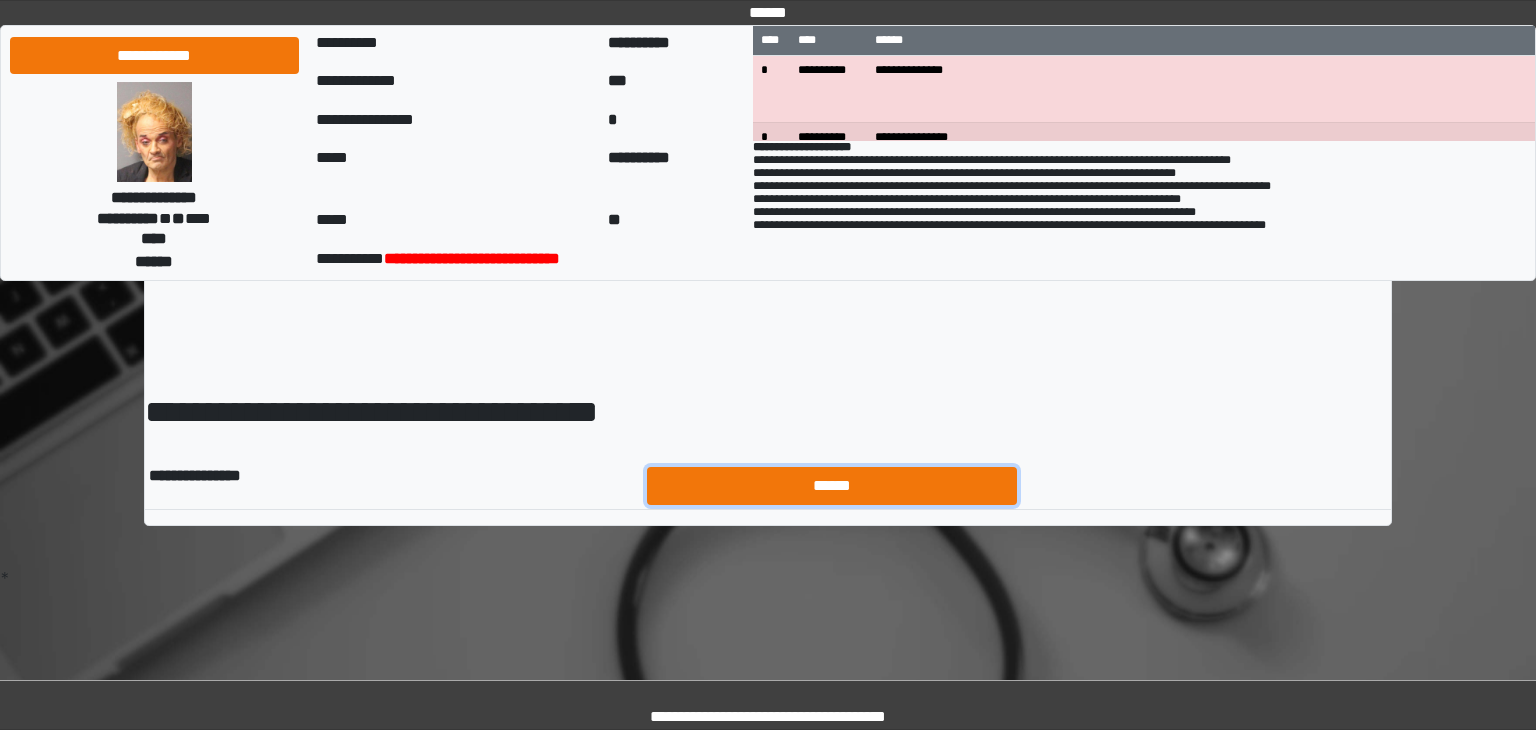 click on "******" at bounding box center (832, 486) 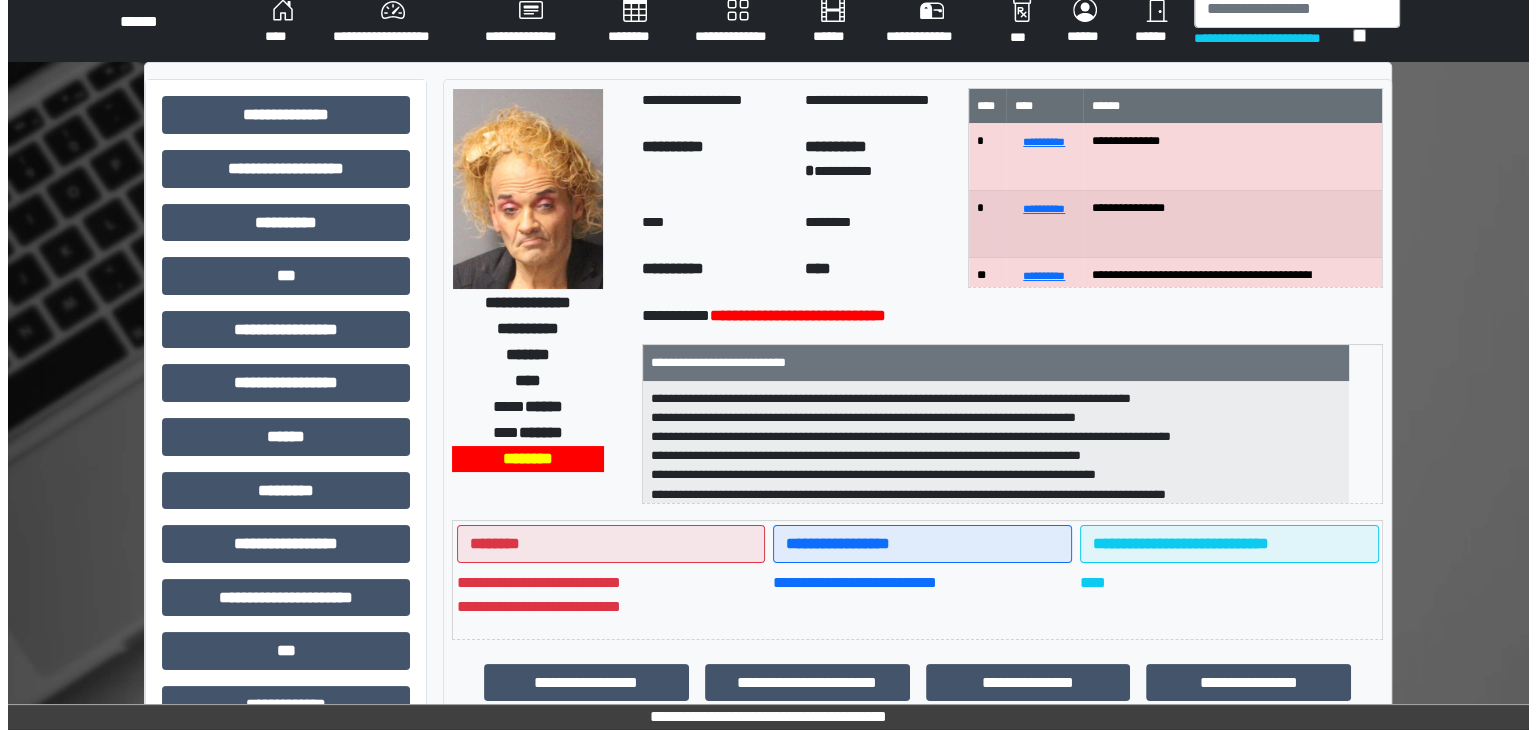 scroll, scrollTop: 0, scrollLeft: 0, axis: both 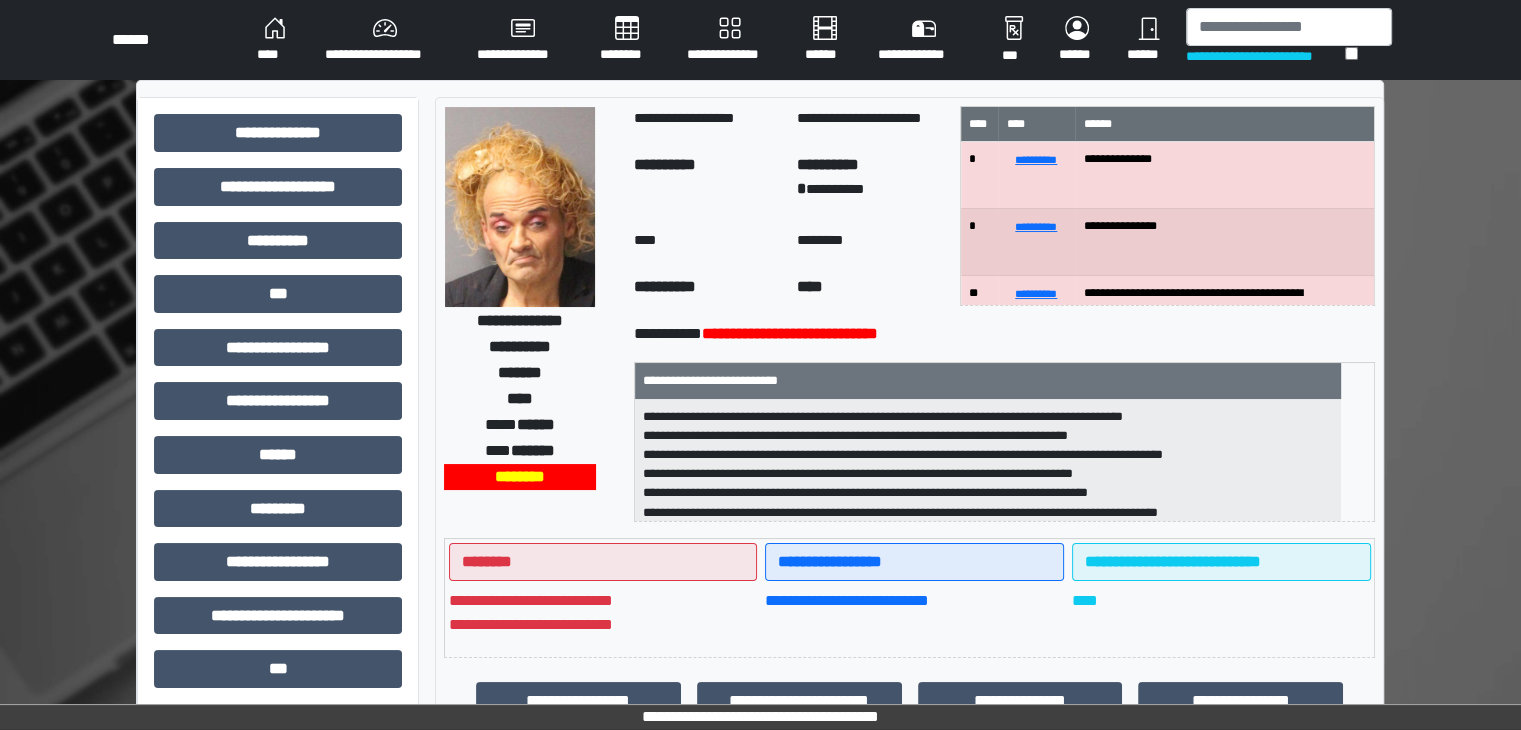 click on "****" at bounding box center (275, 40) 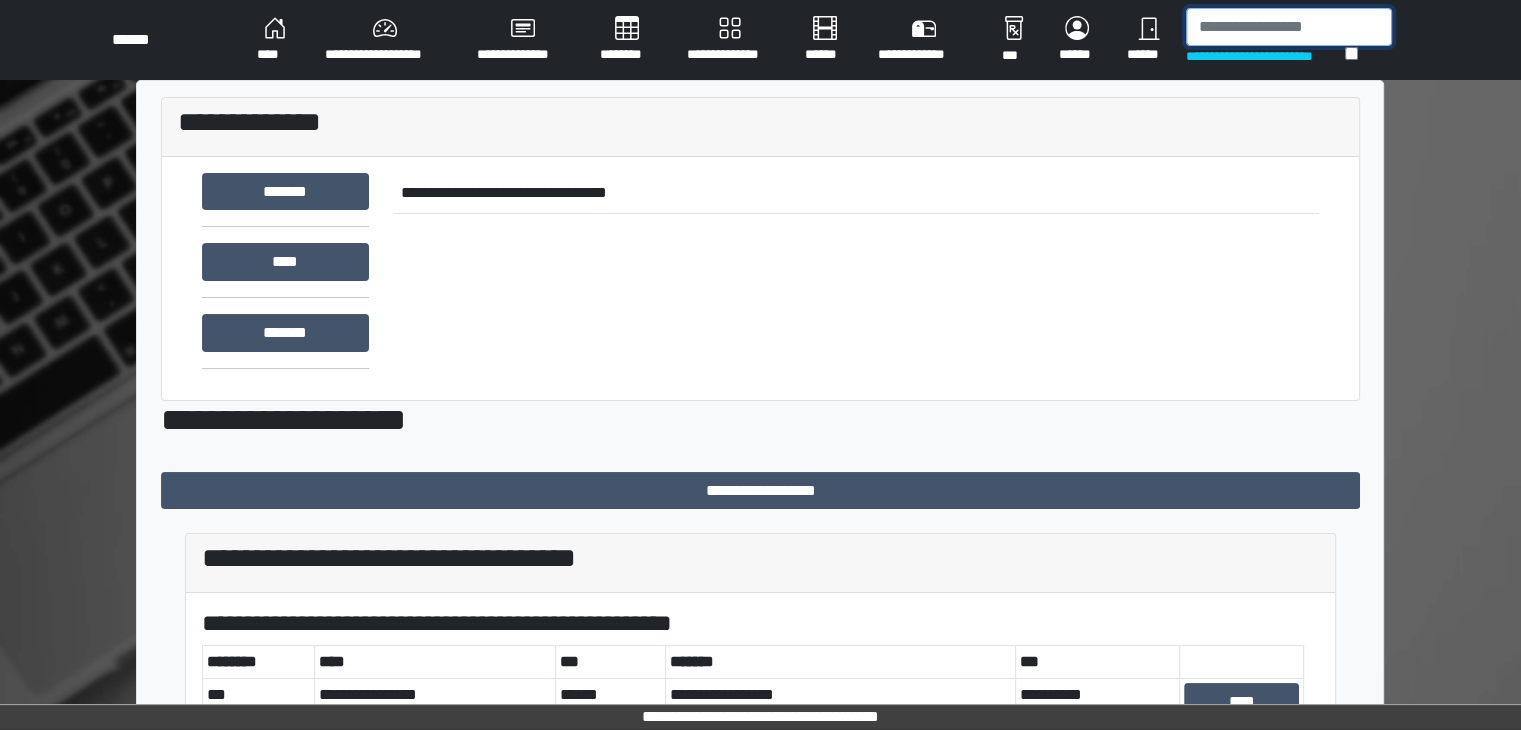 click at bounding box center (1289, 27) 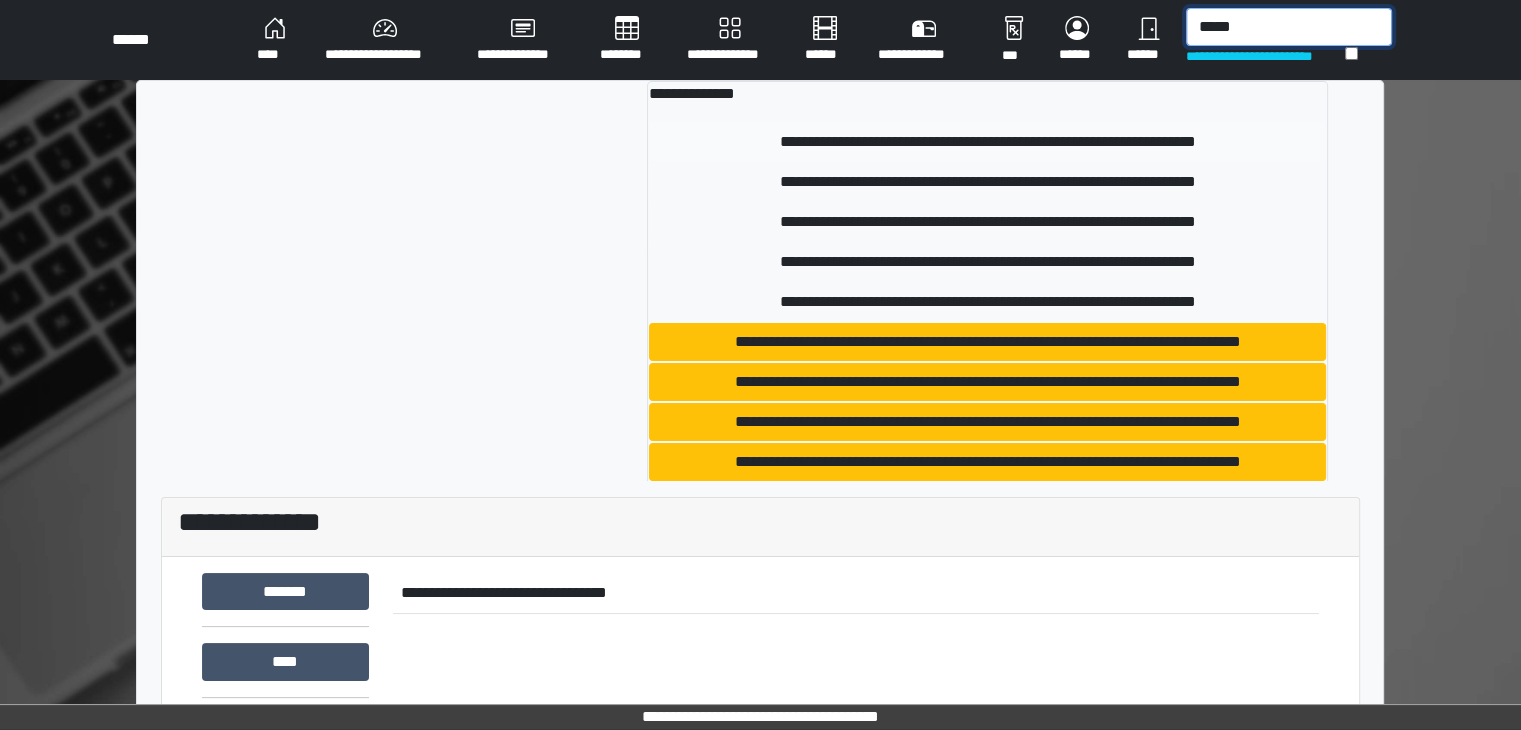type on "*****" 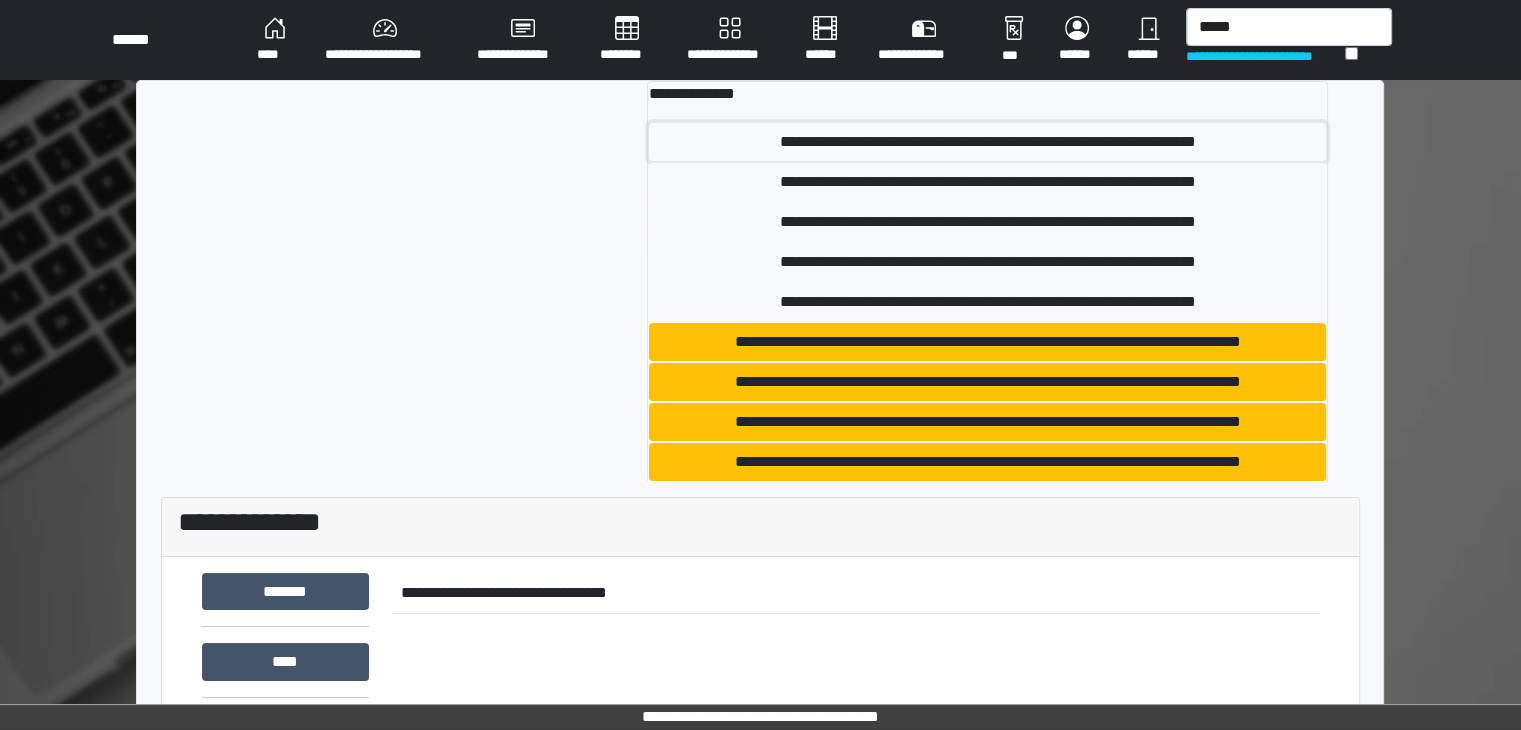 click on "**********" at bounding box center [987, 142] 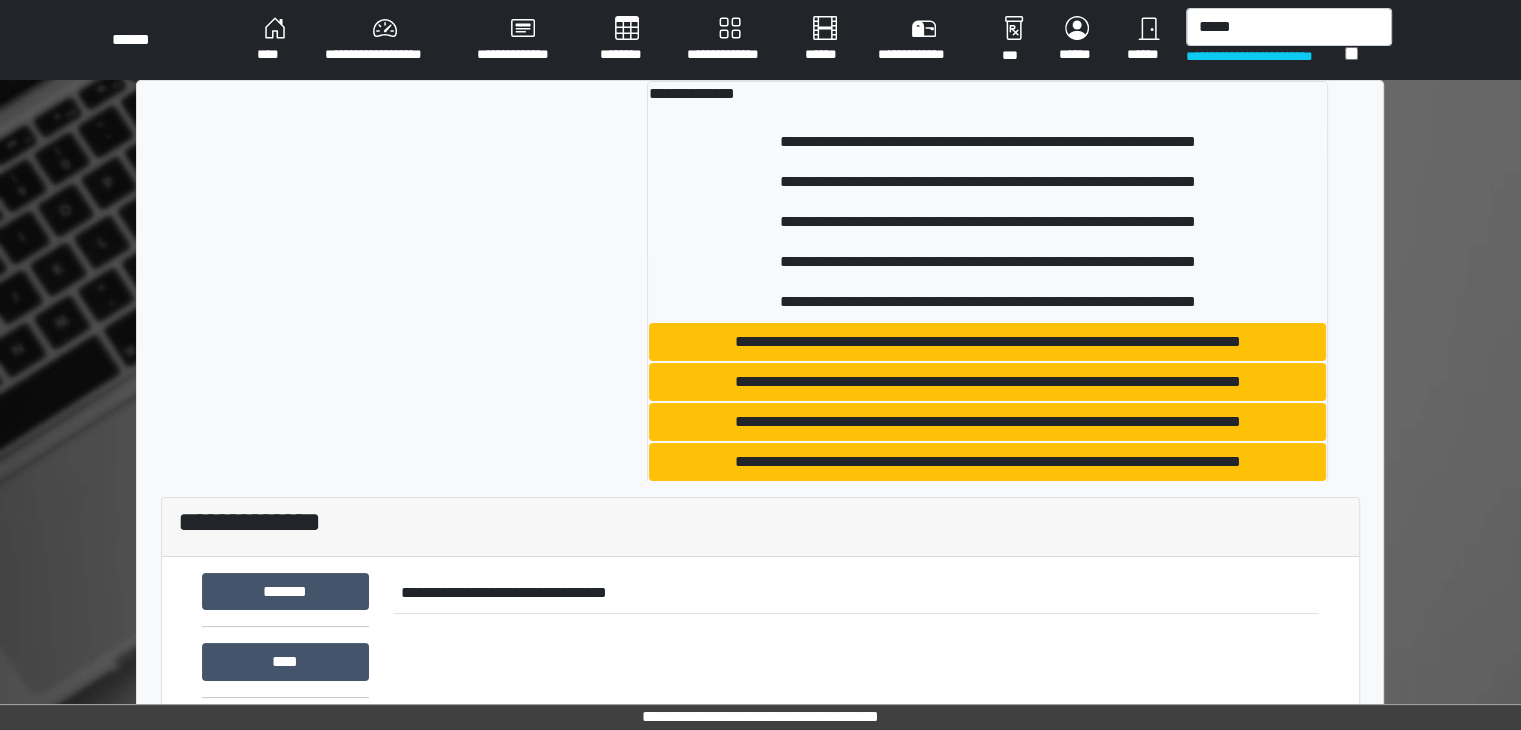 type 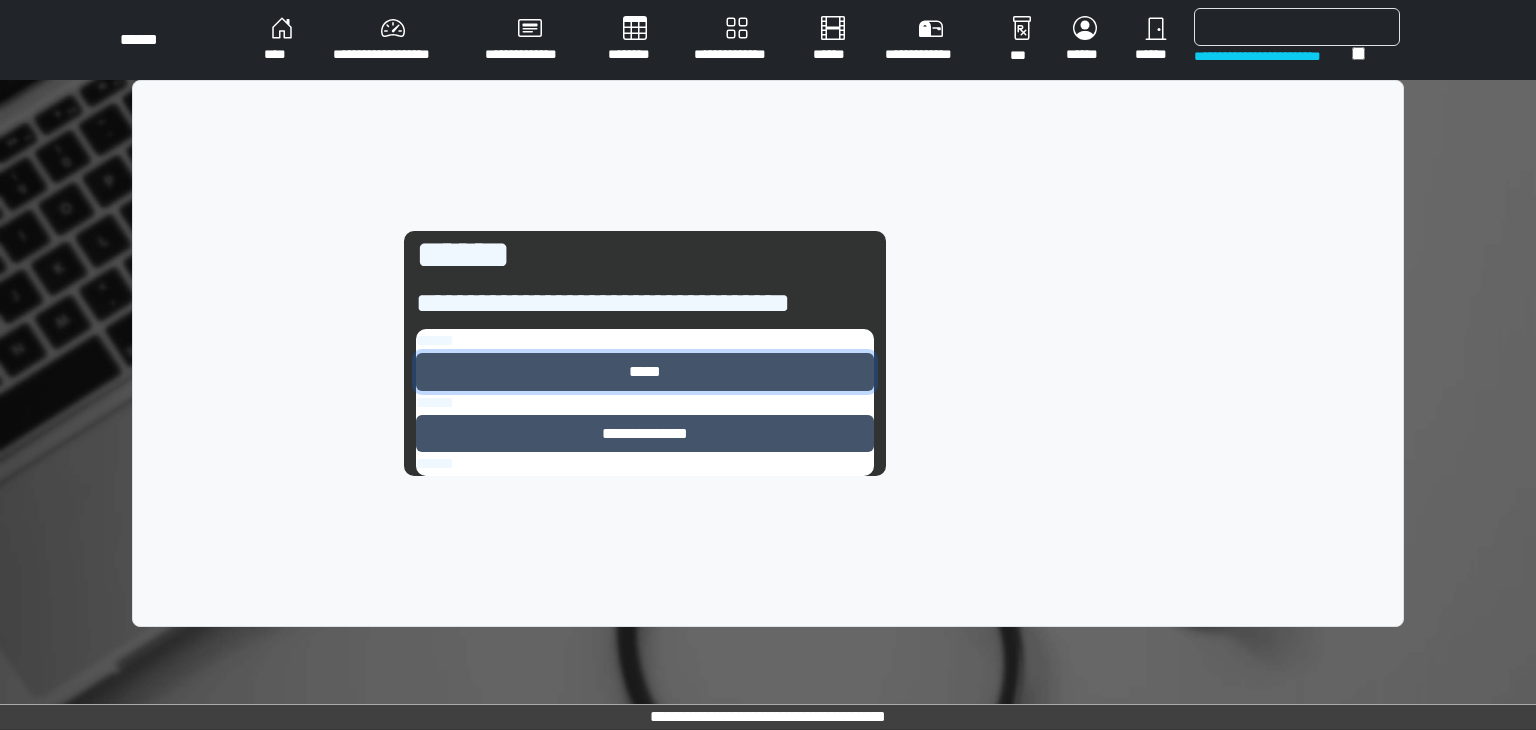 drag, startPoint x: 644, startPoint y: 371, endPoint x: 653, endPoint y: 254, distance: 117.34564 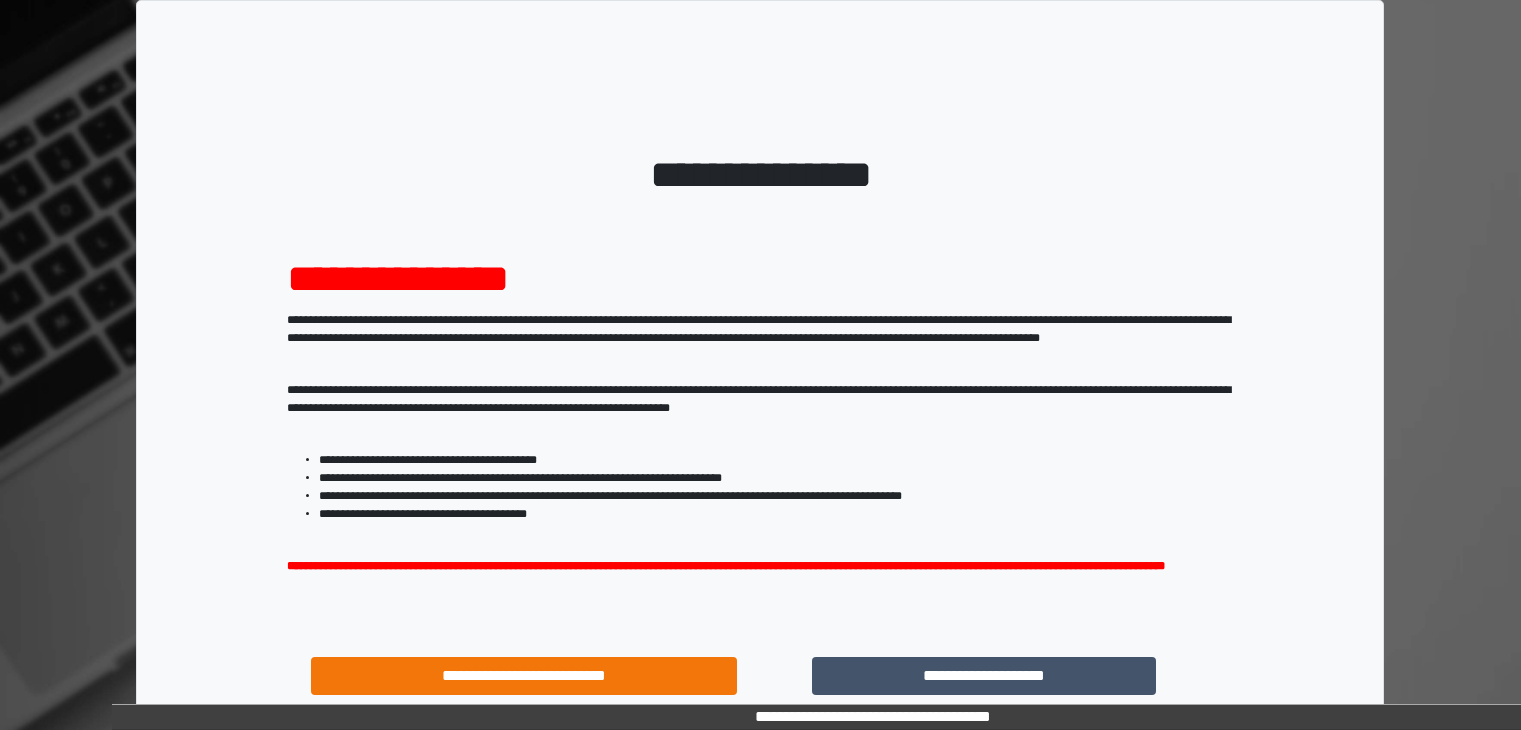 scroll, scrollTop: 0, scrollLeft: 0, axis: both 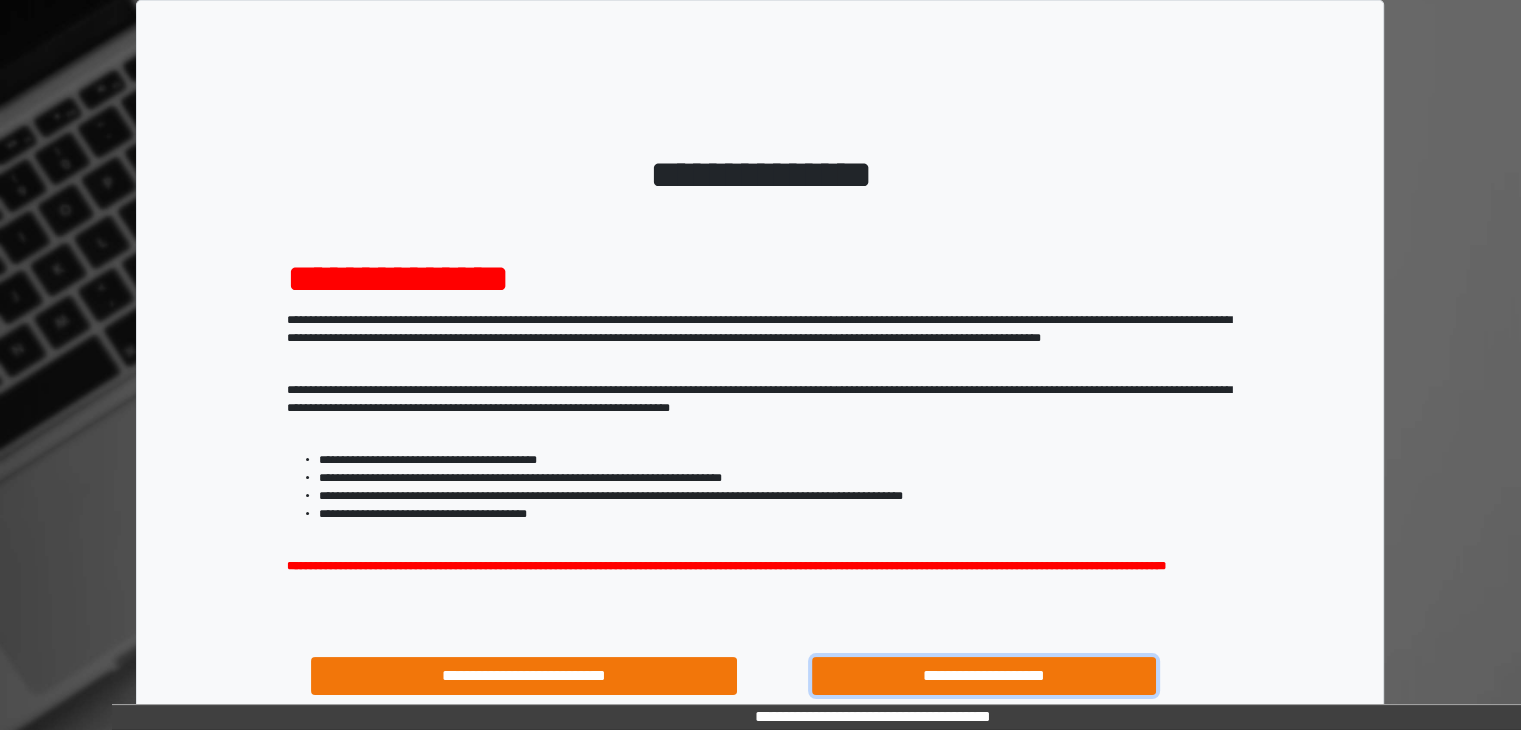 click on "**********" at bounding box center [984, 676] 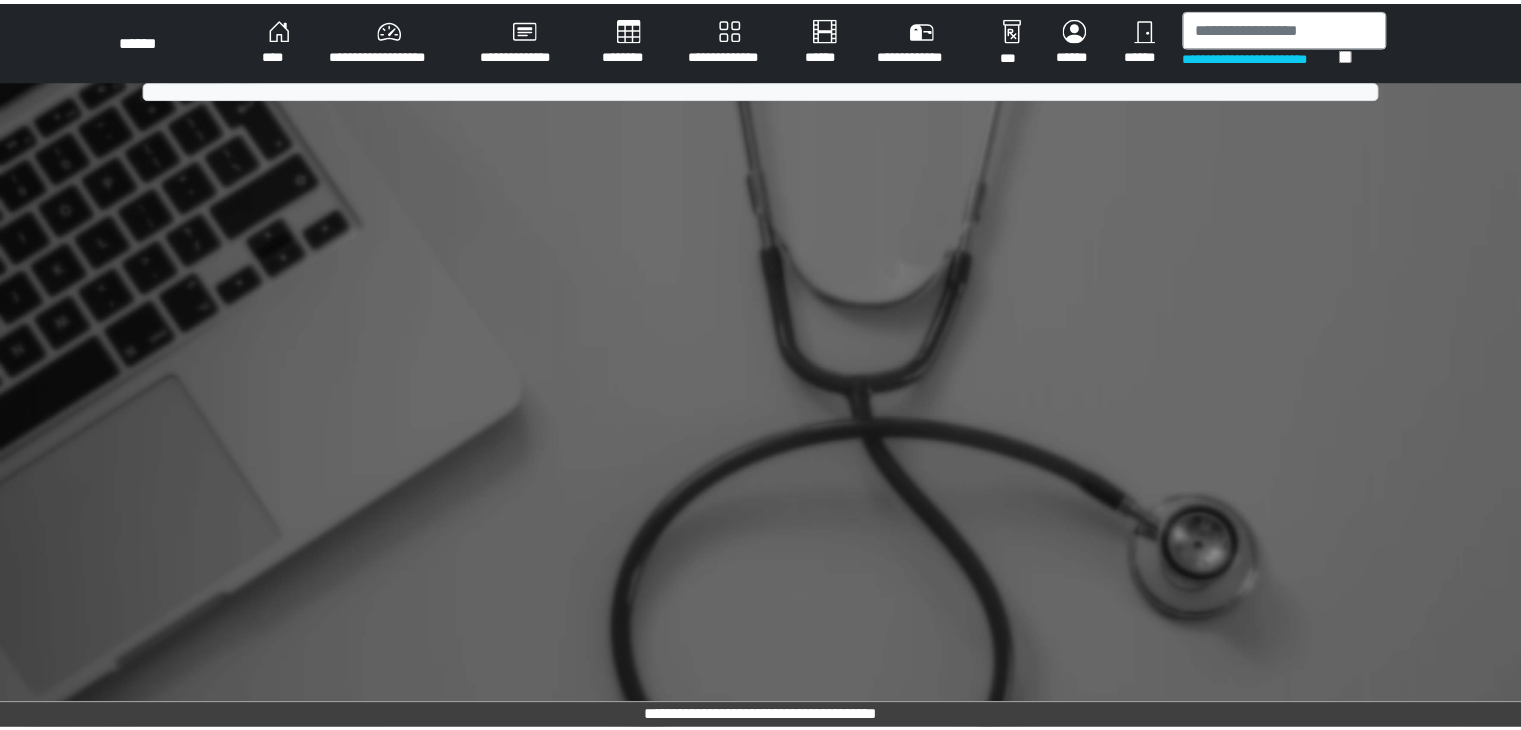 scroll, scrollTop: 0, scrollLeft: 0, axis: both 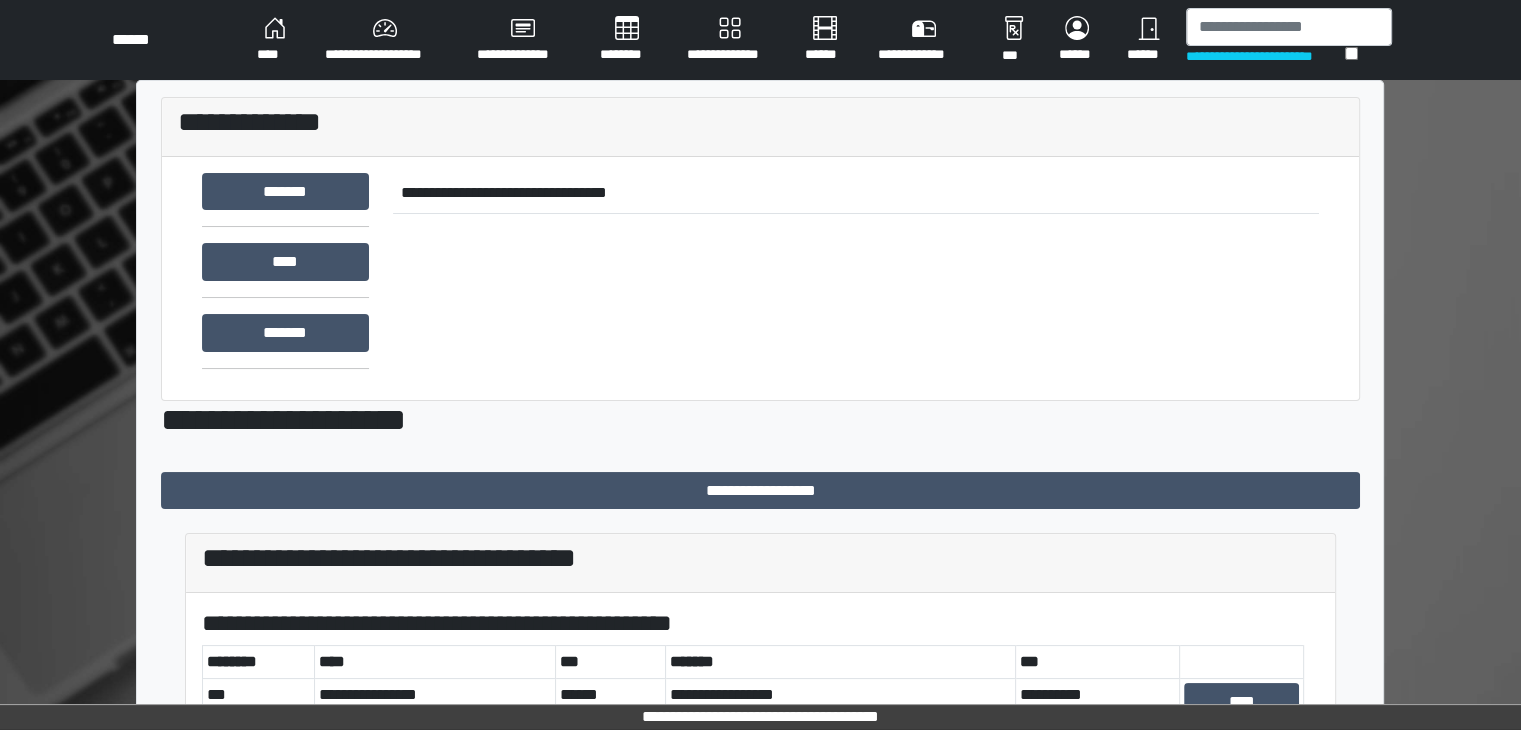 click on "**********" at bounding box center [760, 40] 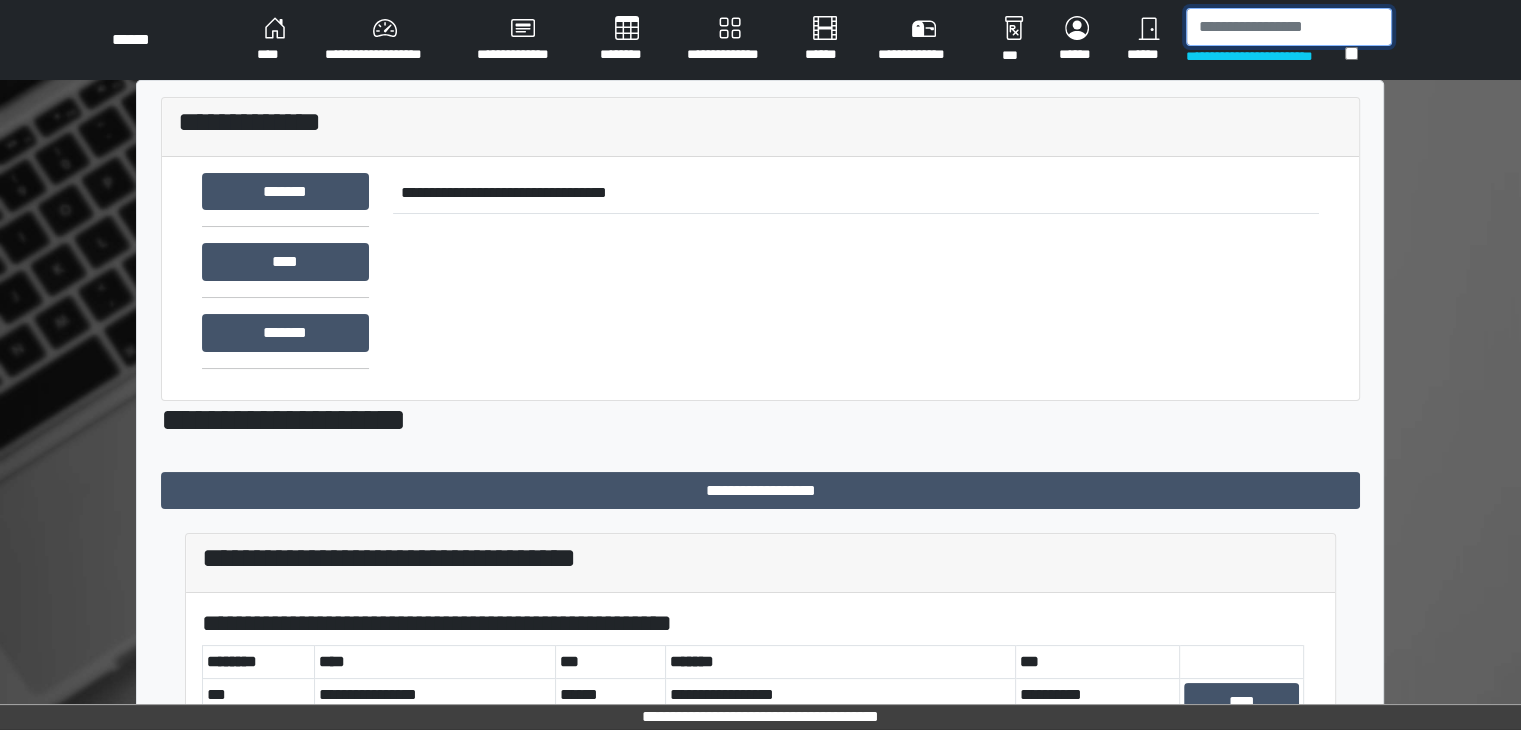 click at bounding box center (1289, 27) 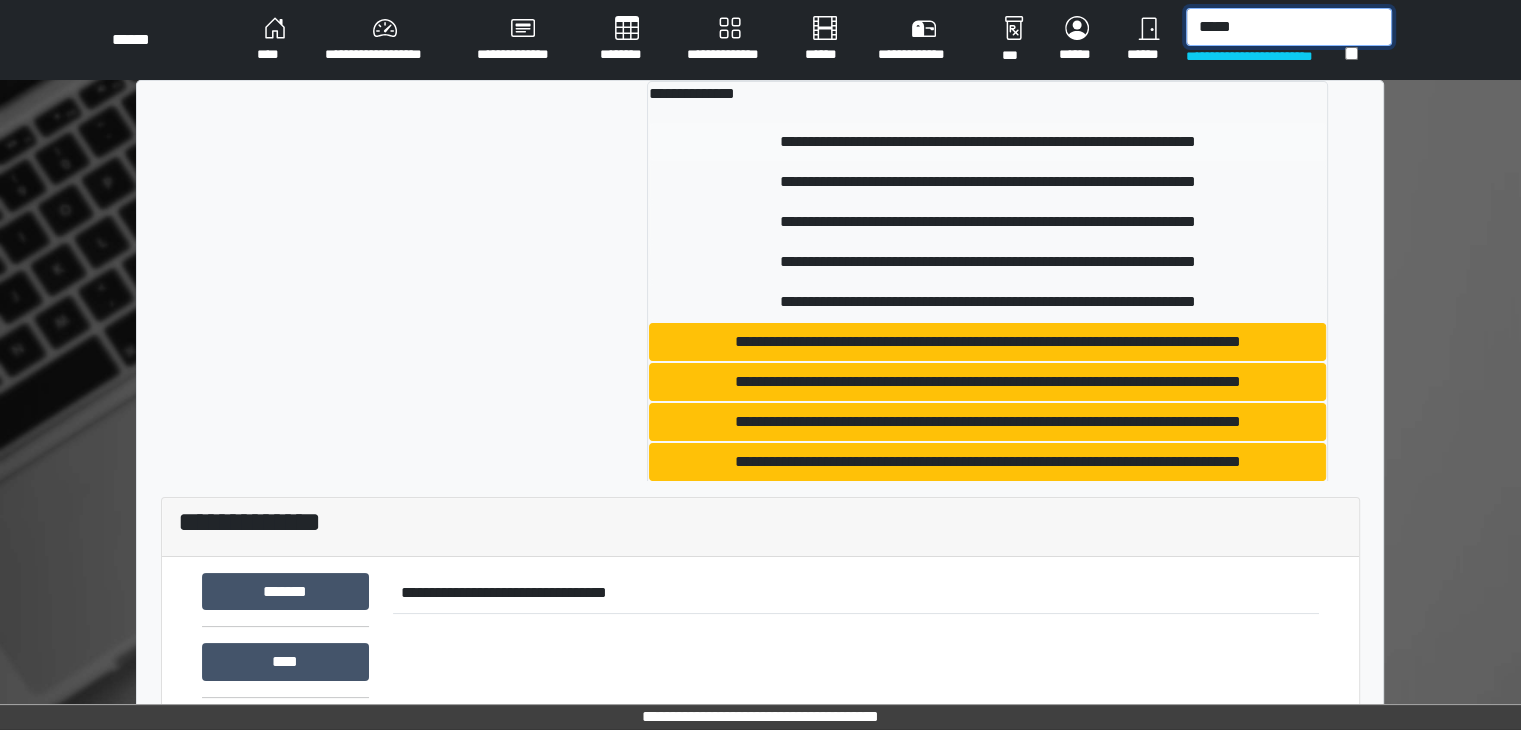type on "*****" 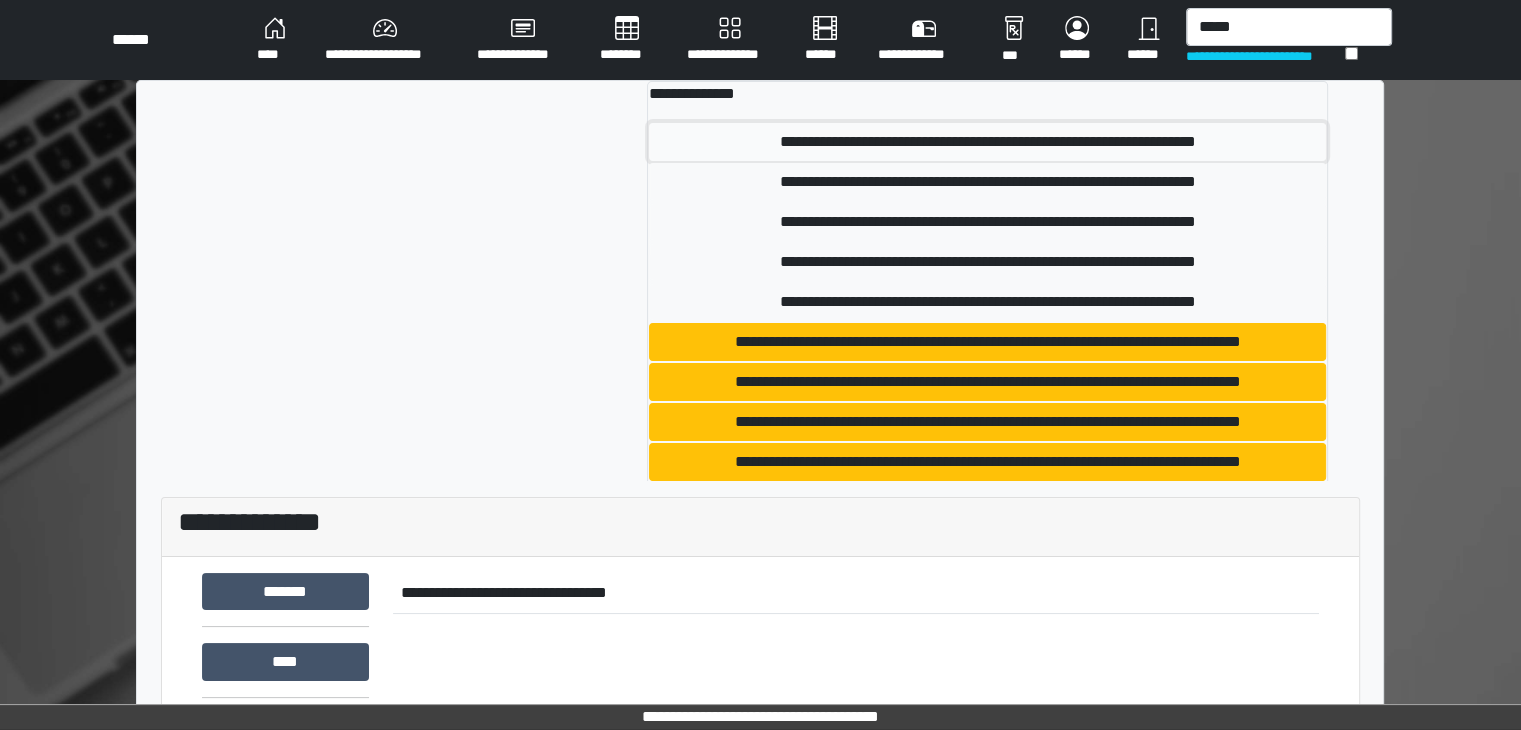 click on "**********" at bounding box center [987, 142] 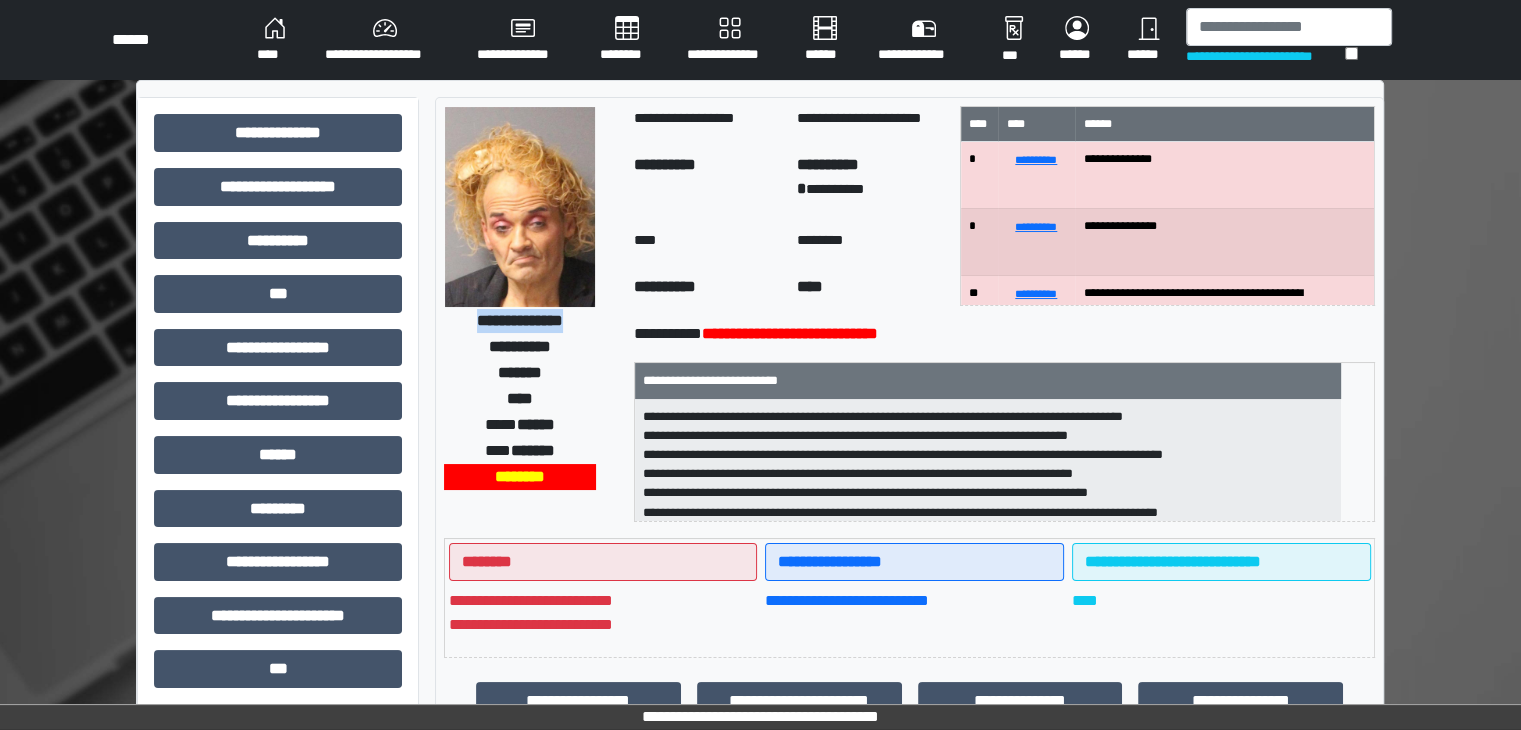 drag, startPoint x: 592, startPoint y: 314, endPoint x: 447, endPoint y: 321, distance: 145.16887 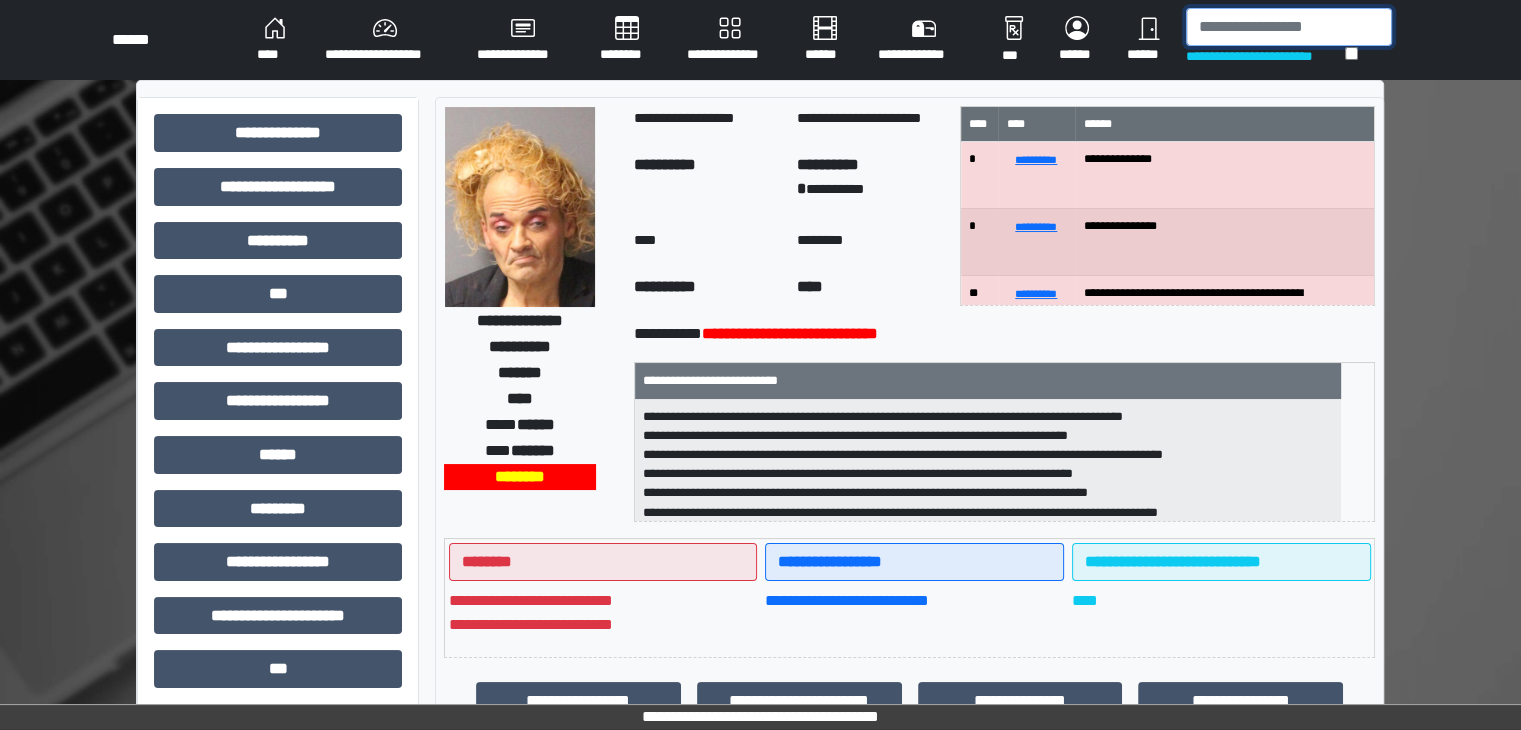 click at bounding box center [1289, 27] 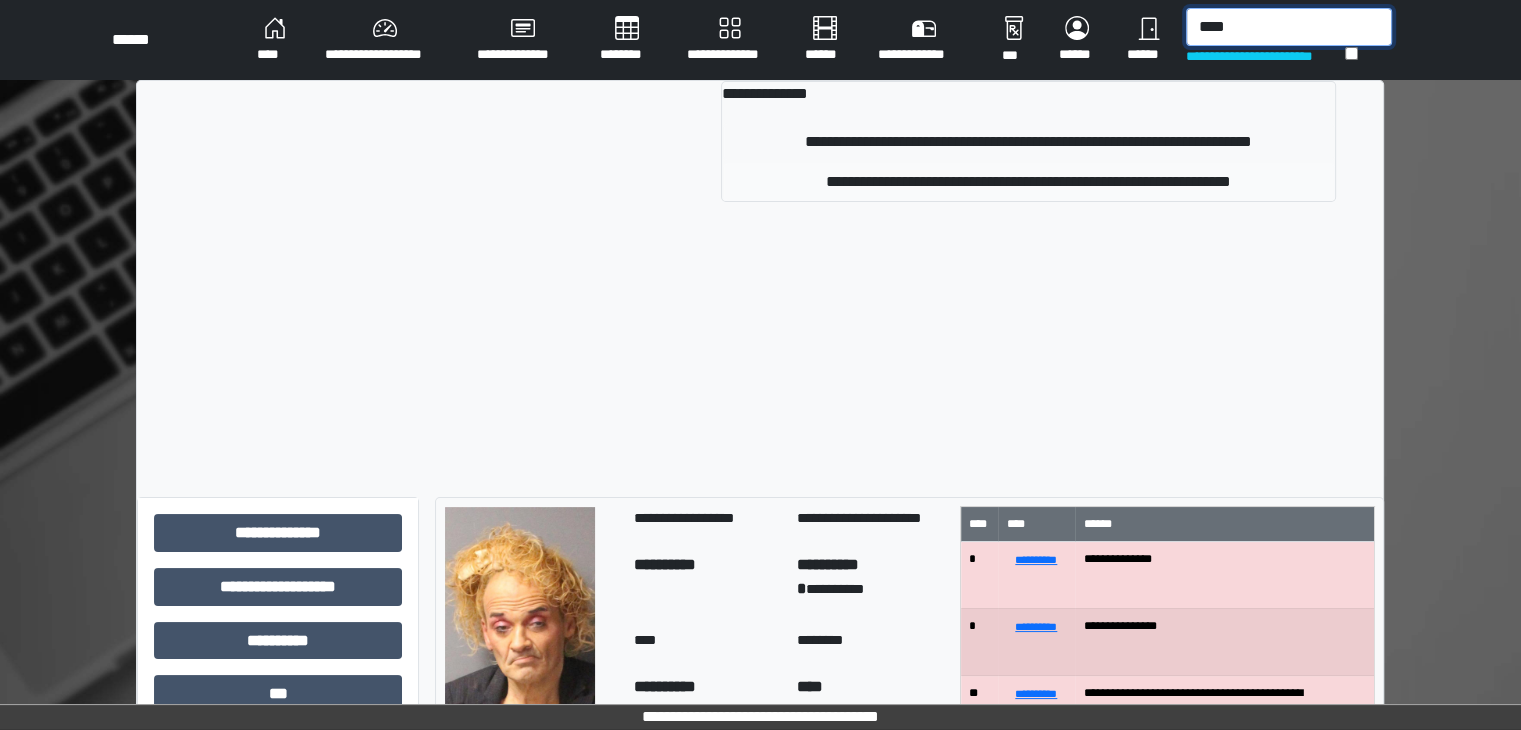 type on "****" 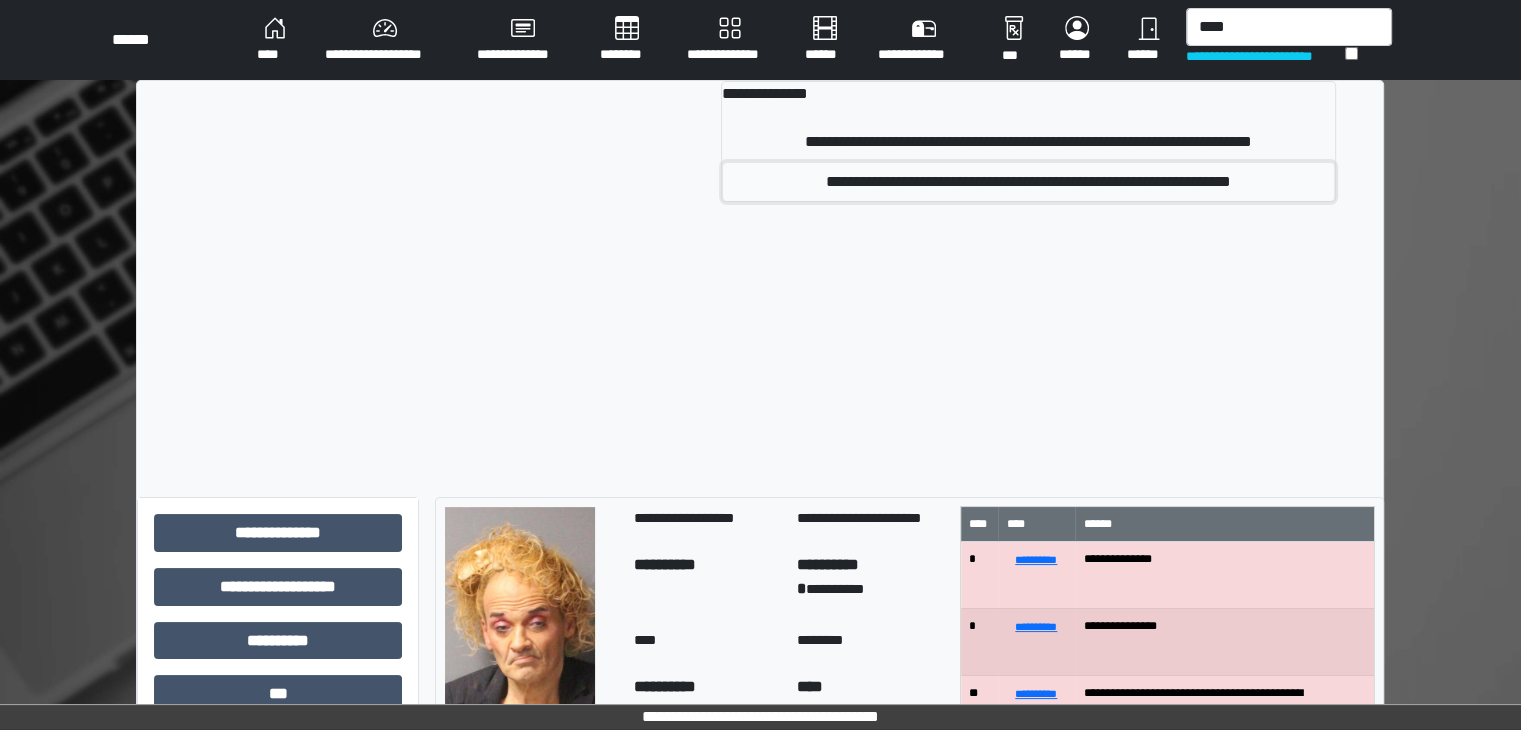 click on "**********" at bounding box center (1028, 182) 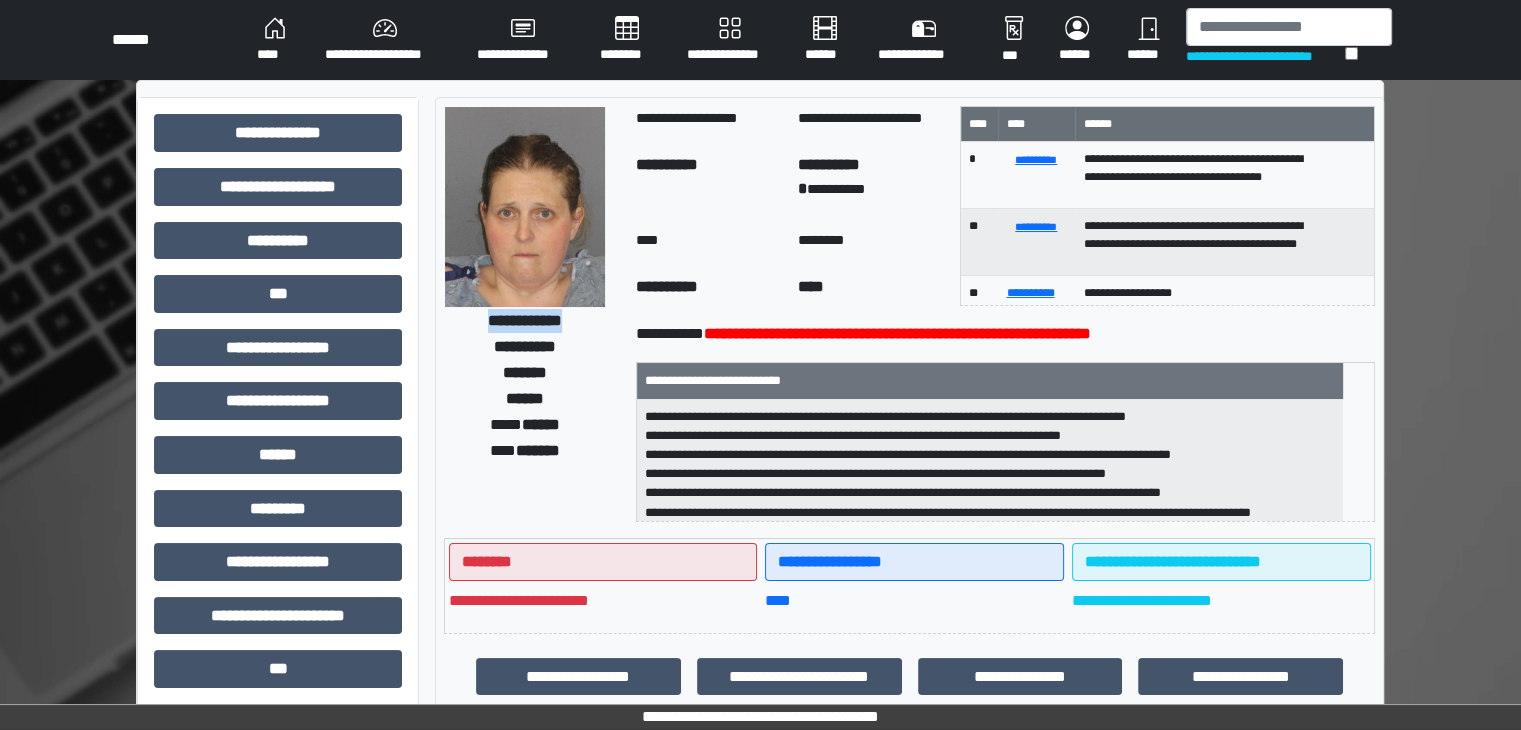 drag, startPoint x: 466, startPoint y: 318, endPoint x: 581, endPoint y: 318, distance: 115 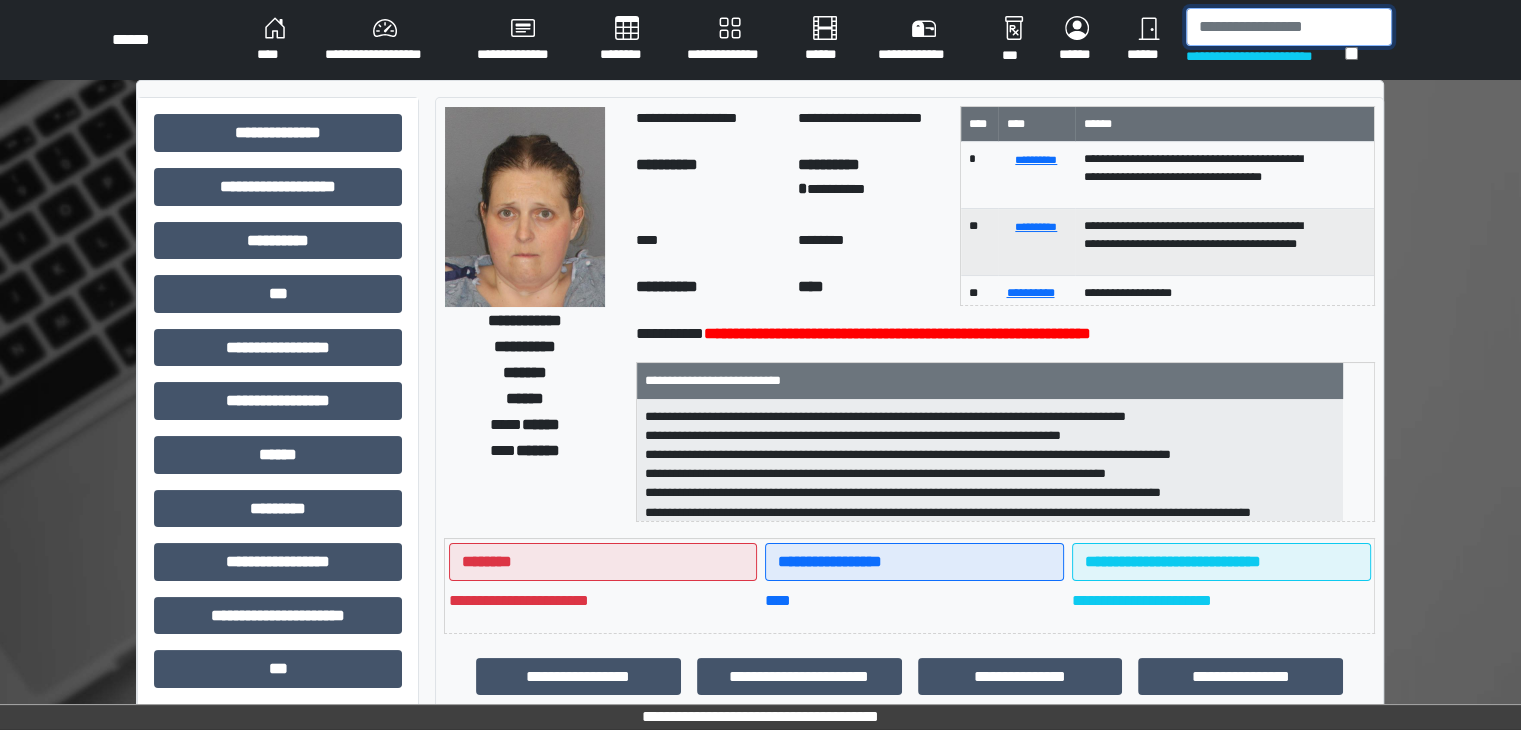 click at bounding box center (1289, 27) 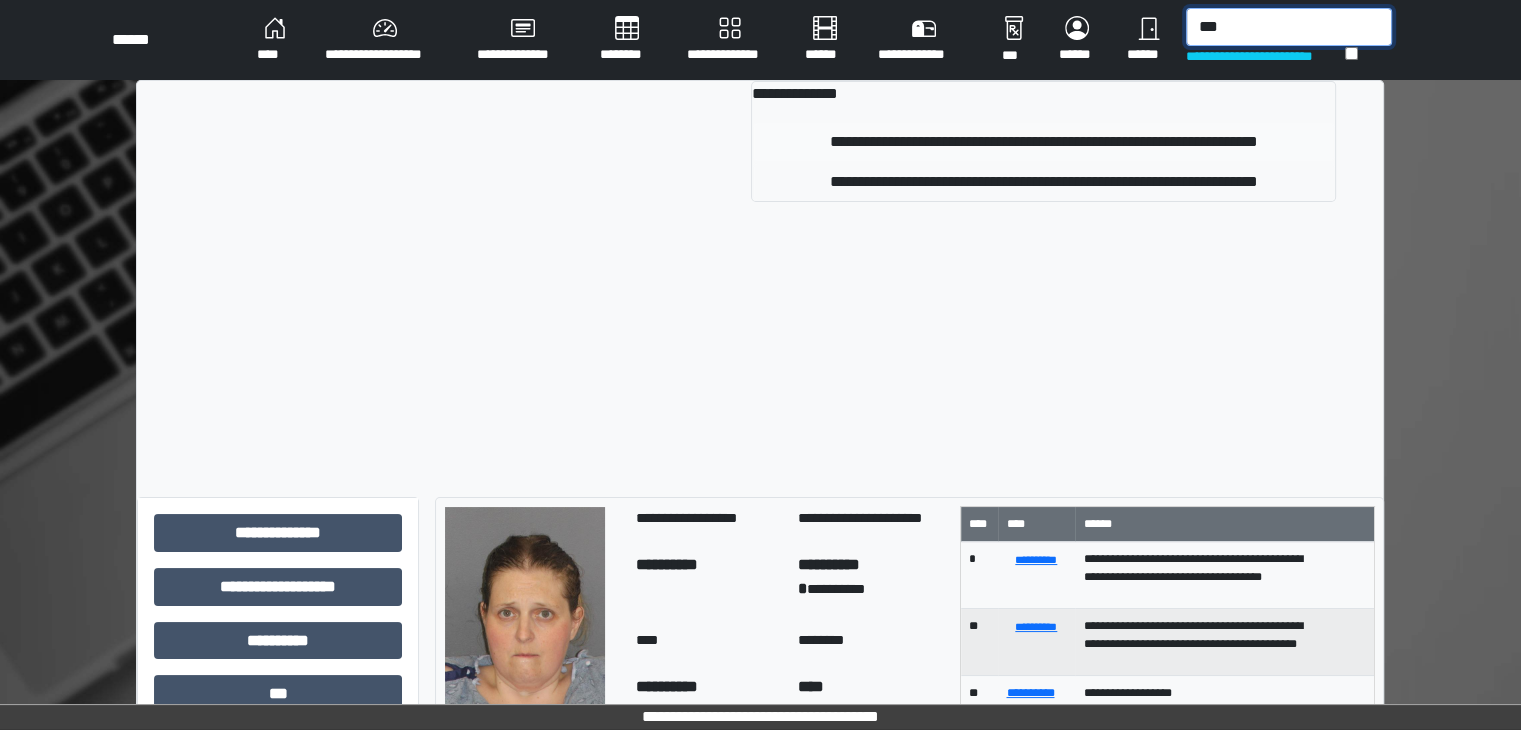 type on "***" 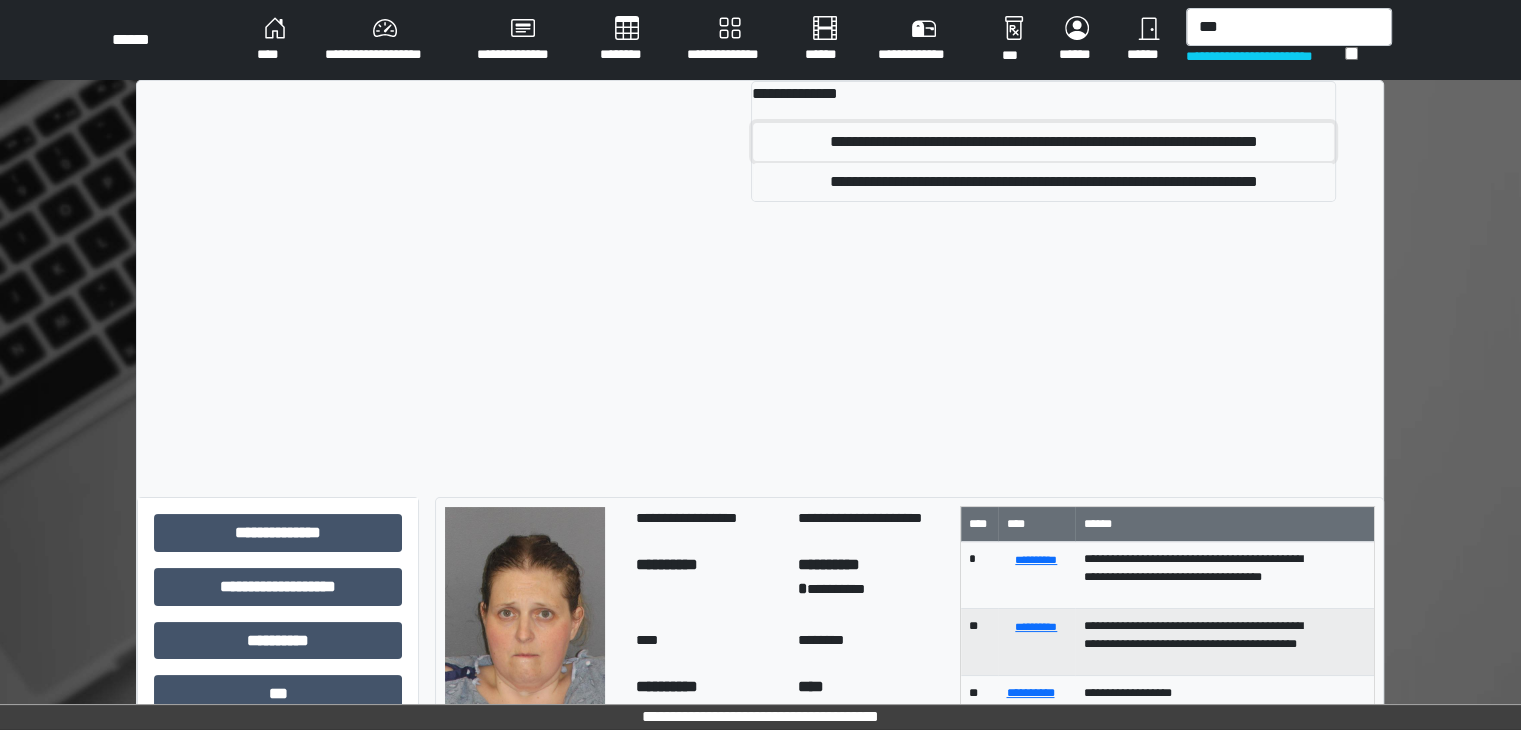 click on "**********" at bounding box center [1043, 142] 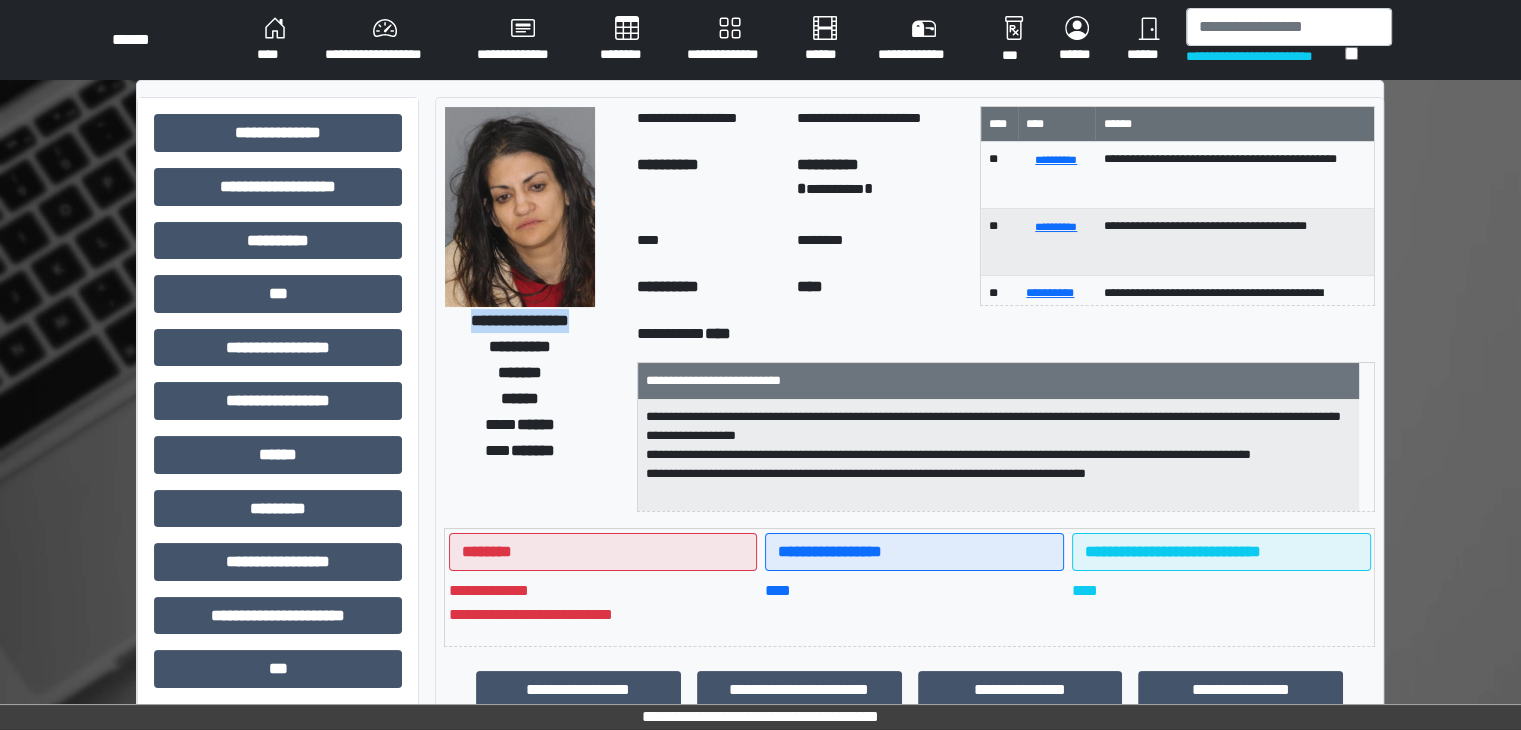 drag, startPoint x: 592, startPoint y: 318, endPoint x: 447, endPoint y: 328, distance: 145.34442 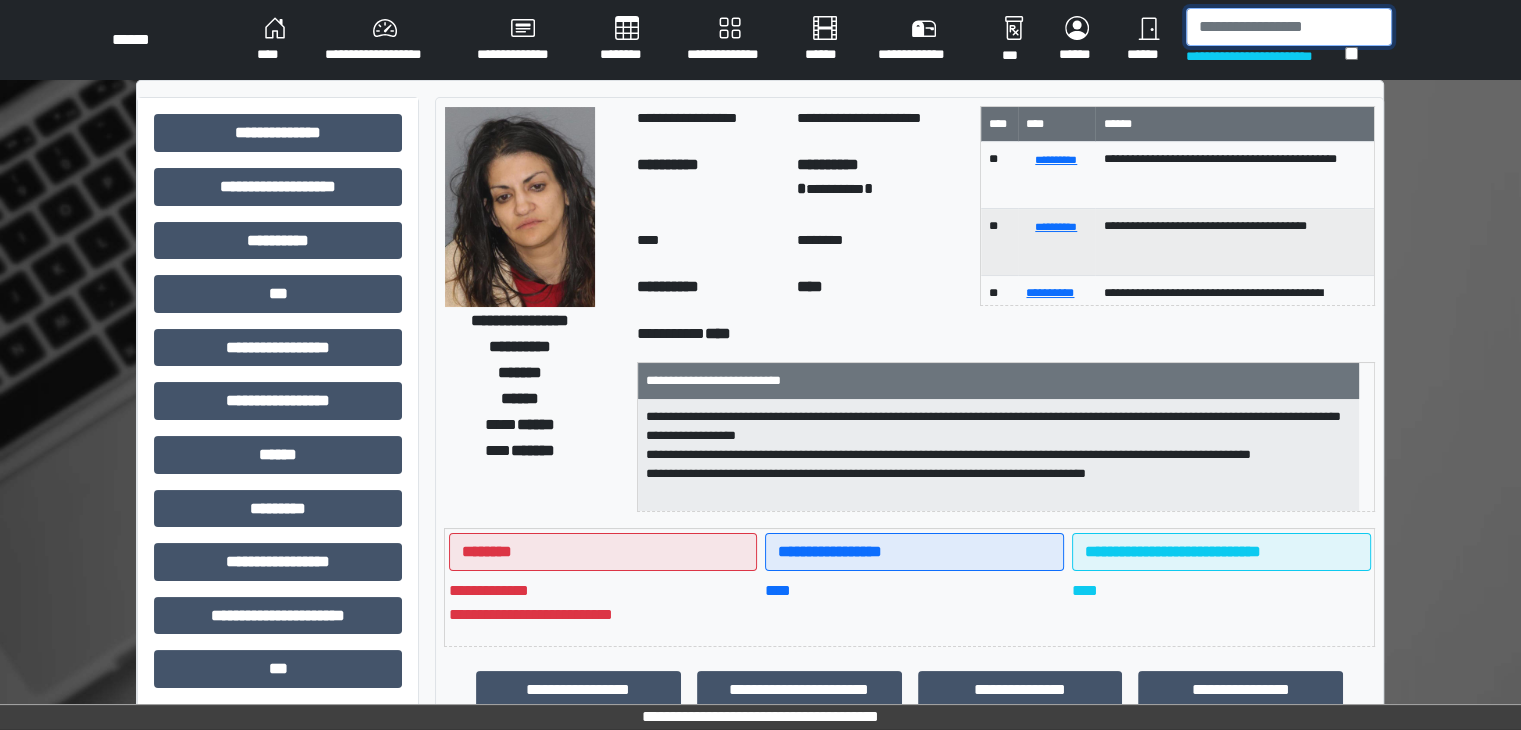 click at bounding box center (1289, 27) 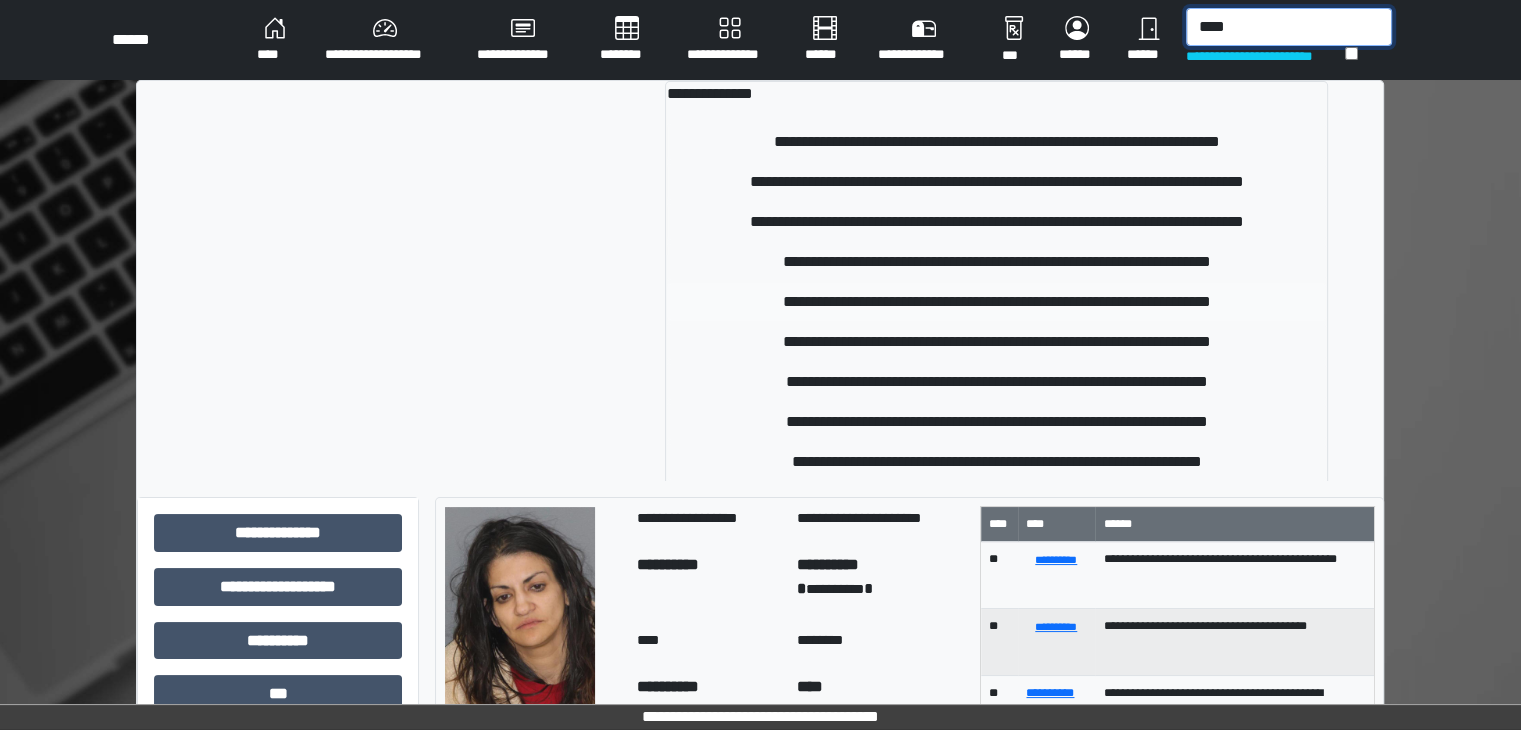 type on "****" 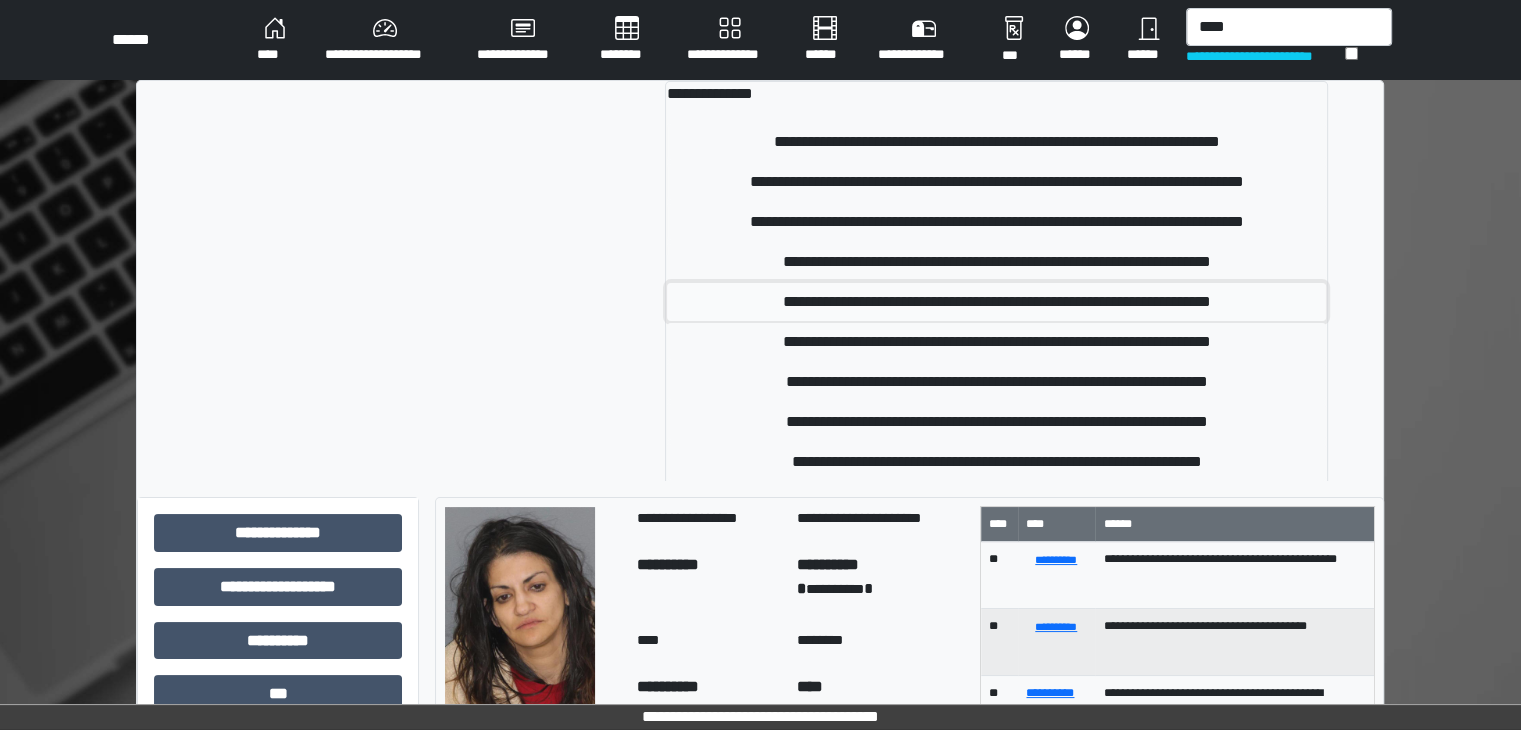 click on "**********" at bounding box center (996, 302) 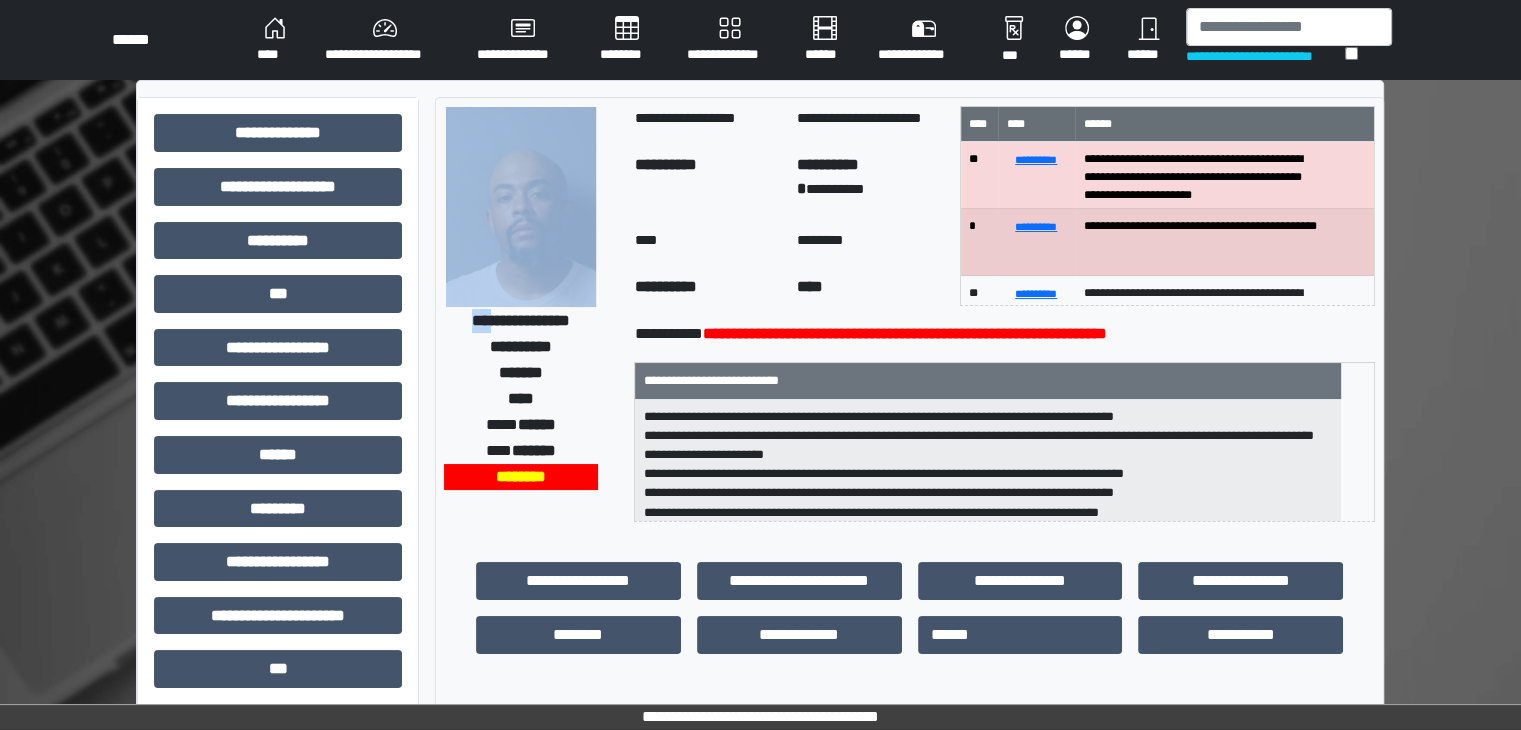 drag, startPoint x: 601, startPoint y: 318, endPoint x: 471, endPoint y: 327, distance: 130.31117 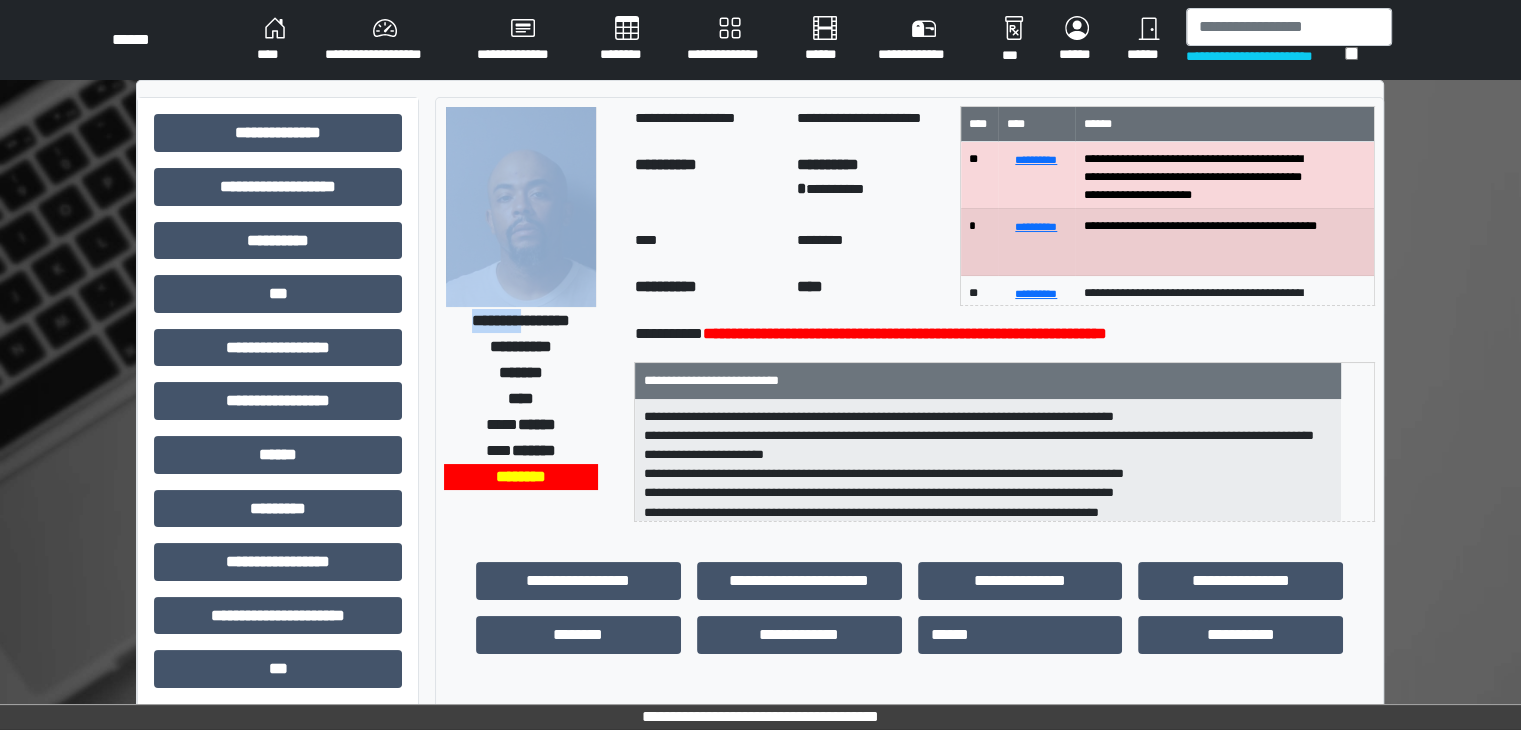 drag, startPoint x: 612, startPoint y: 315, endPoint x: 508, endPoint y: 314, distance: 104.00481 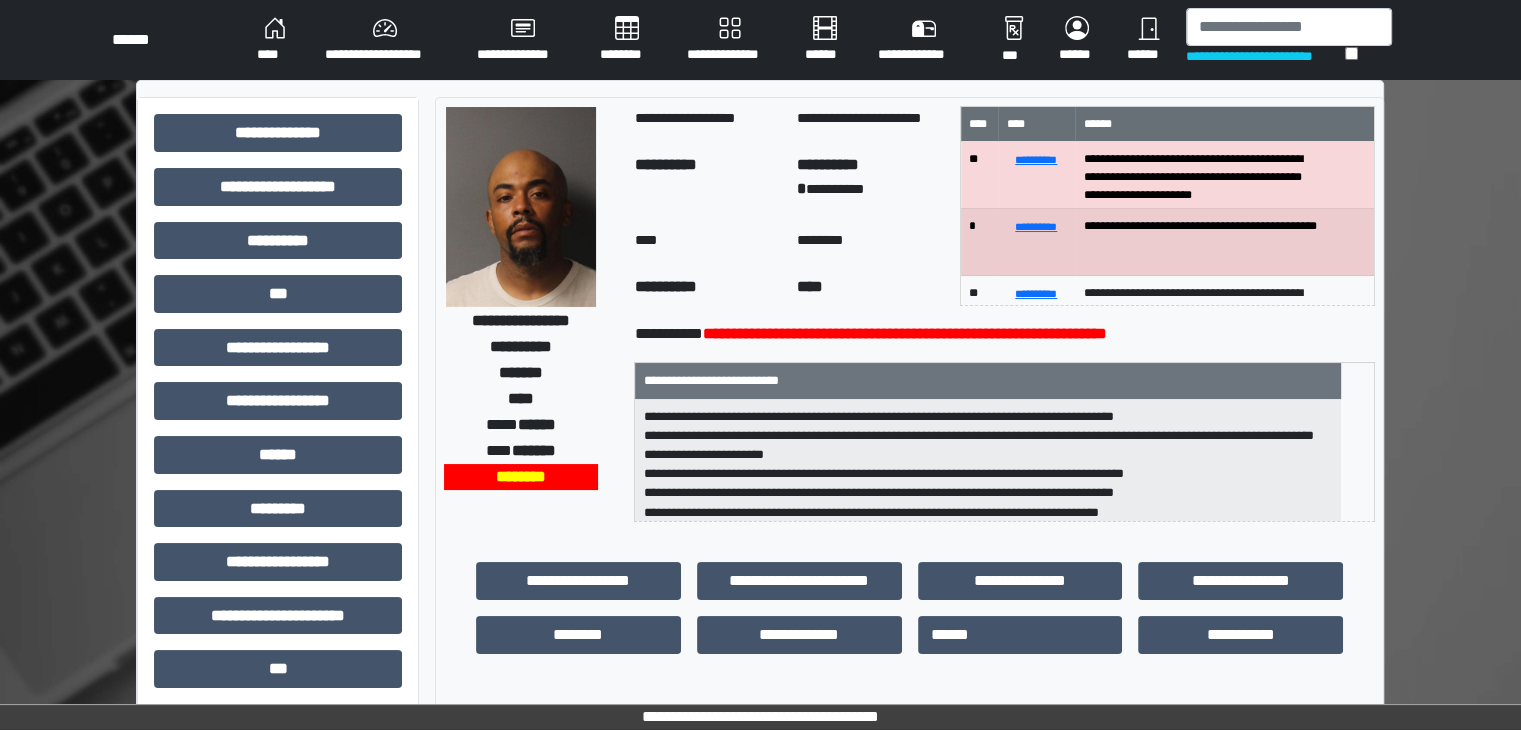 drag, startPoint x: 489, startPoint y: 329, endPoint x: 444, endPoint y: 329, distance: 45 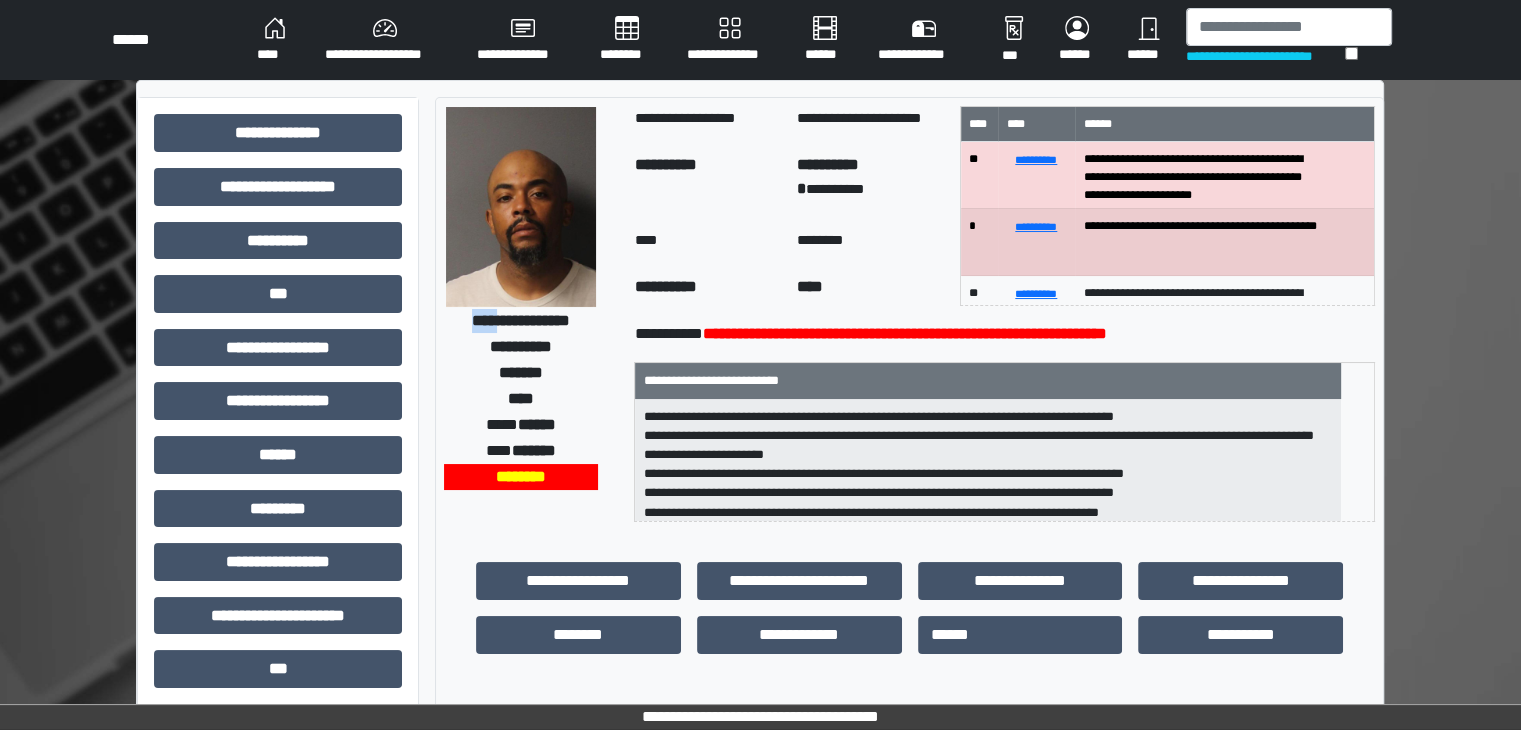 click on "**********" at bounding box center (521, 320) 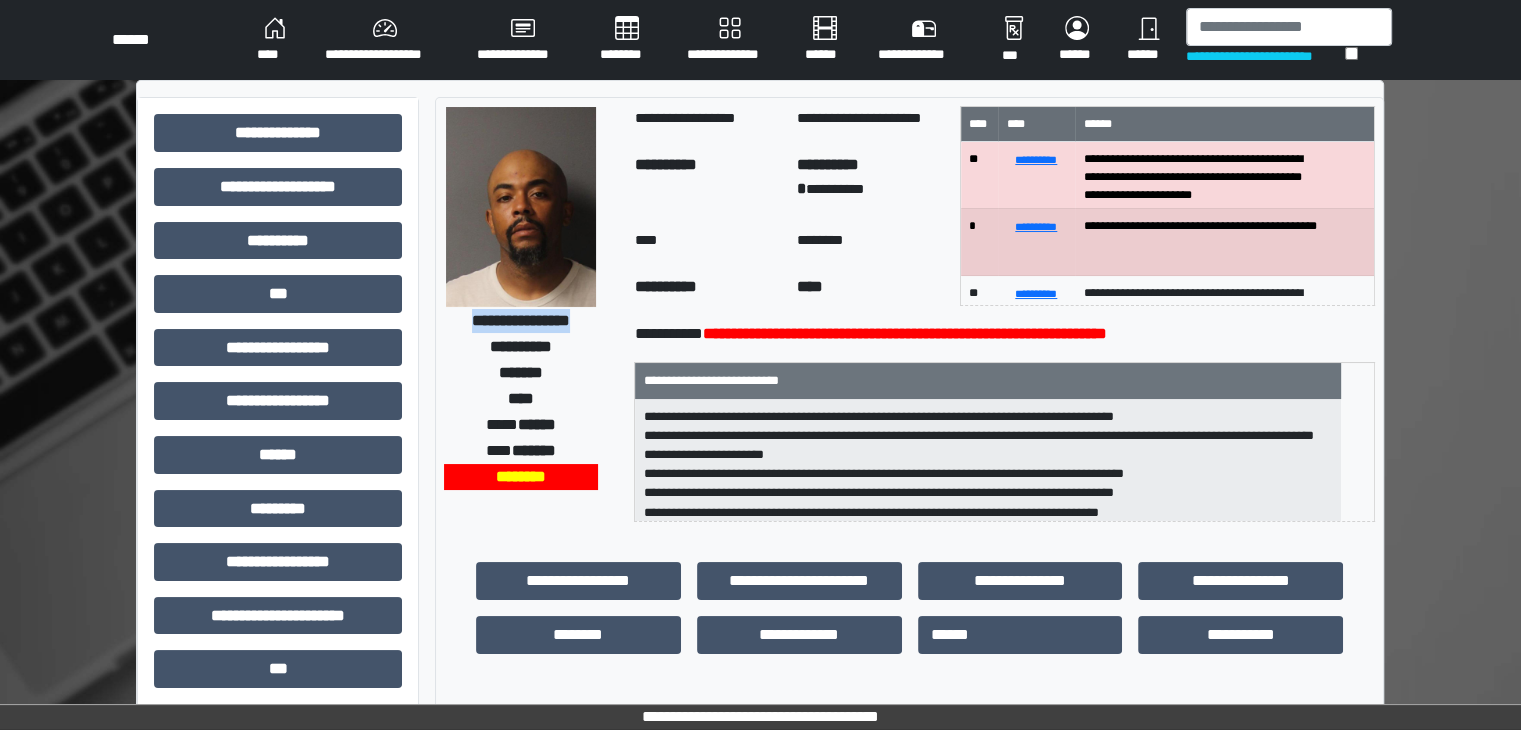 drag, startPoint x: 447, startPoint y: 321, endPoint x: 597, endPoint y: 321, distance: 150 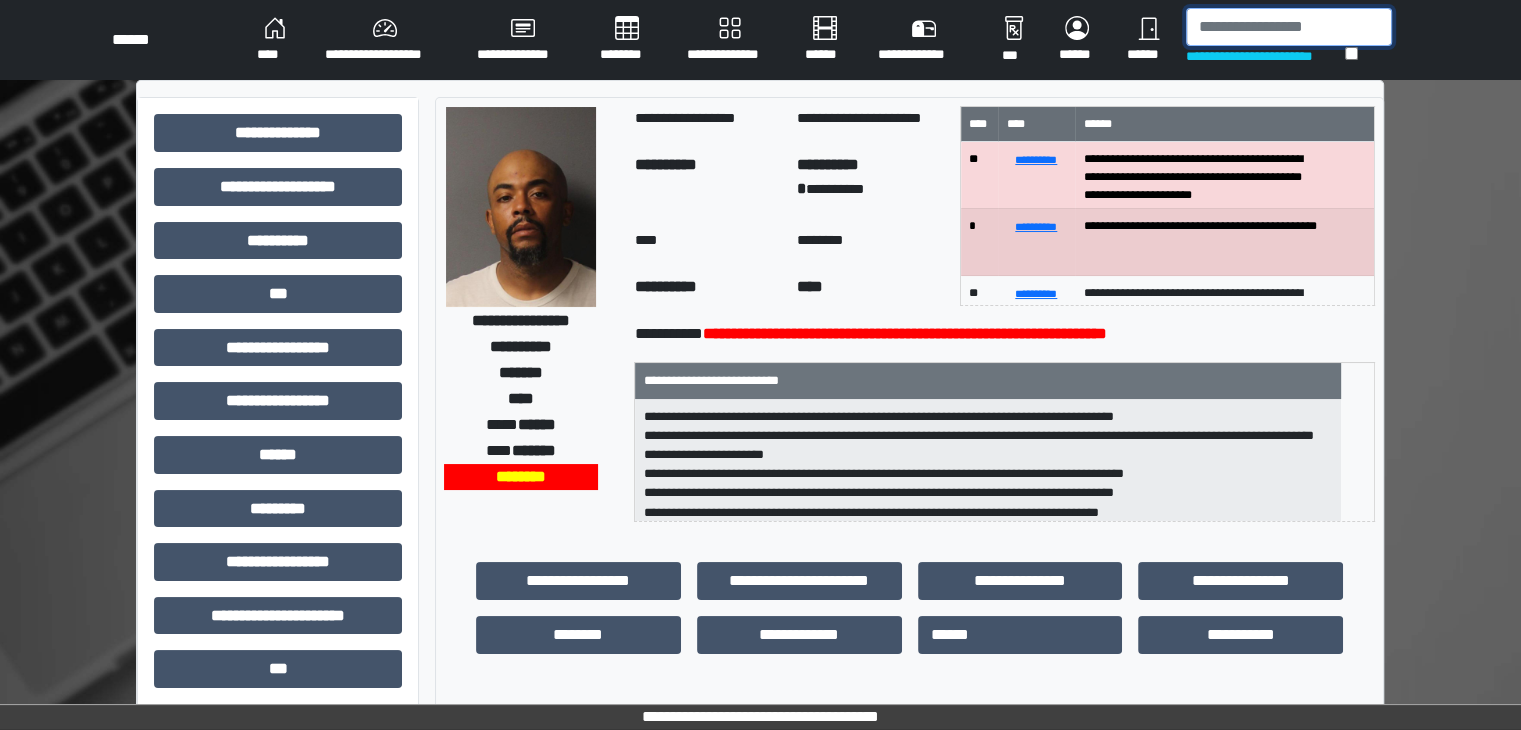 click at bounding box center [1289, 27] 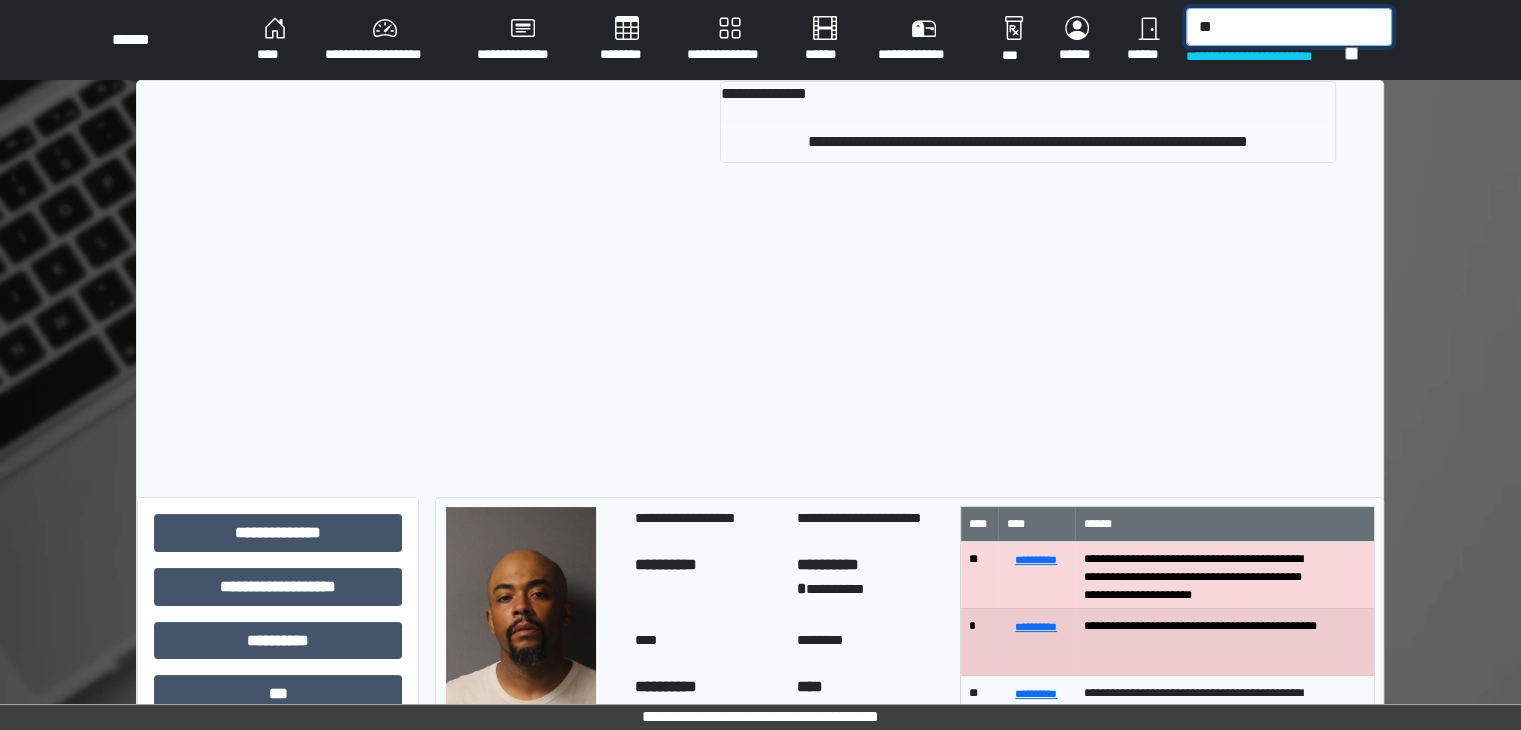type on "*" 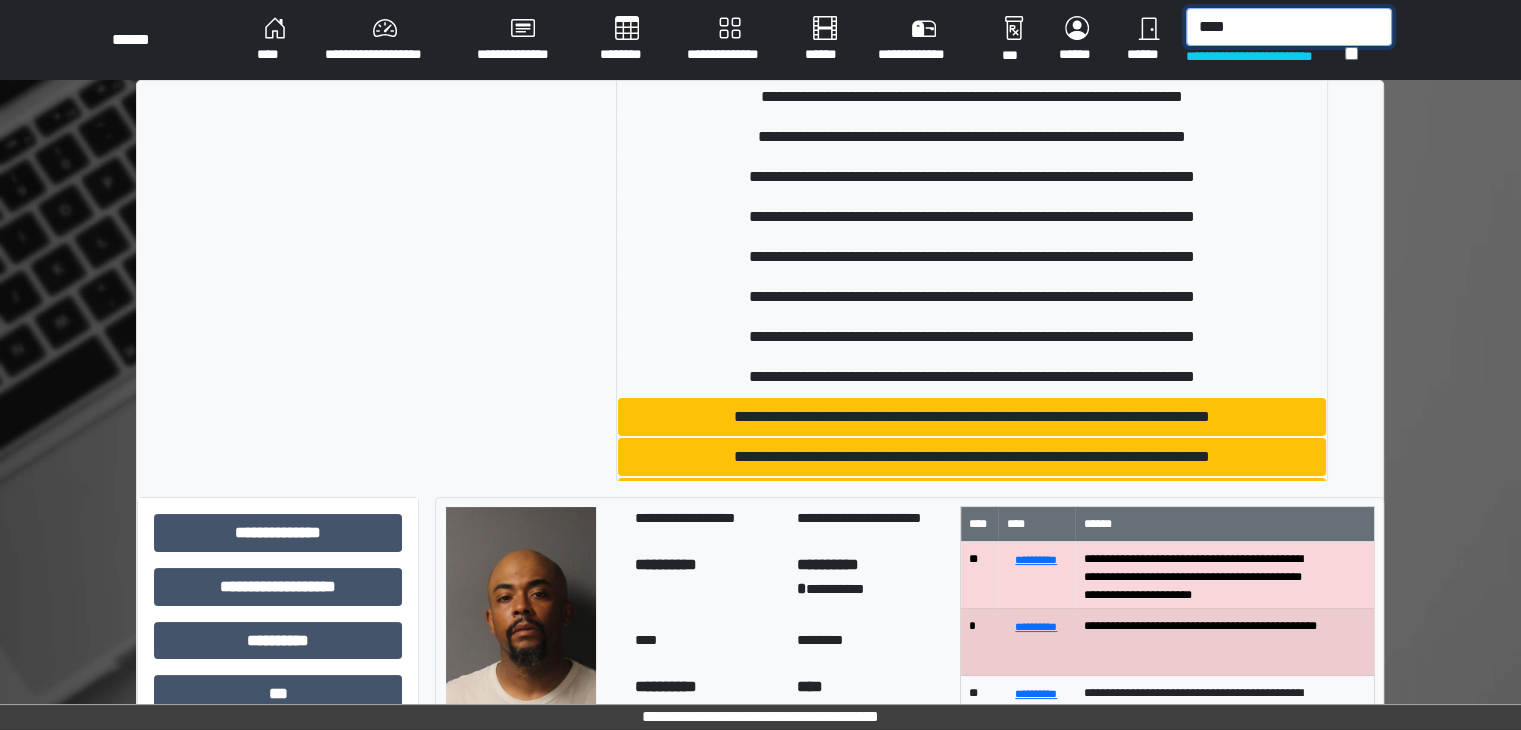 scroll, scrollTop: 1500, scrollLeft: 0, axis: vertical 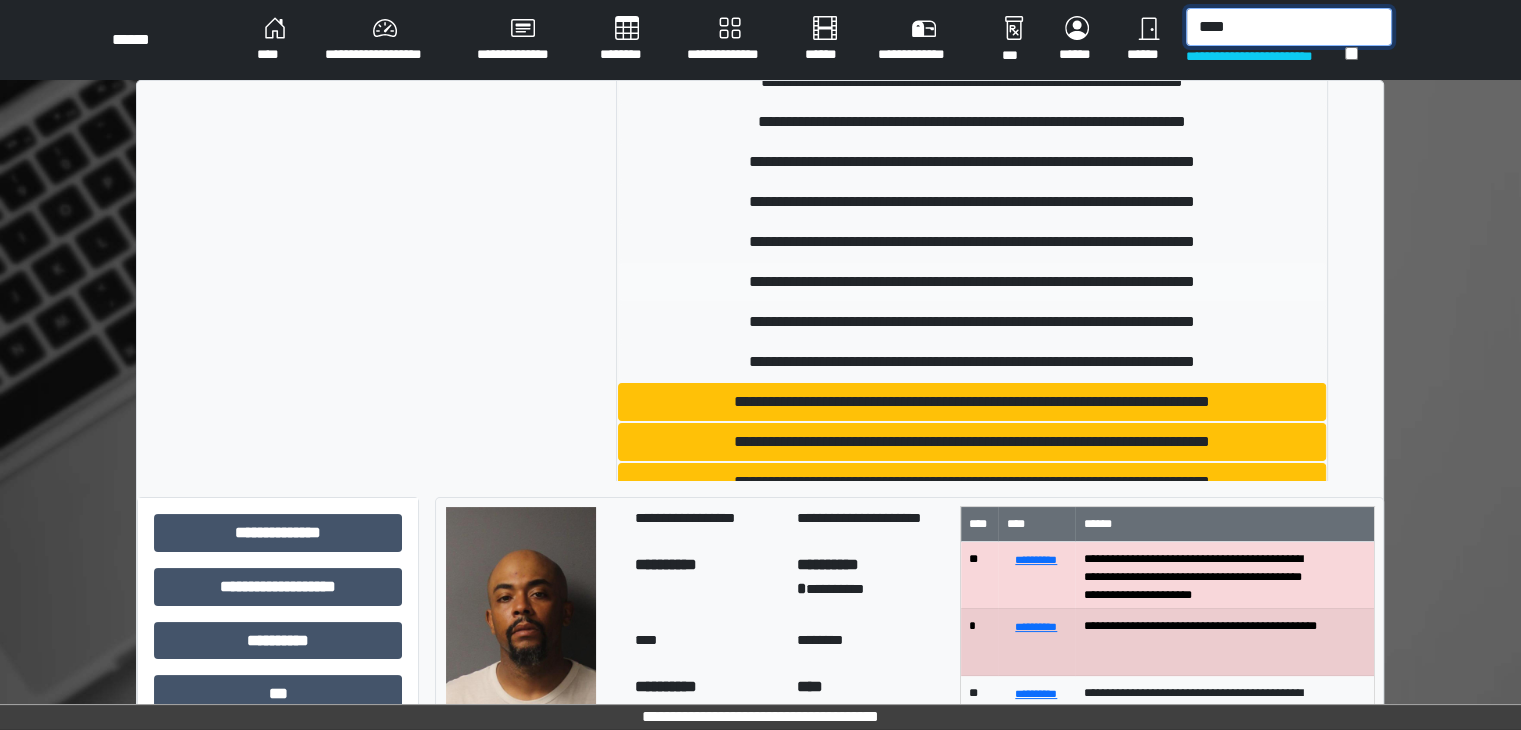 type on "****" 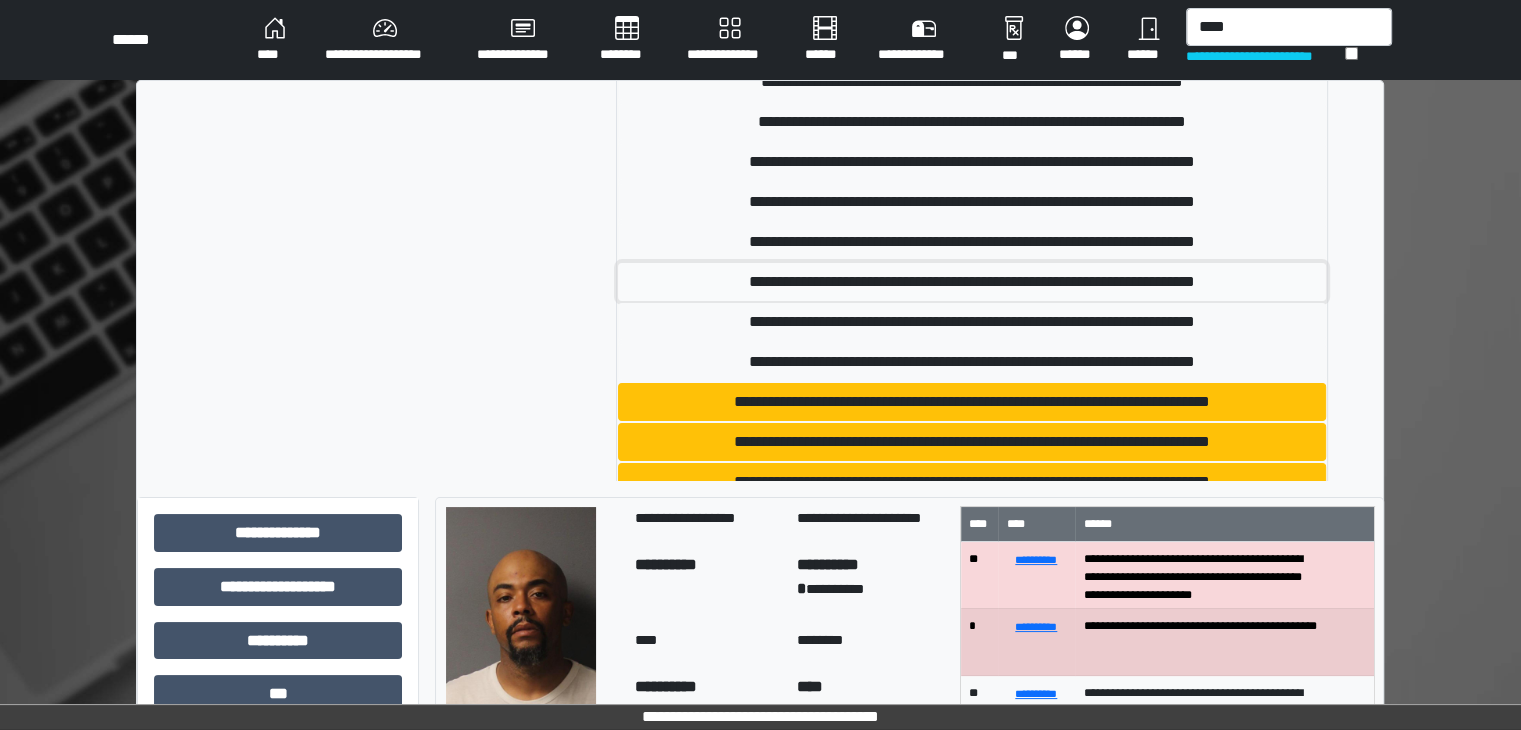 click on "**********" at bounding box center [972, 282] 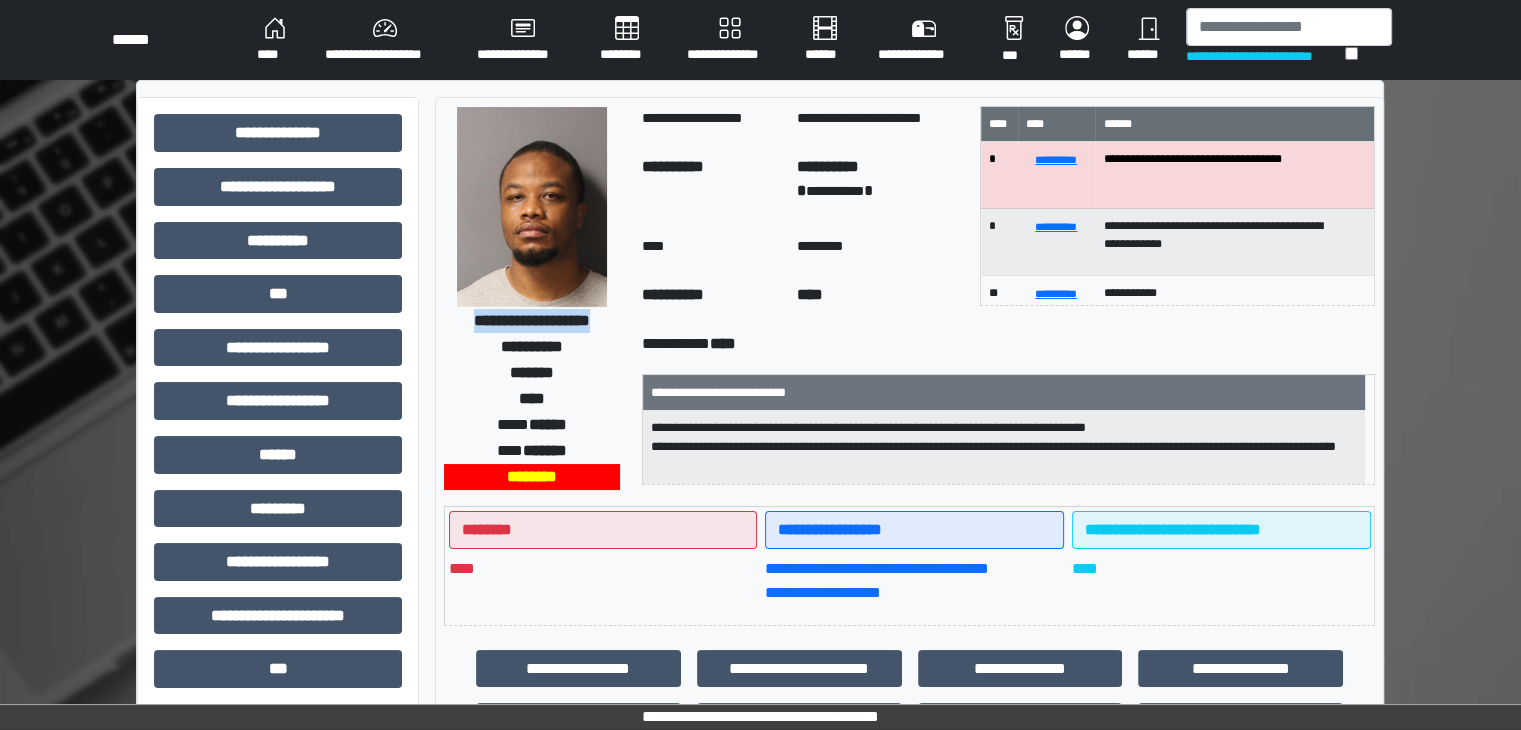 drag, startPoint x: 449, startPoint y: 321, endPoint x: 618, endPoint y: 321, distance: 169 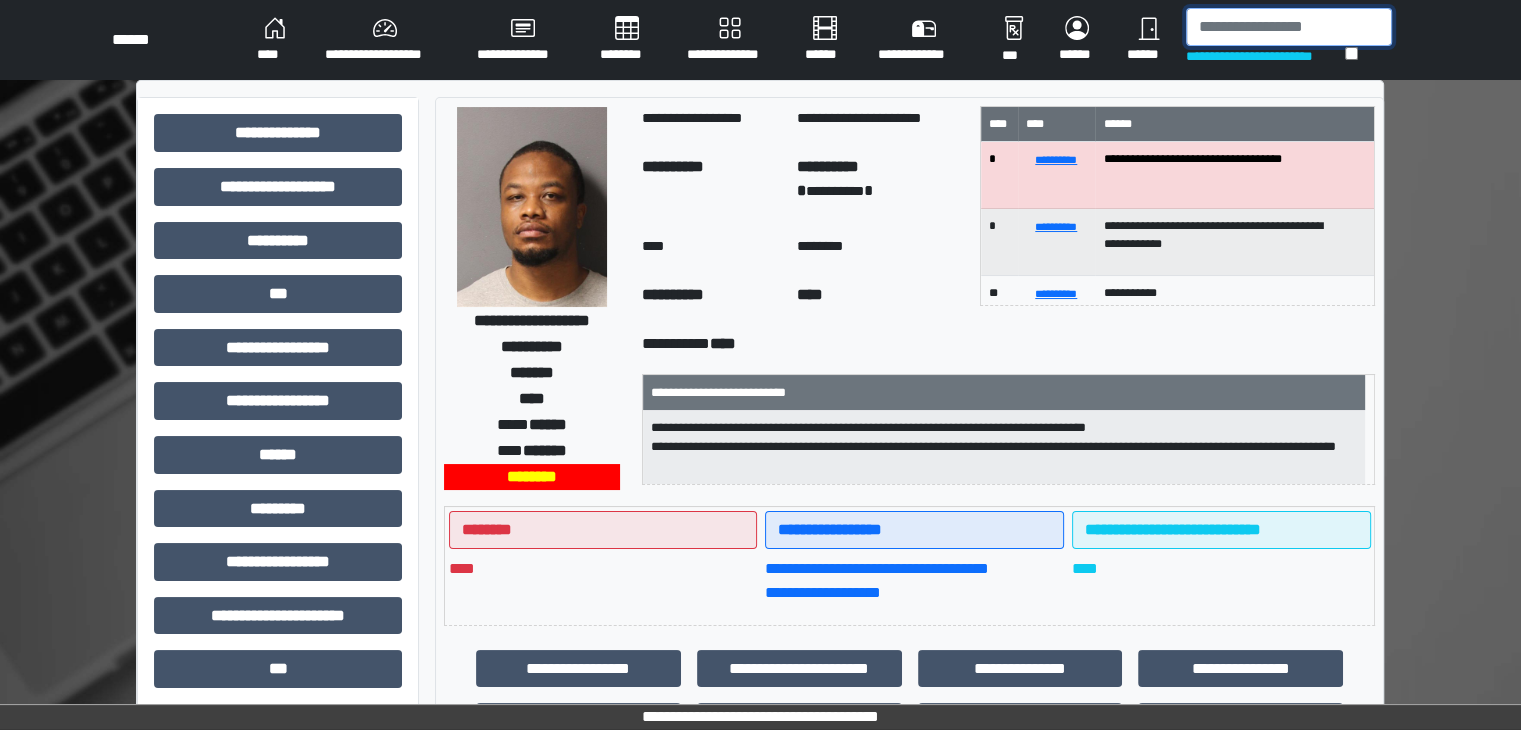 click at bounding box center (1289, 27) 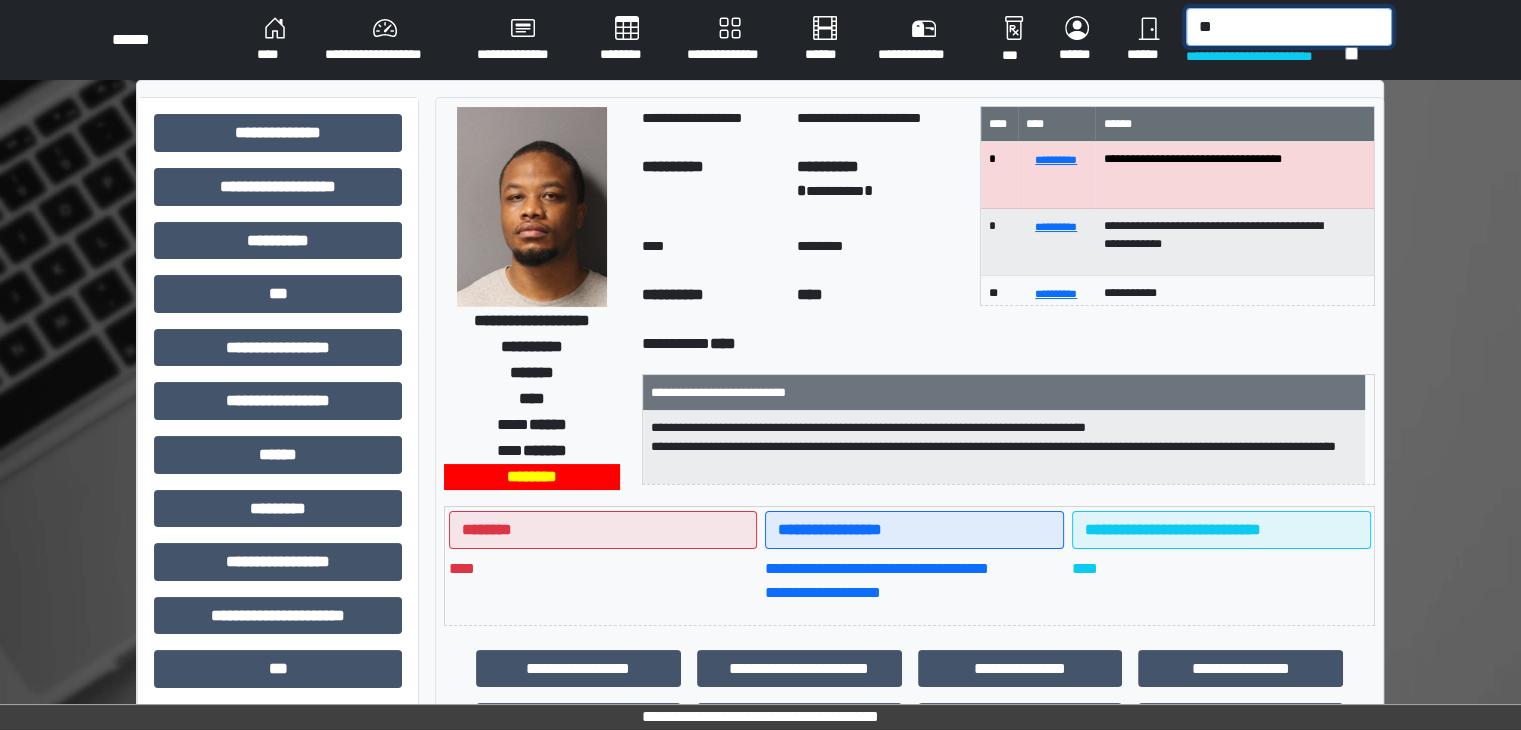 type on "***" 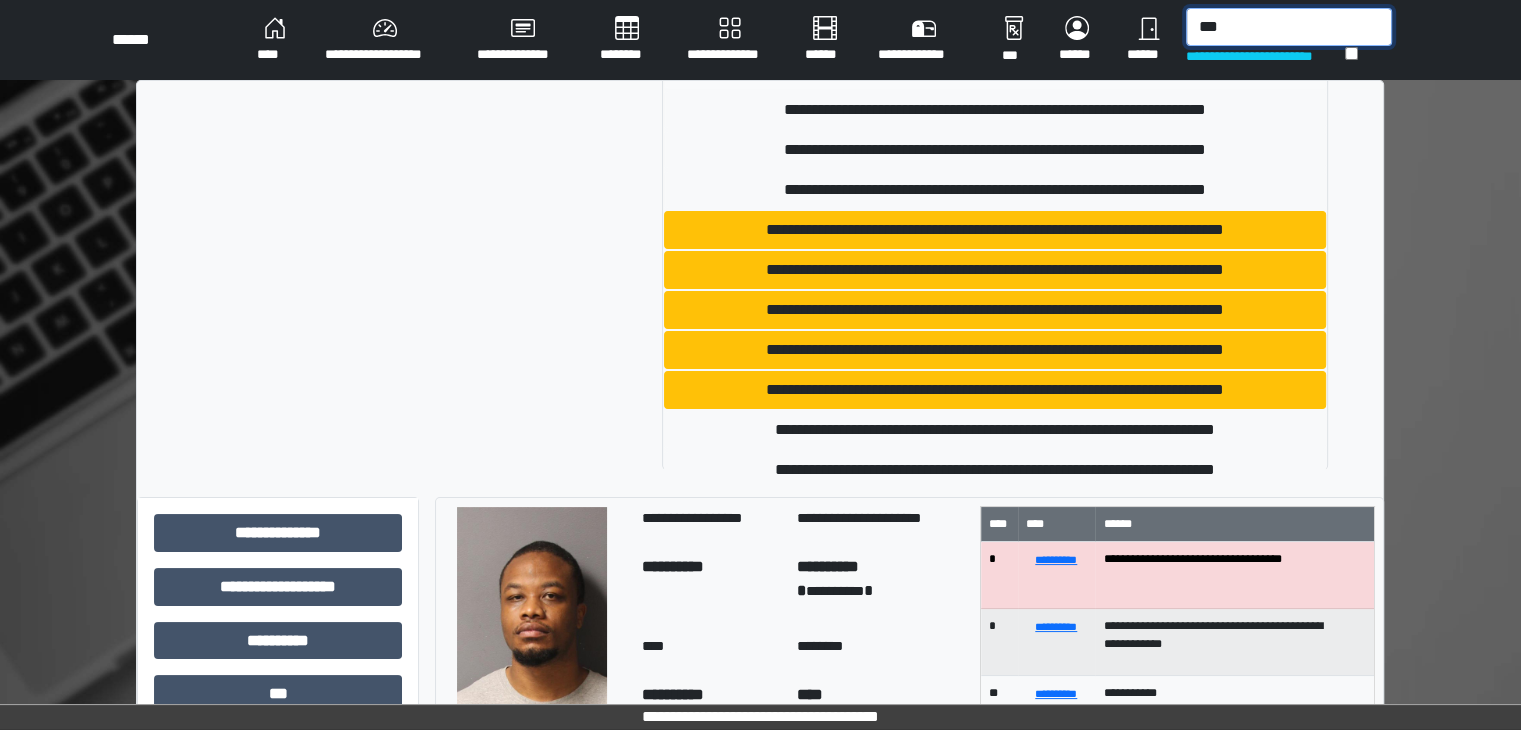 scroll, scrollTop: 1756, scrollLeft: 0, axis: vertical 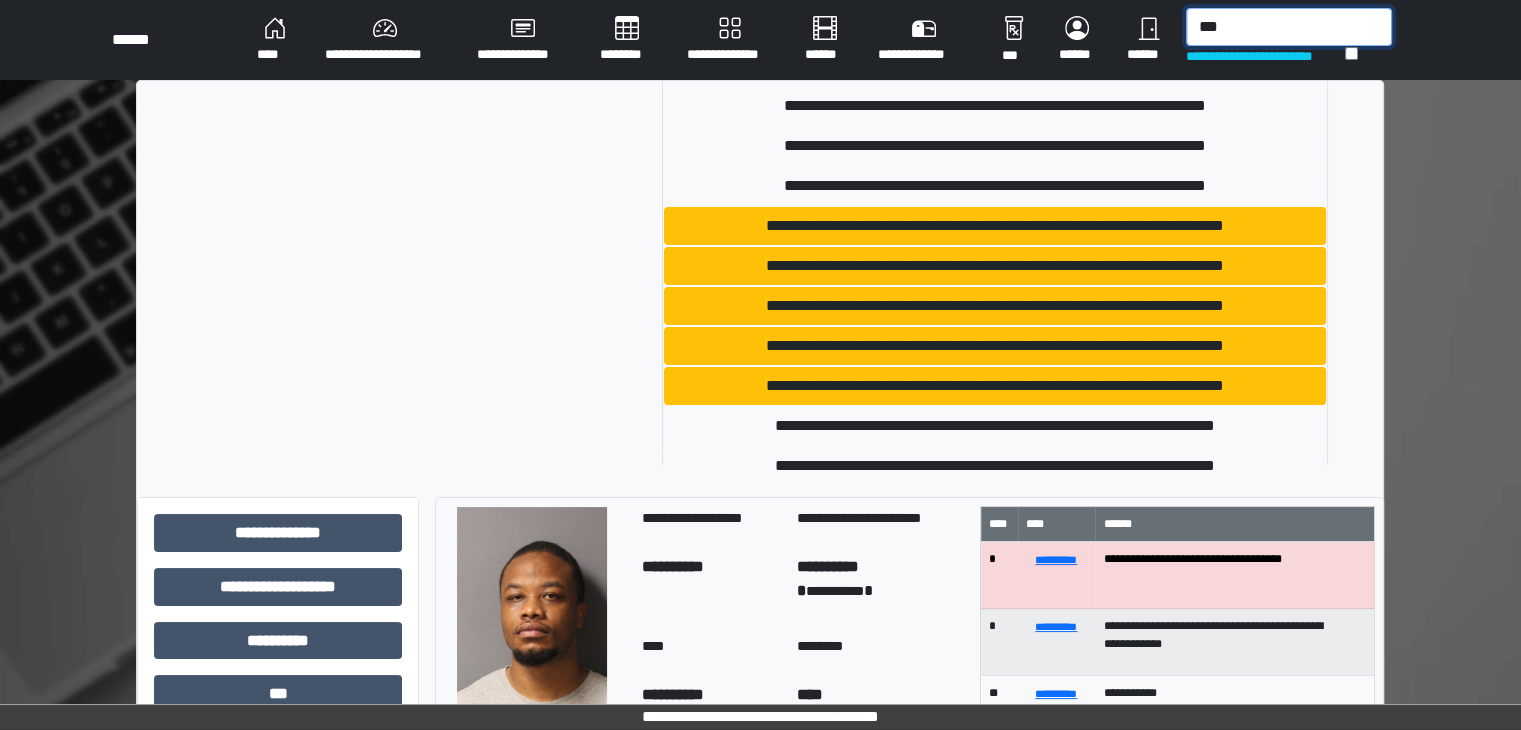 drag, startPoint x: 1243, startPoint y: 25, endPoint x: 1196, endPoint y: 31, distance: 47.38143 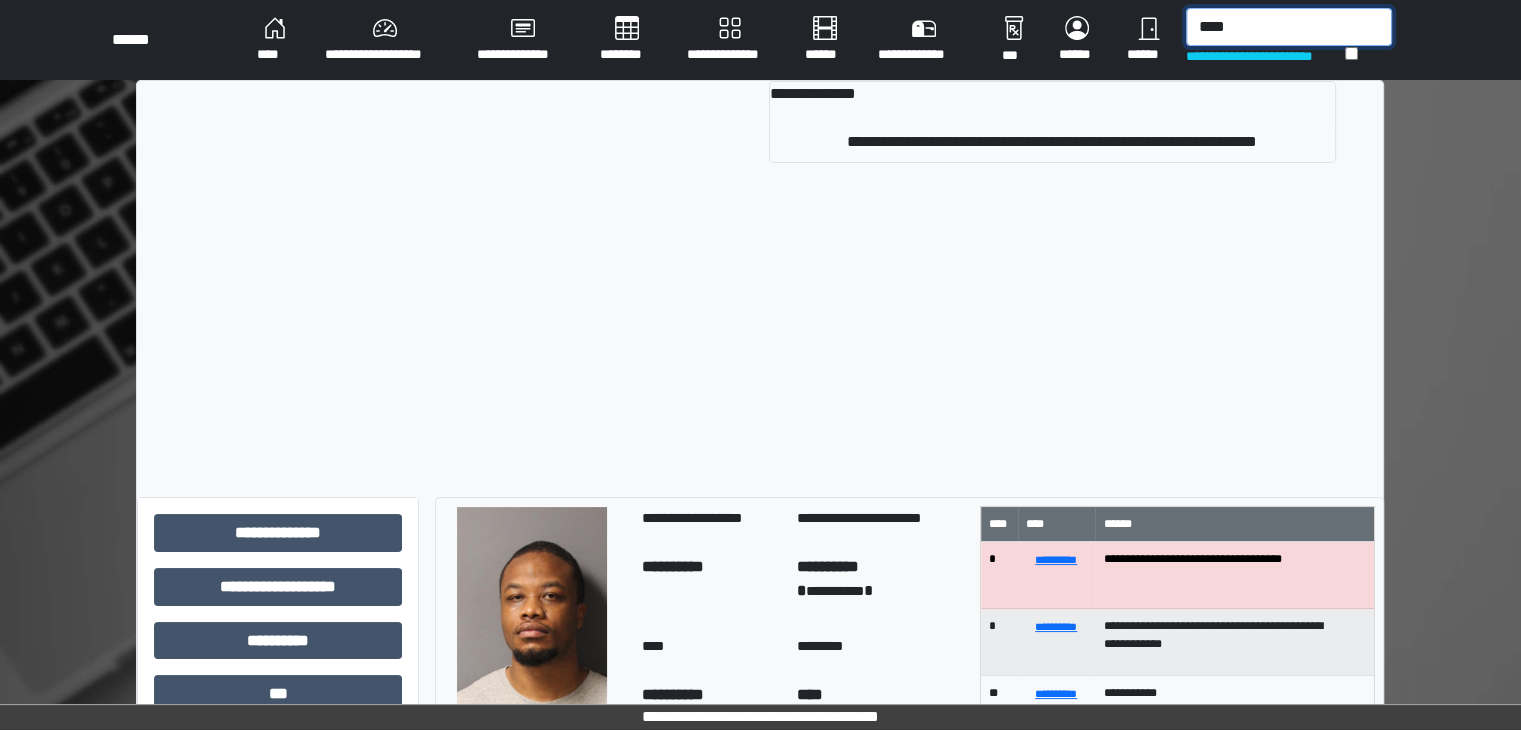 type on "****" 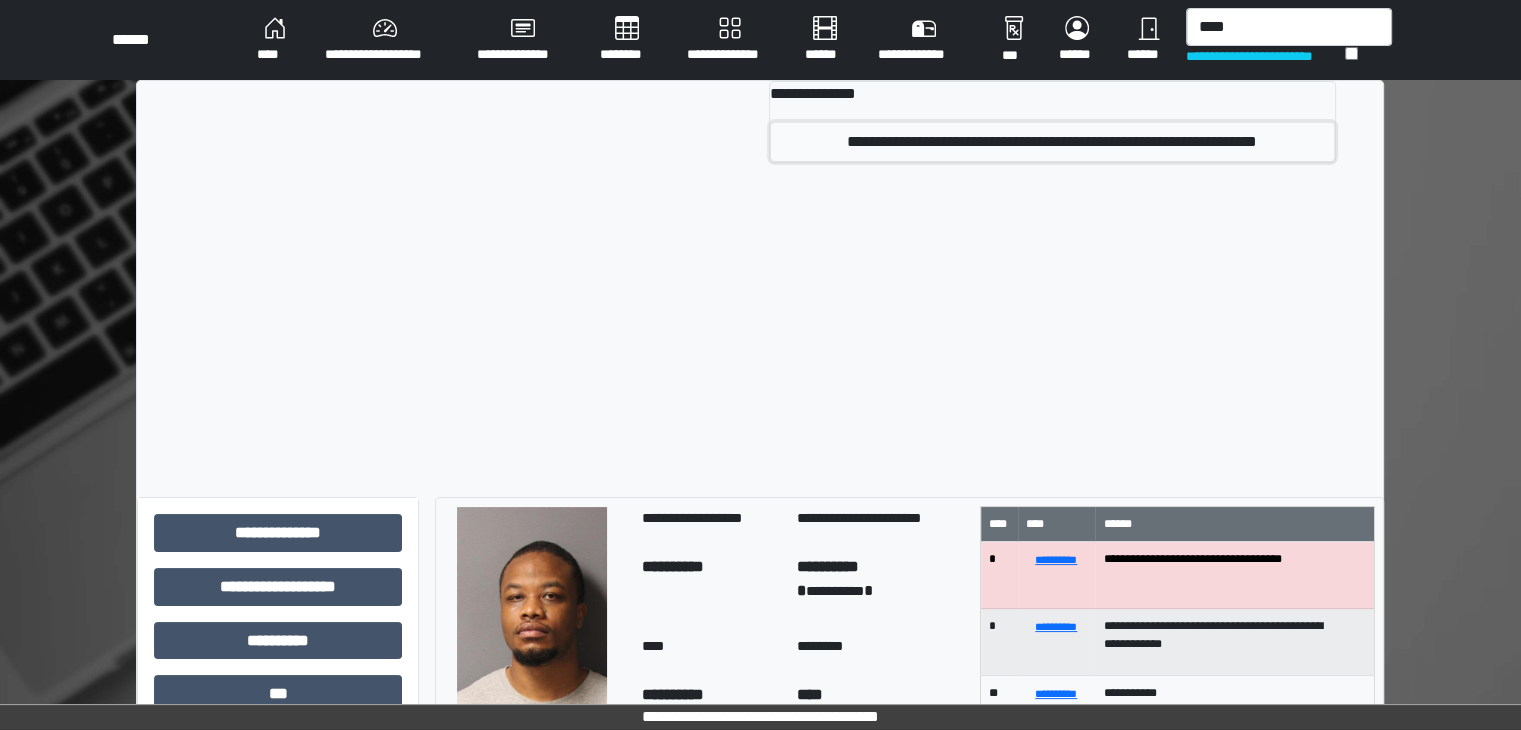 click on "**********" at bounding box center (1052, 142) 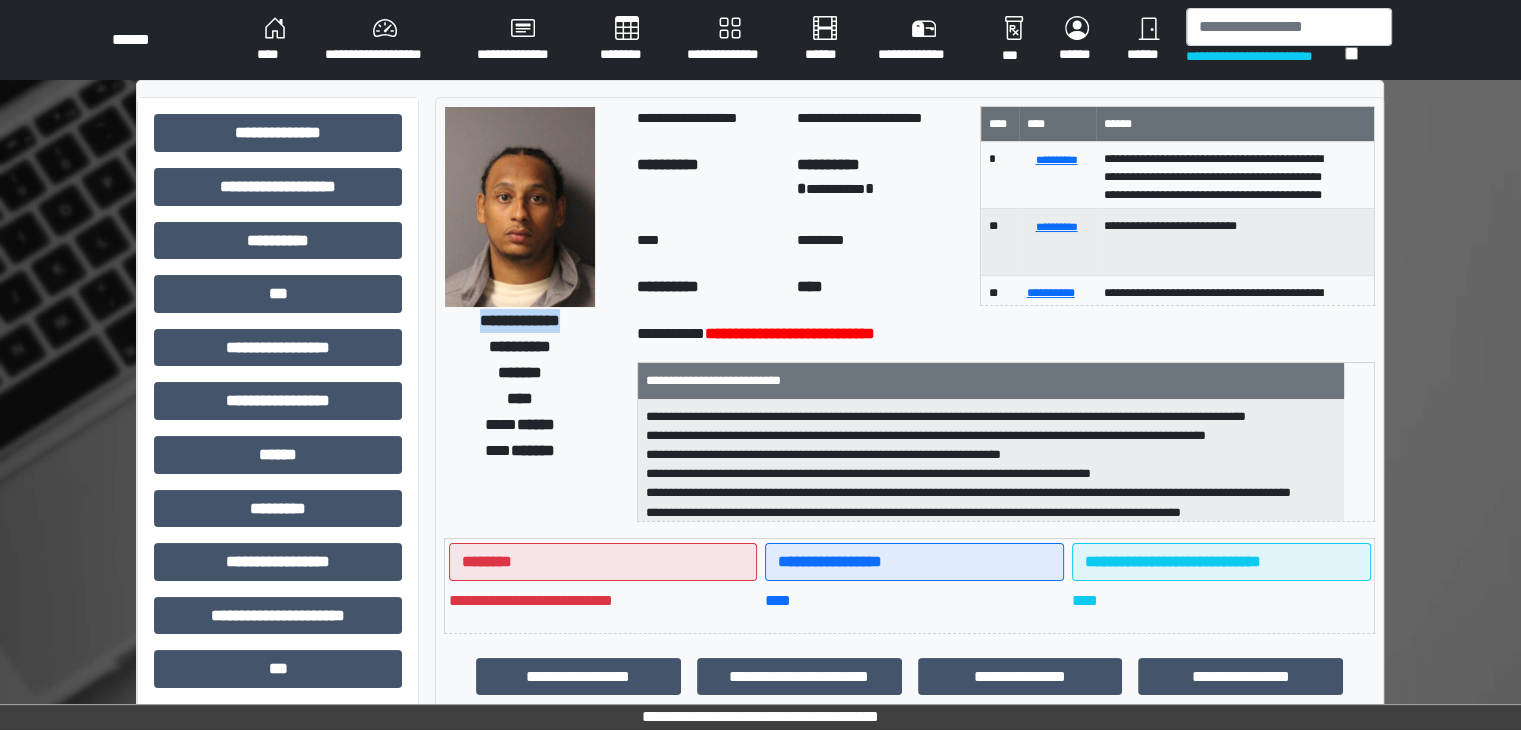drag, startPoint x: 452, startPoint y: 322, endPoint x: 579, endPoint y: 322, distance: 127 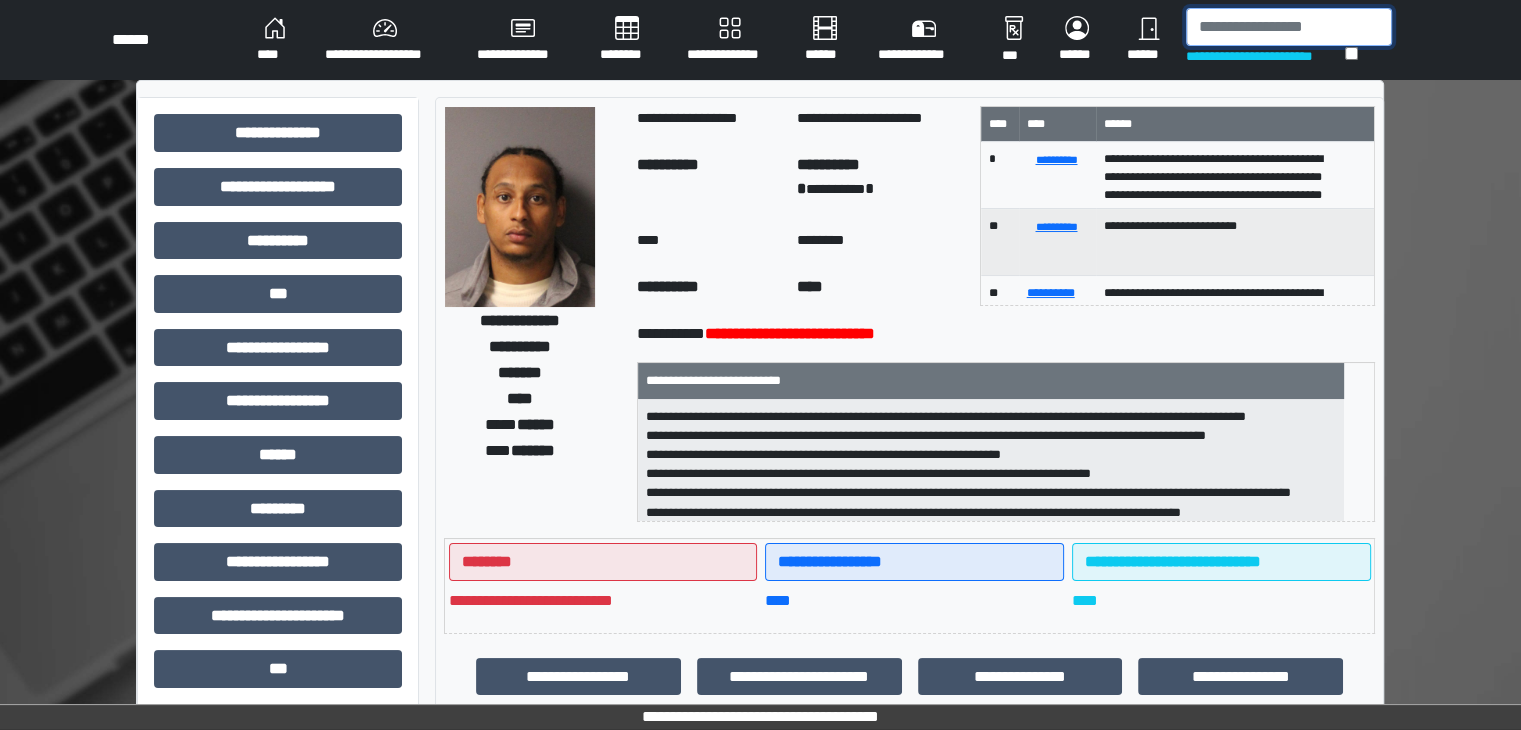 click at bounding box center (1289, 27) 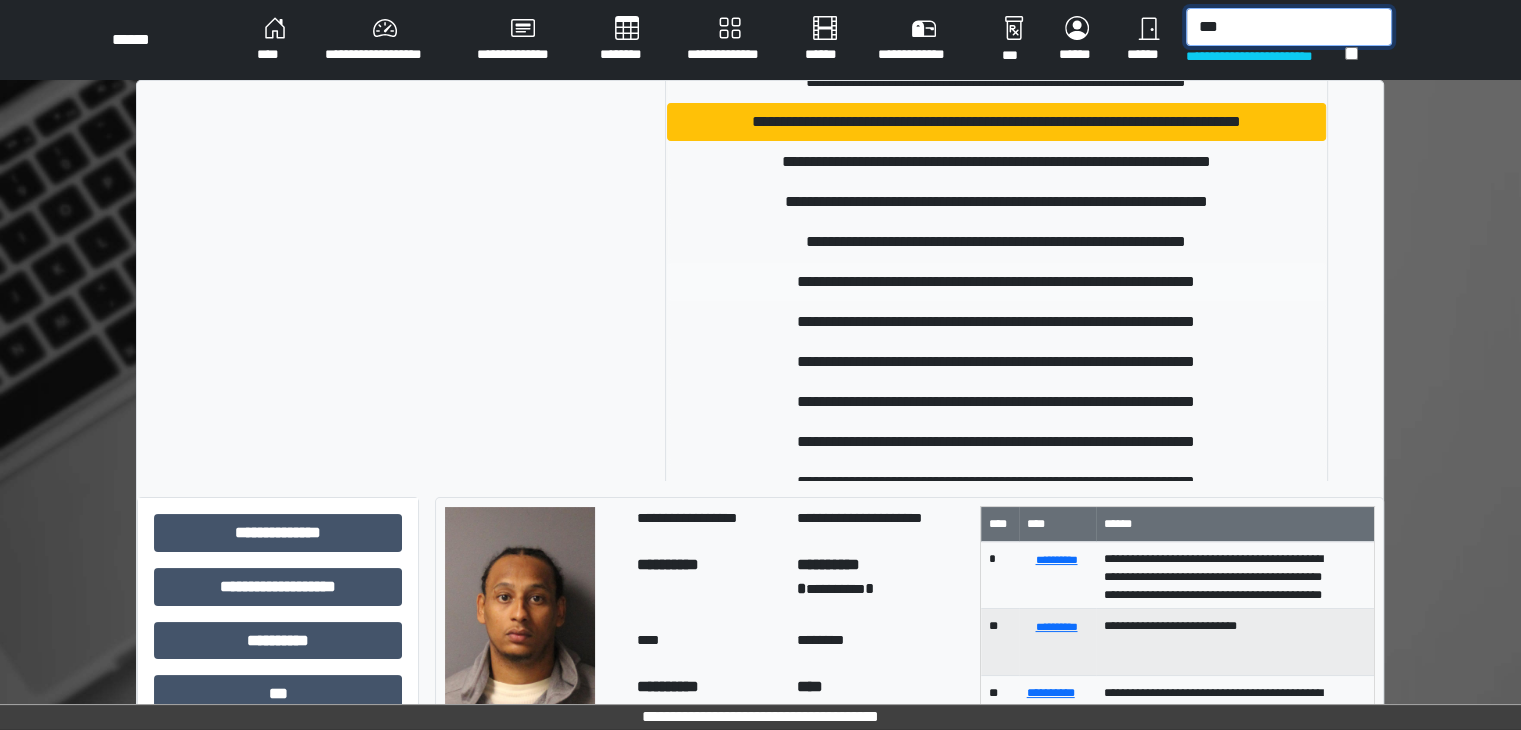 scroll, scrollTop: 924, scrollLeft: 0, axis: vertical 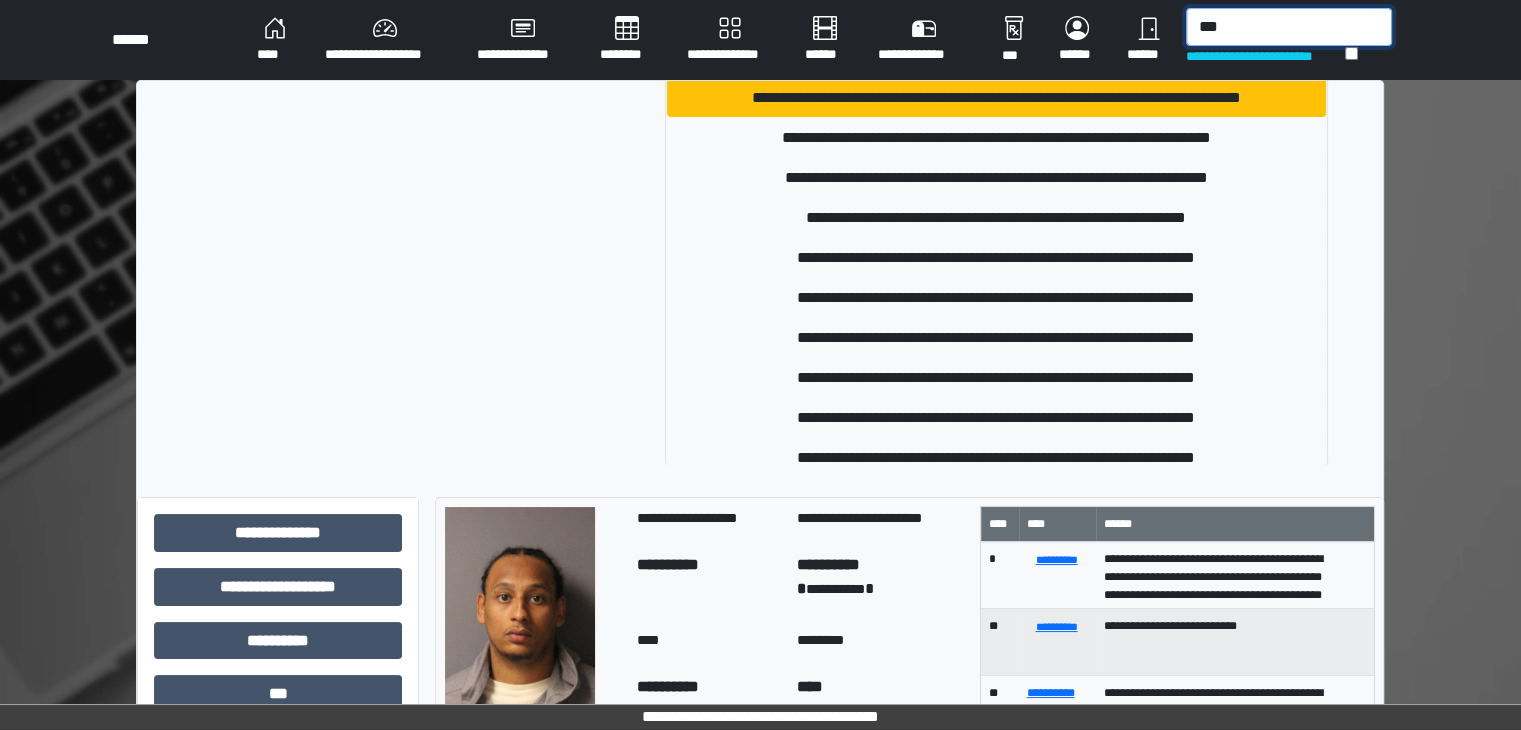 drag, startPoint x: 1248, startPoint y: 41, endPoint x: 1180, endPoint y: 49, distance: 68.46897 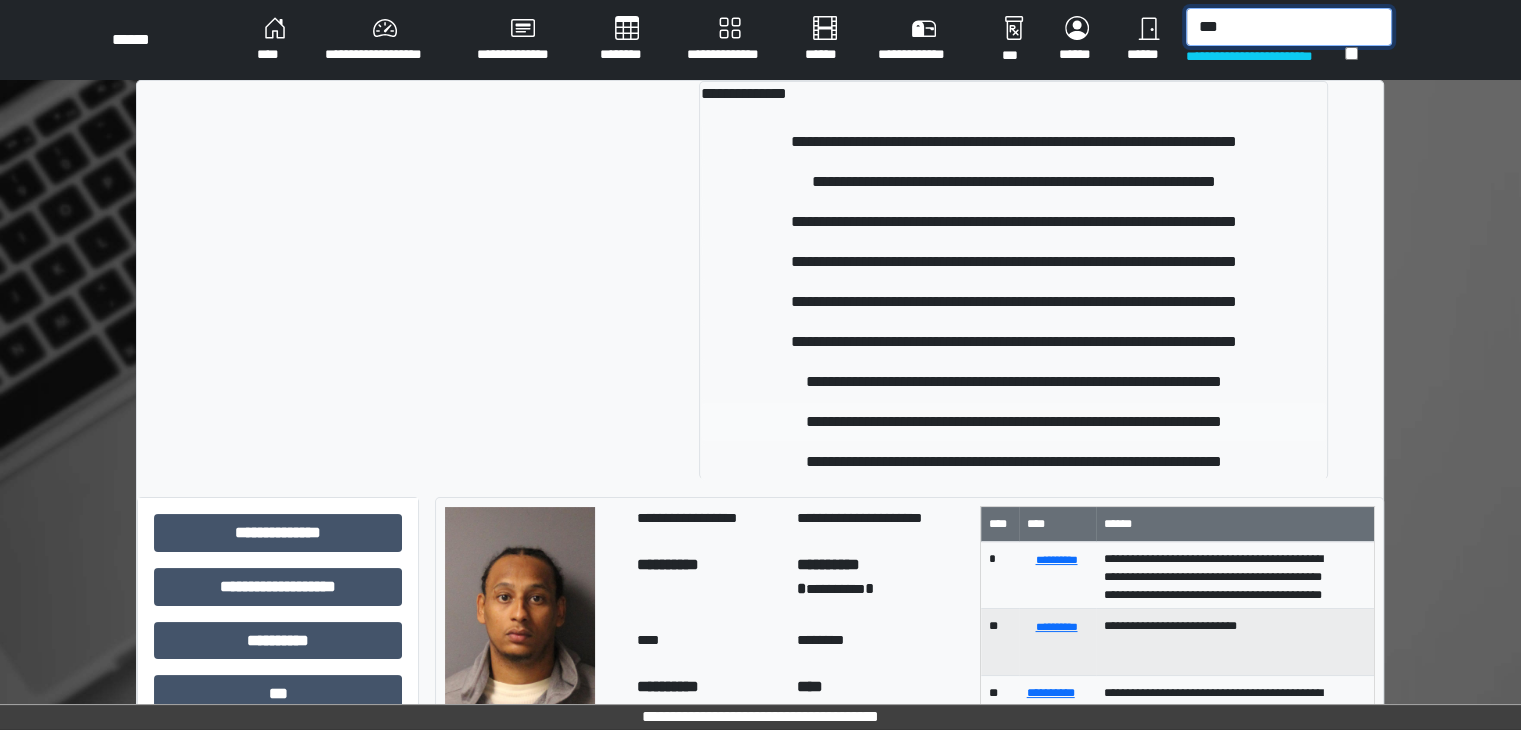 type on "***" 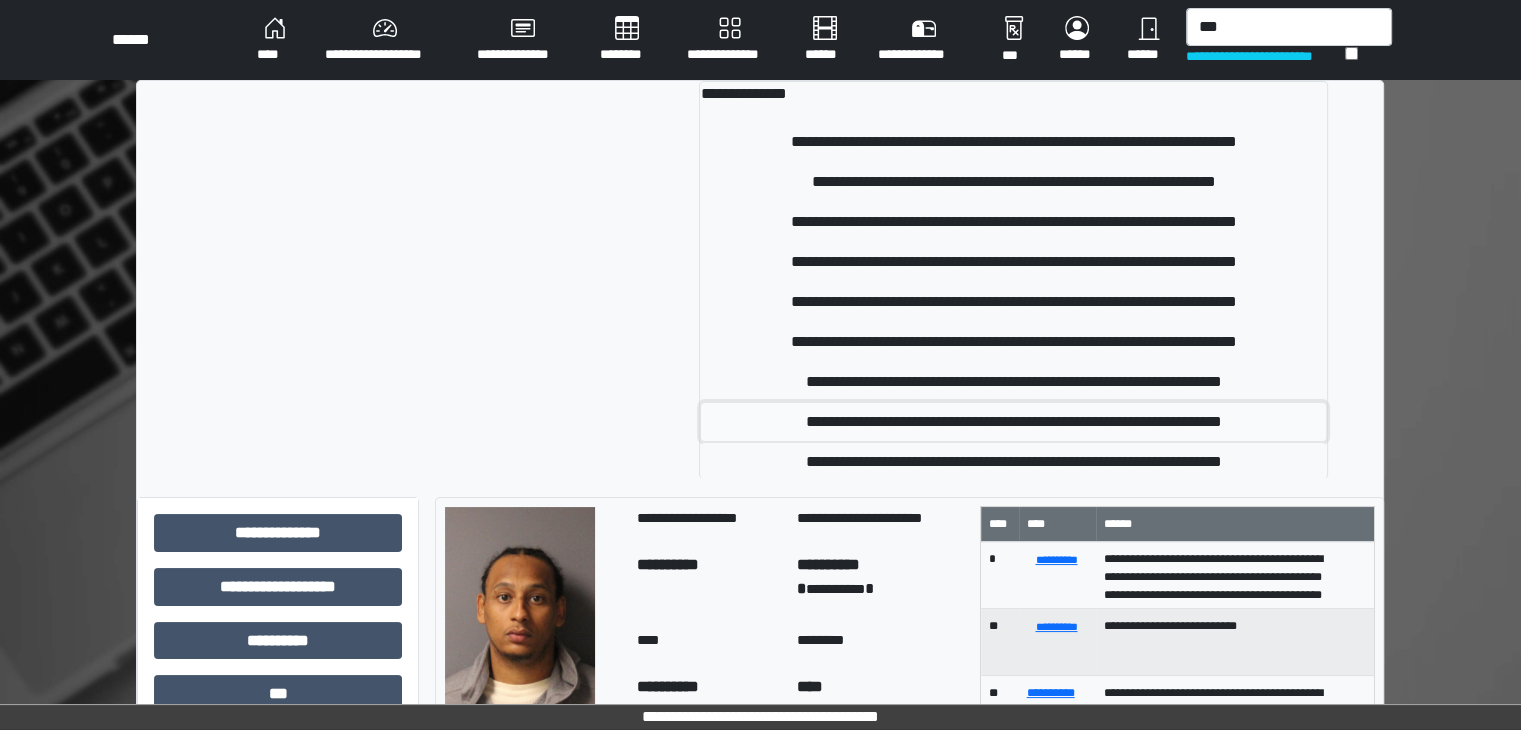 click on "**********" at bounding box center [1013, 422] 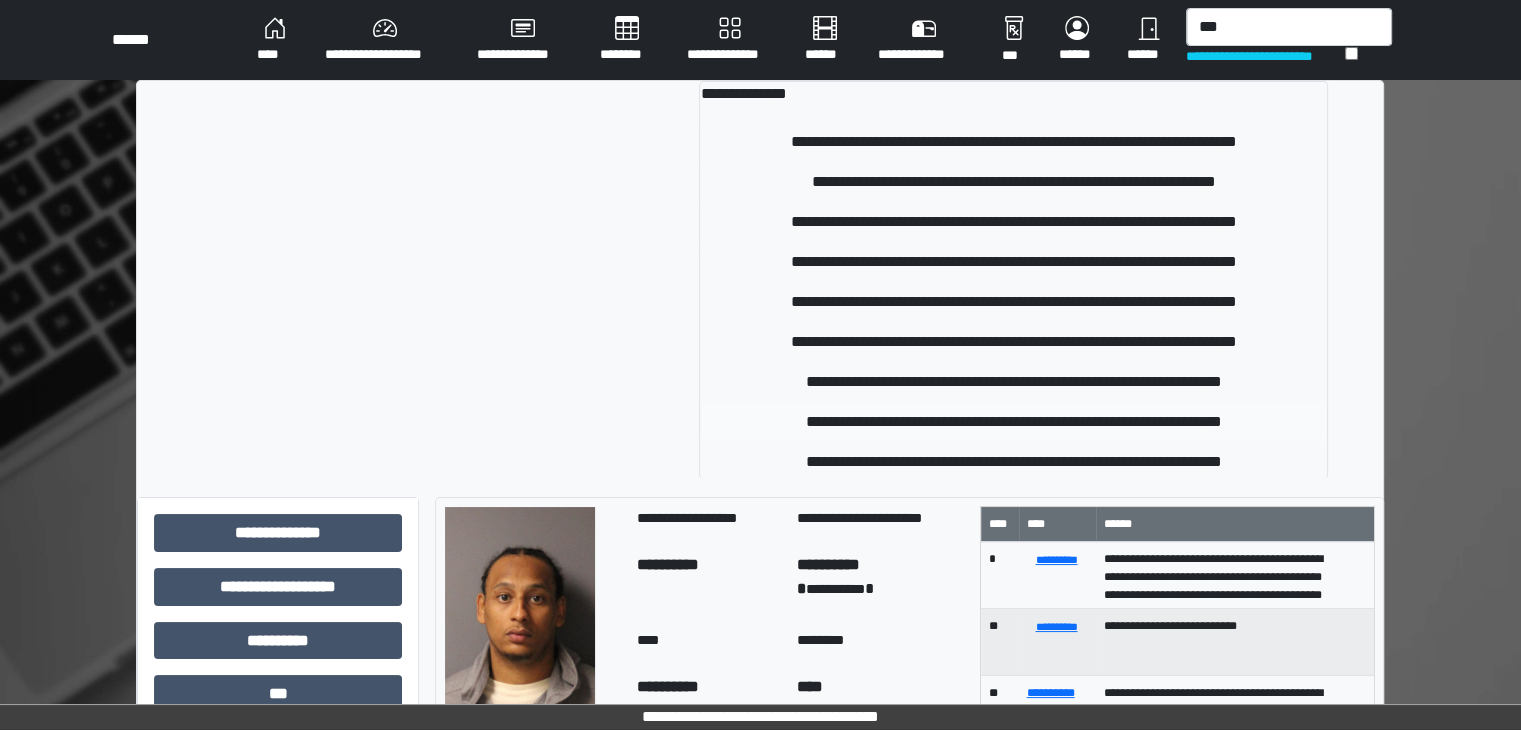 type 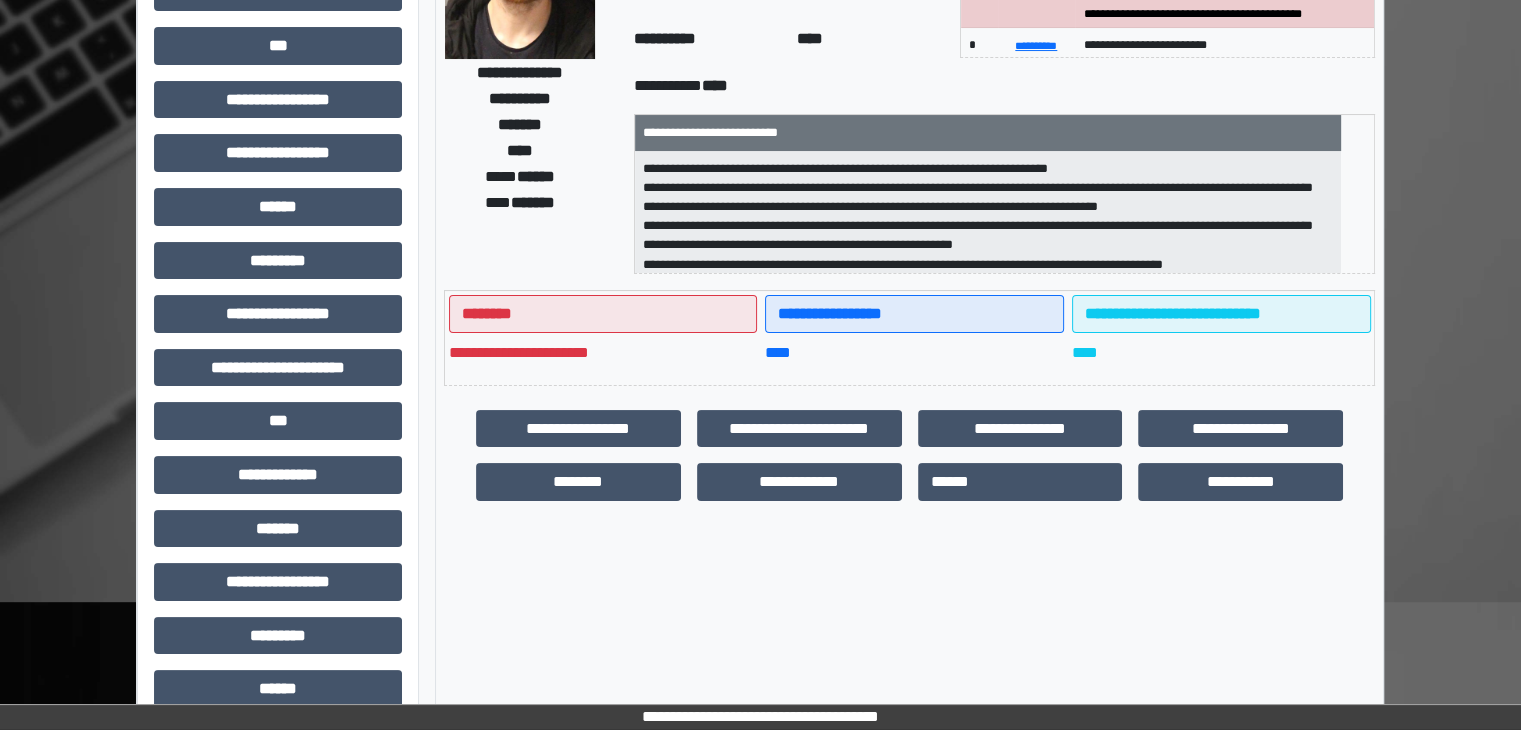 scroll, scrollTop: 300, scrollLeft: 0, axis: vertical 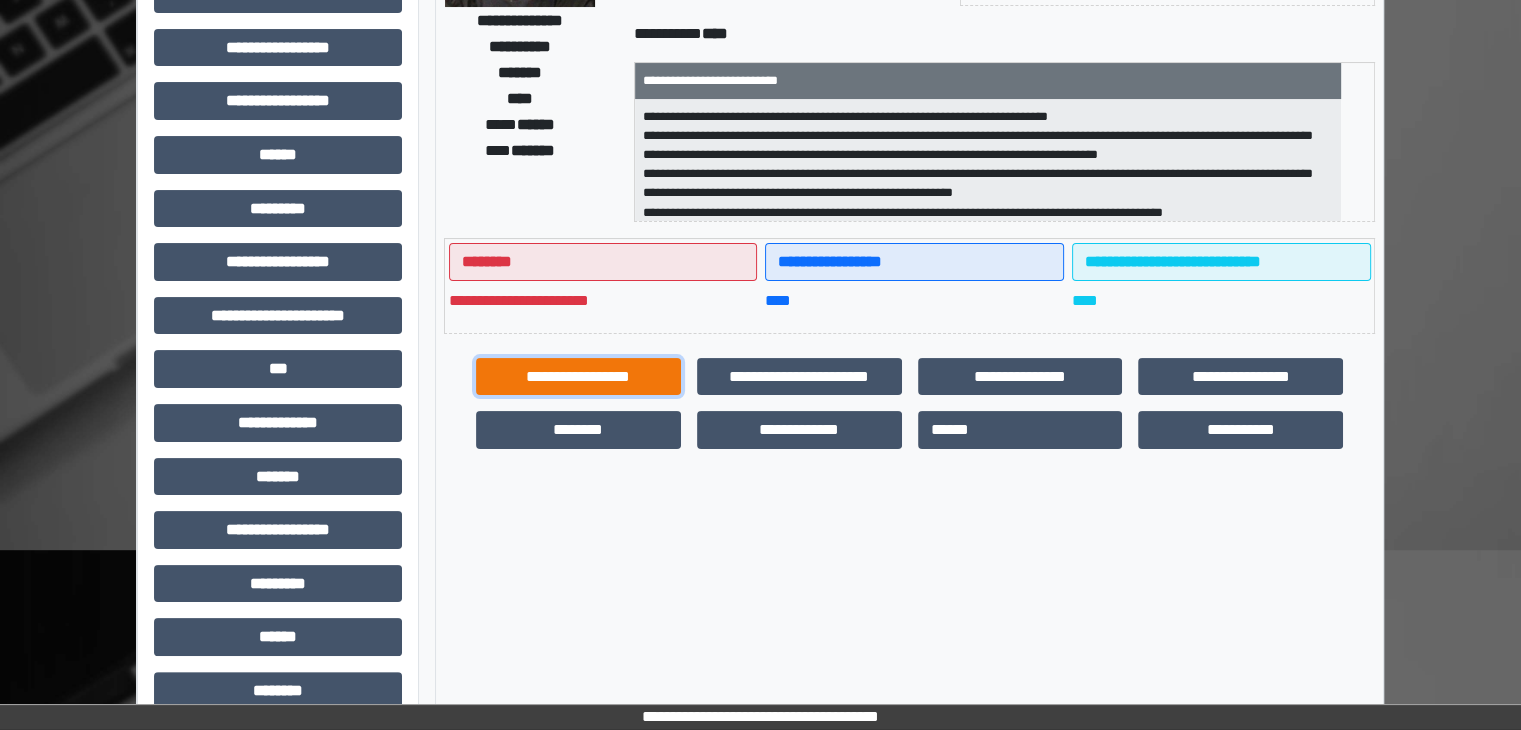 click on "**********" at bounding box center [578, 377] 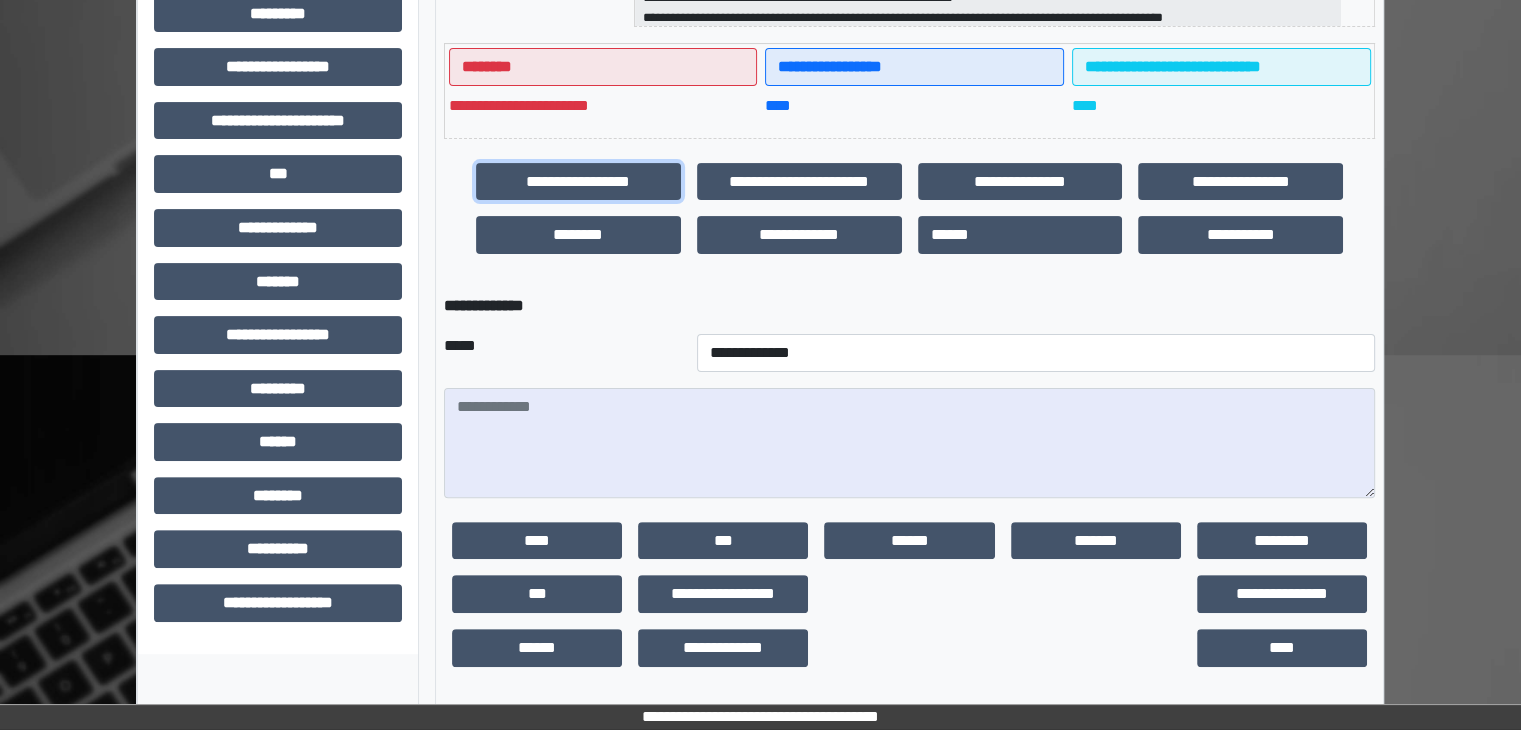 scroll, scrollTop: 496, scrollLeft: 0, axis: vertical 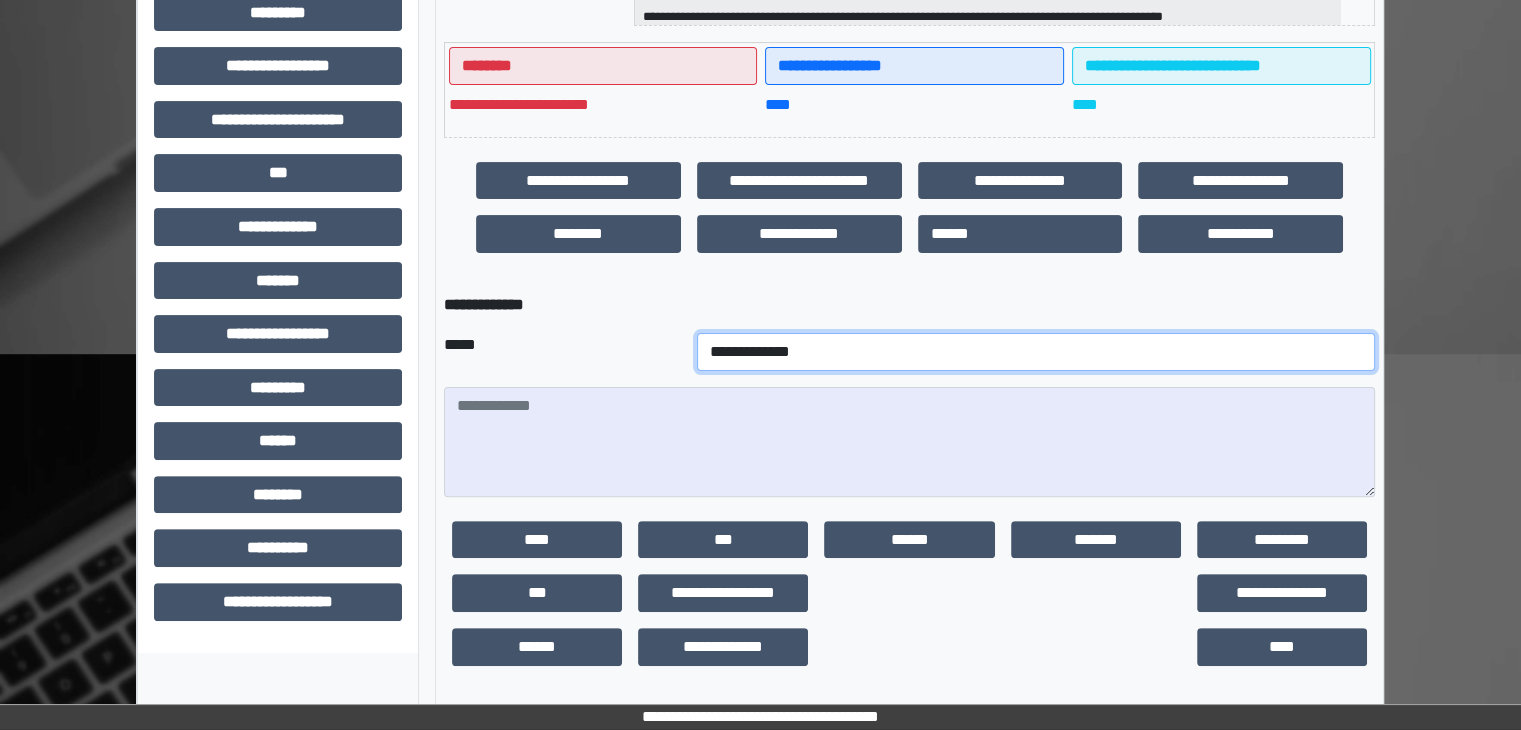 click on "**********" at bounding box center [1036, 352] 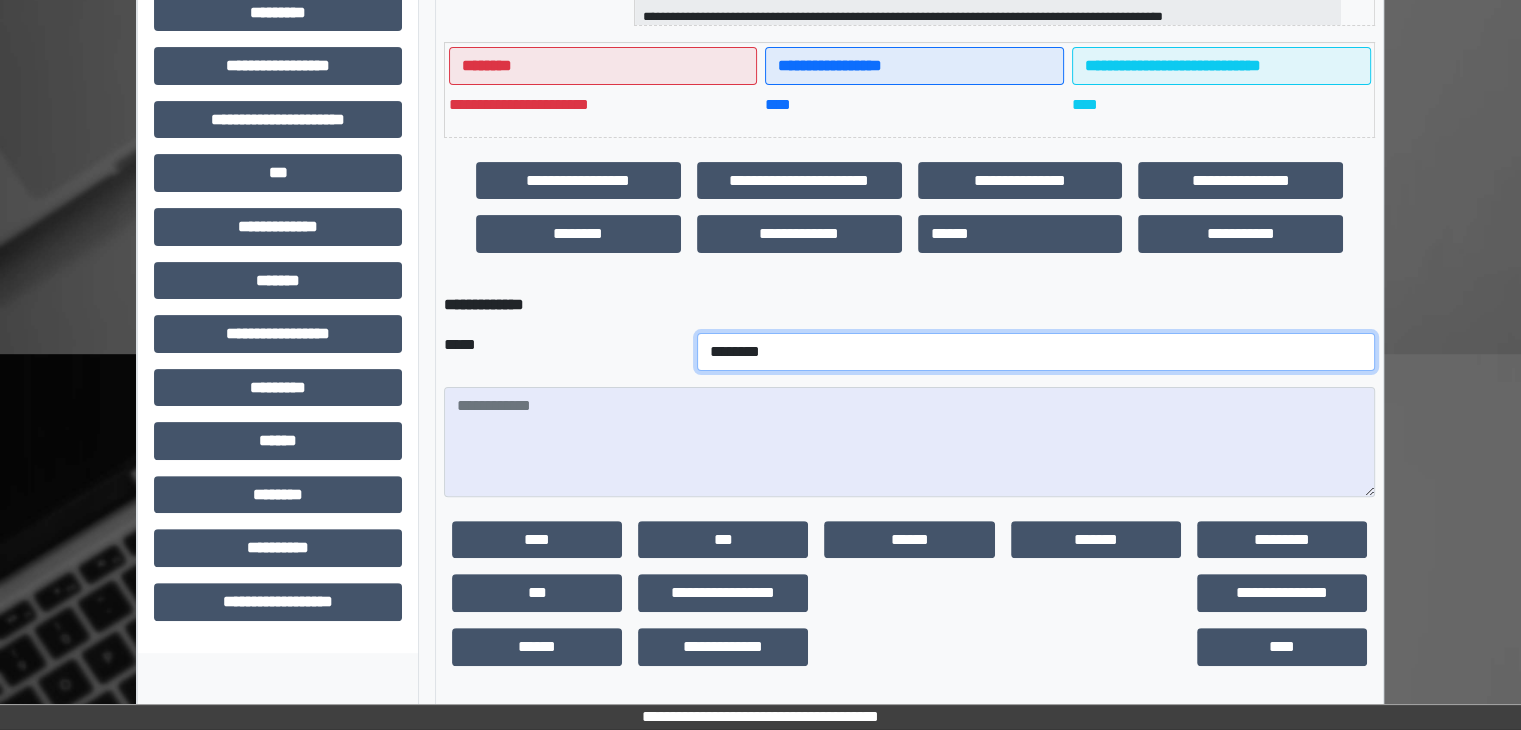 click on "**********" at bounding box center [1036, 352] 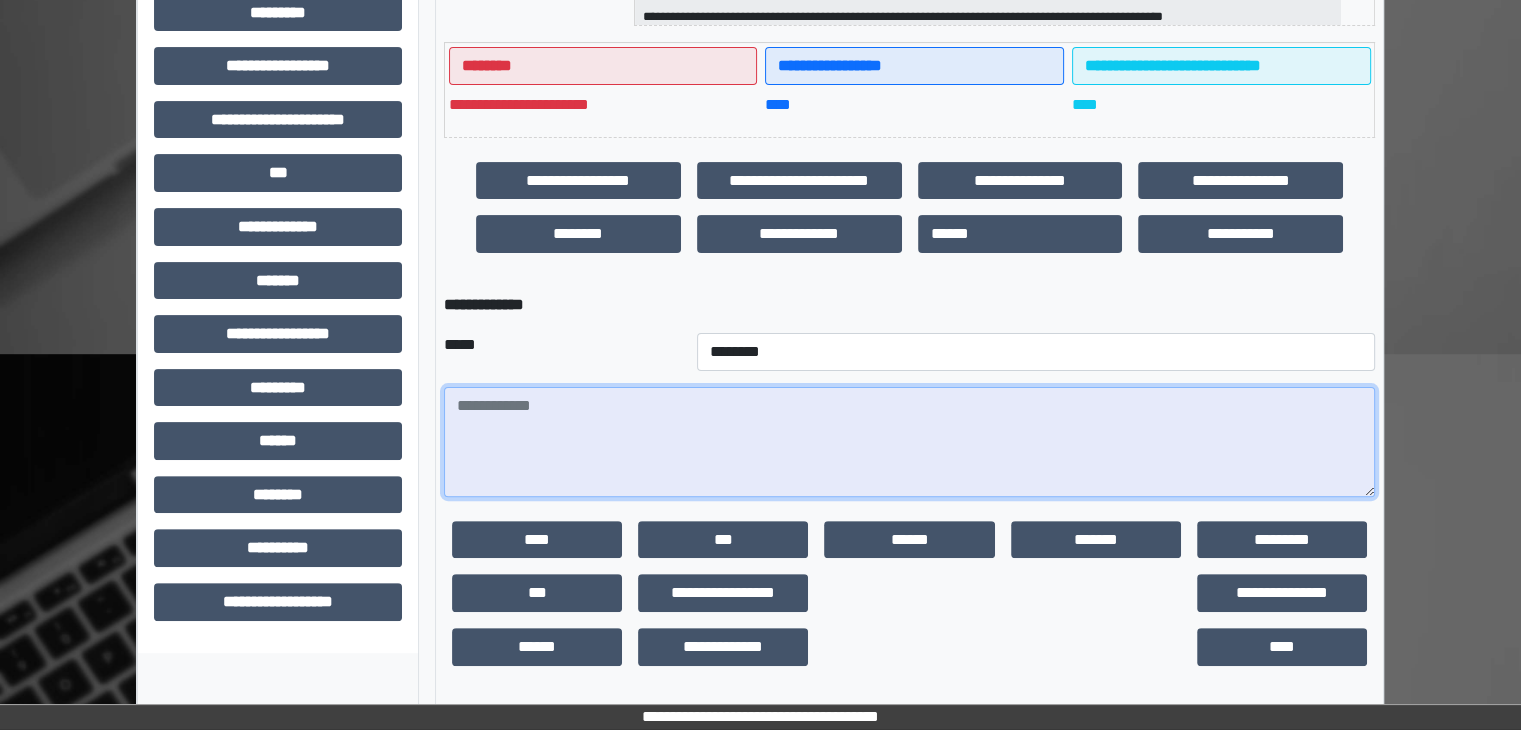 click at bounding box center [909, 442] 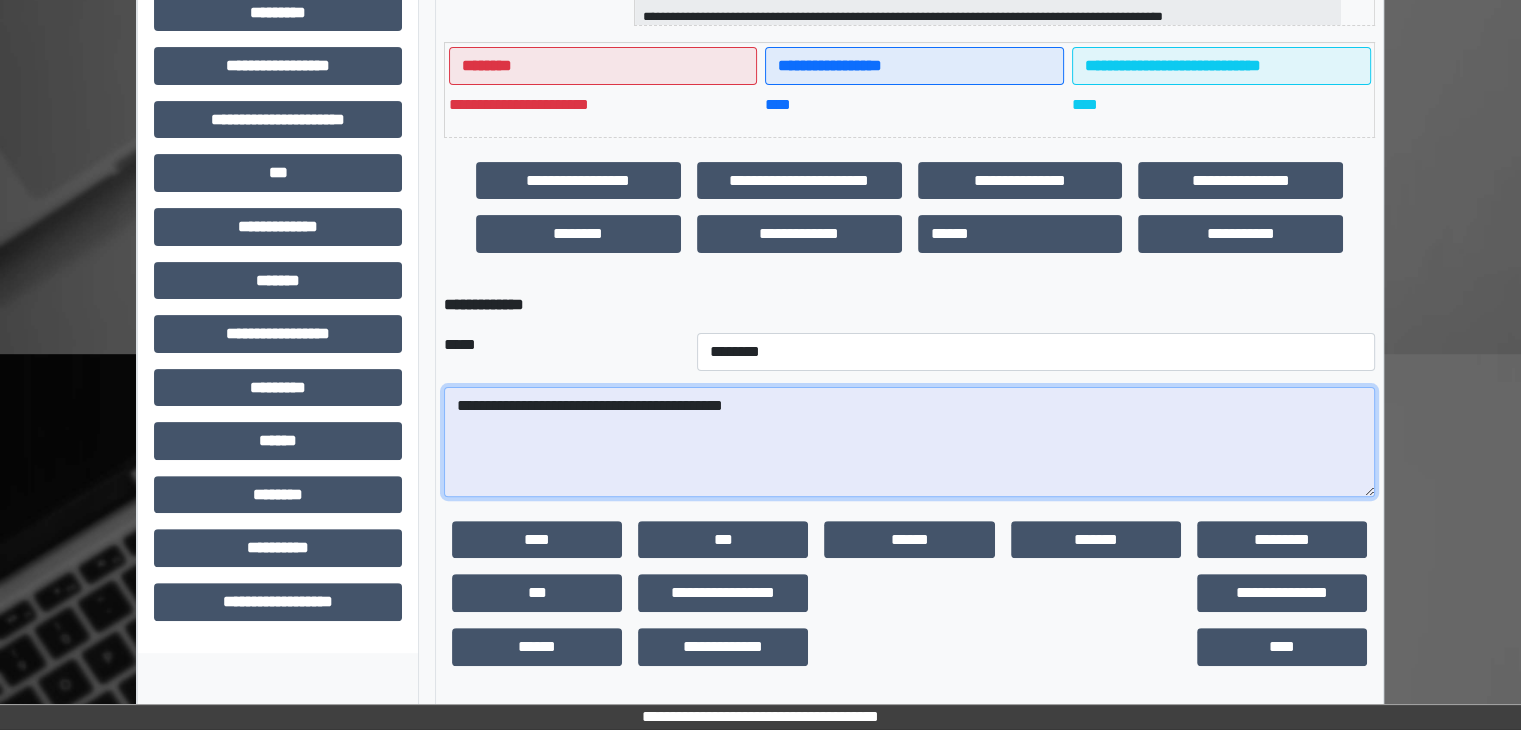 click on "**********" at bounding box center [909, 442] 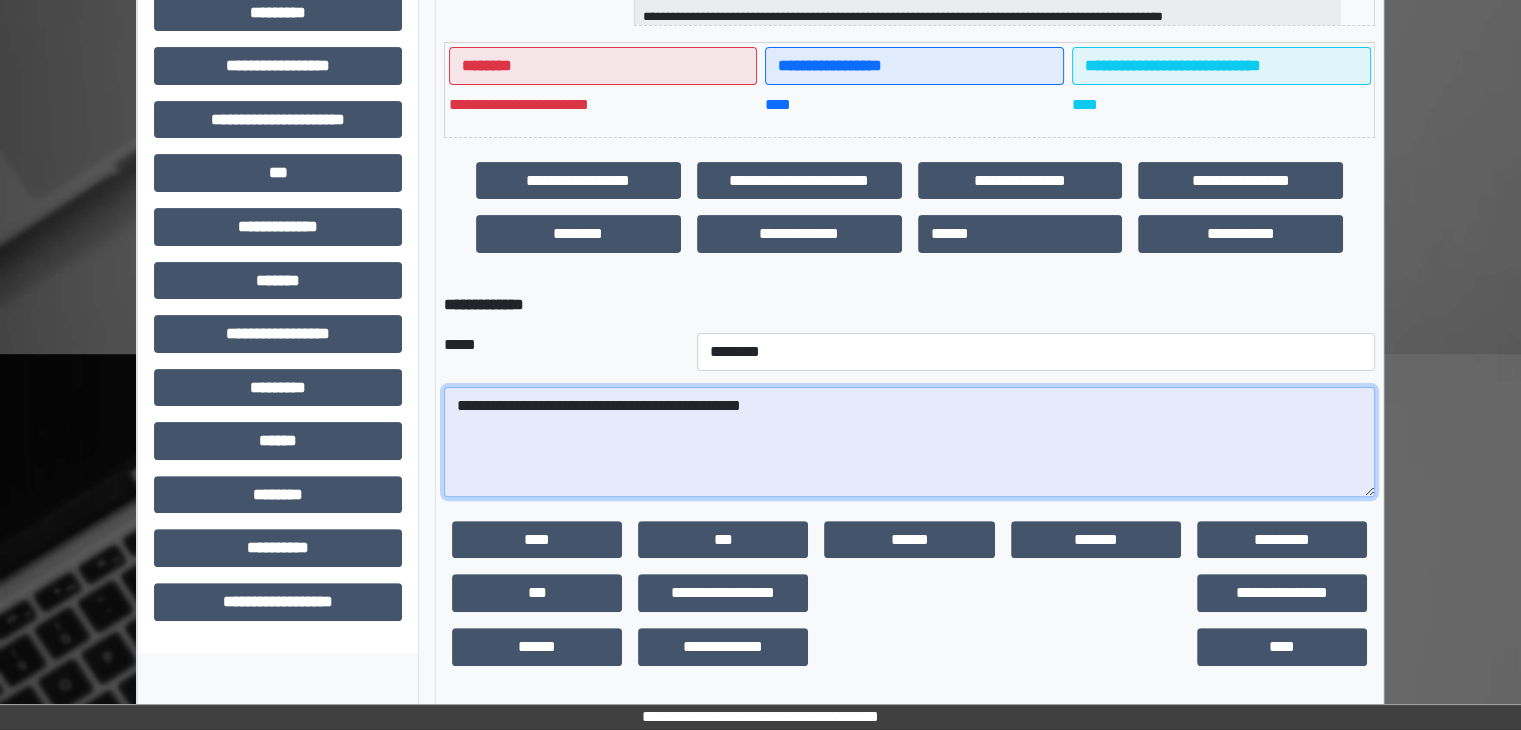 click on "**********" at bounding box center (909, 442) 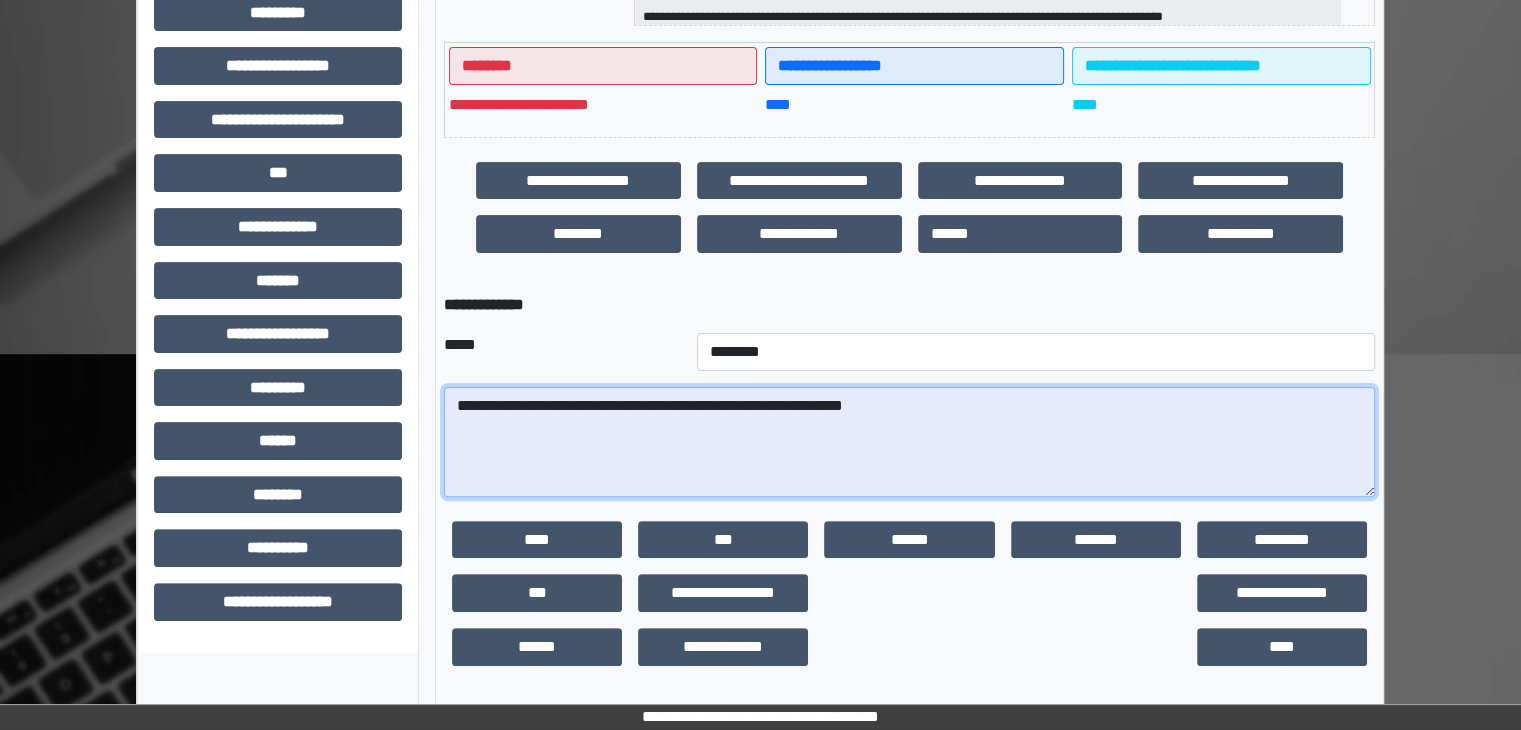 click on "**********" at bounding box center (909, 442) 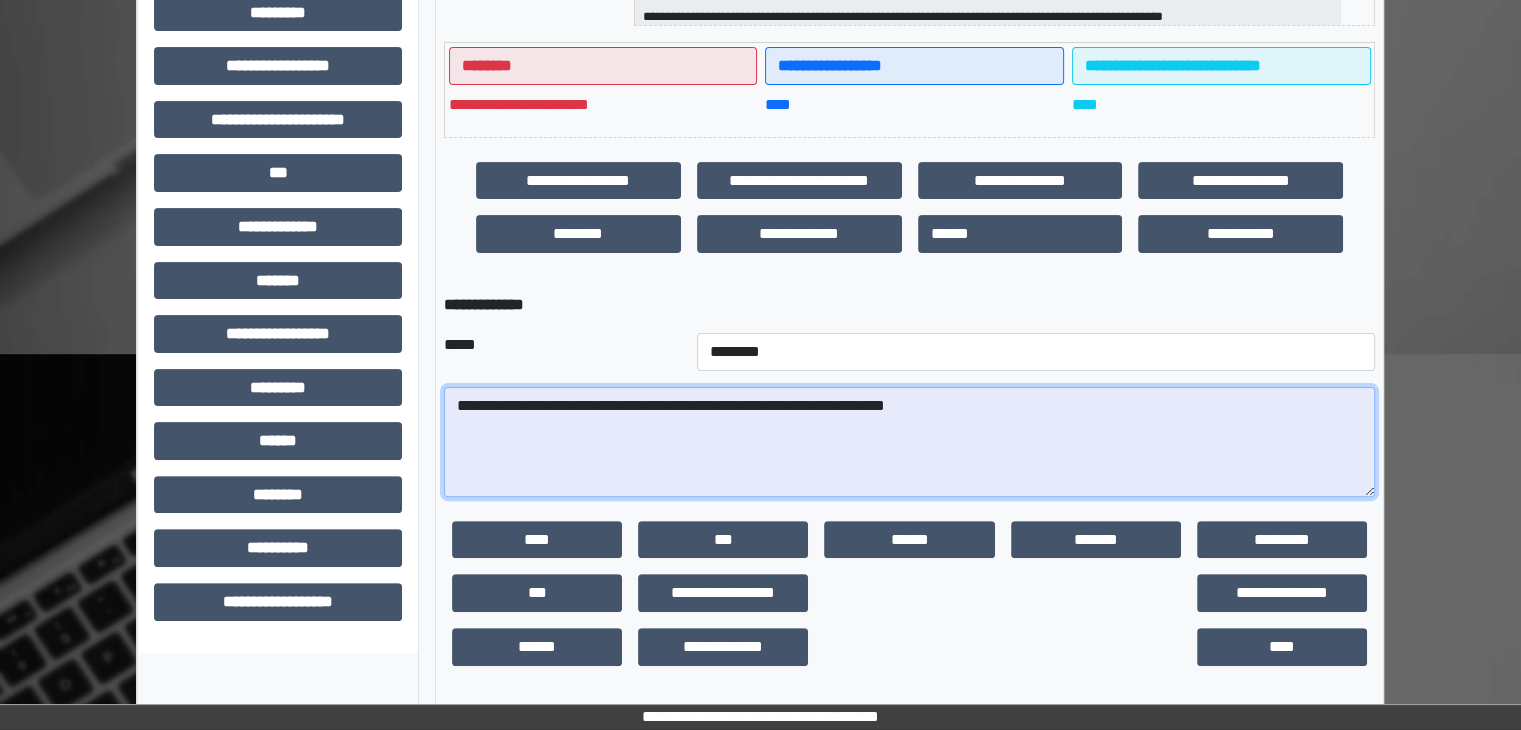 click on "**********" at bounding box center [909, 442] 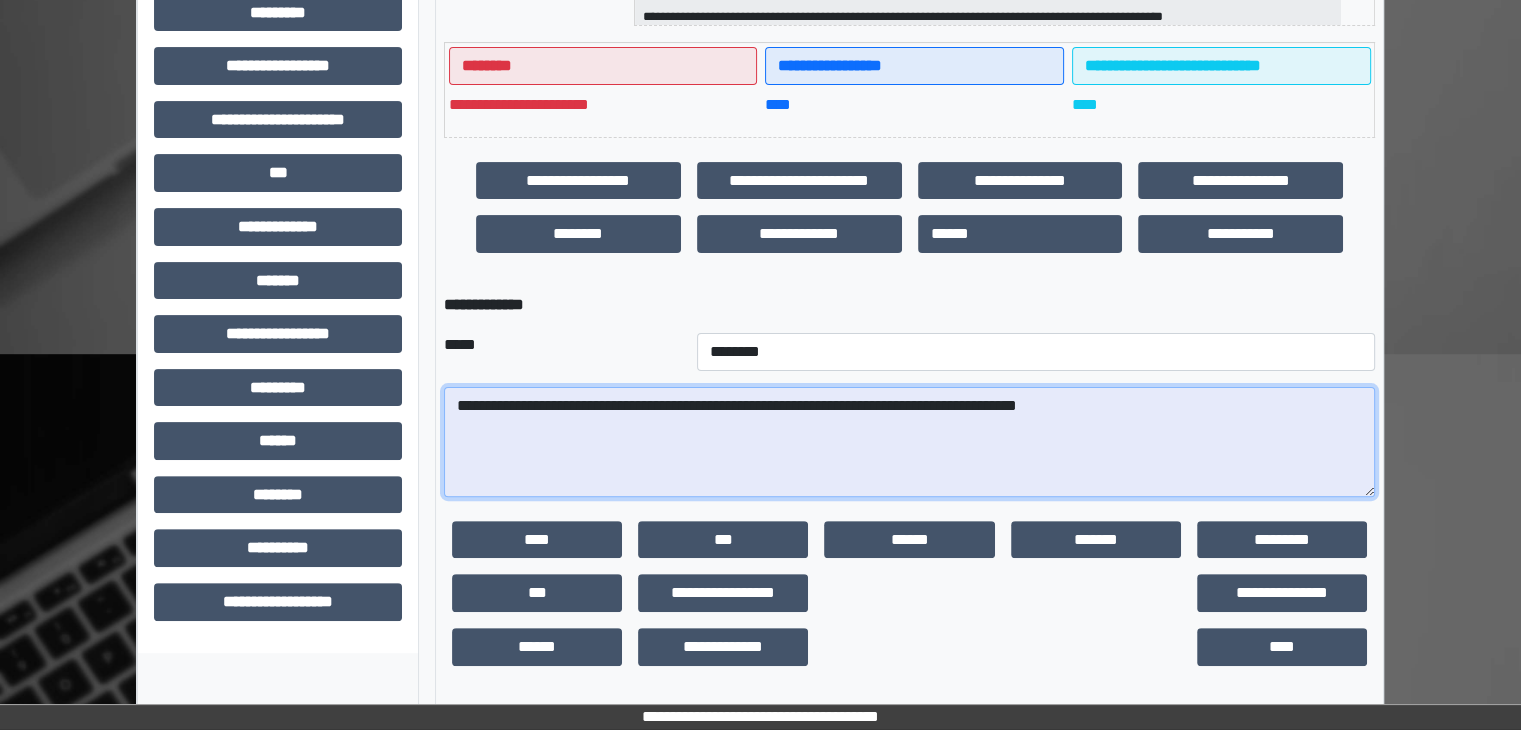 click on "**********" at bounding box center [909, 442] 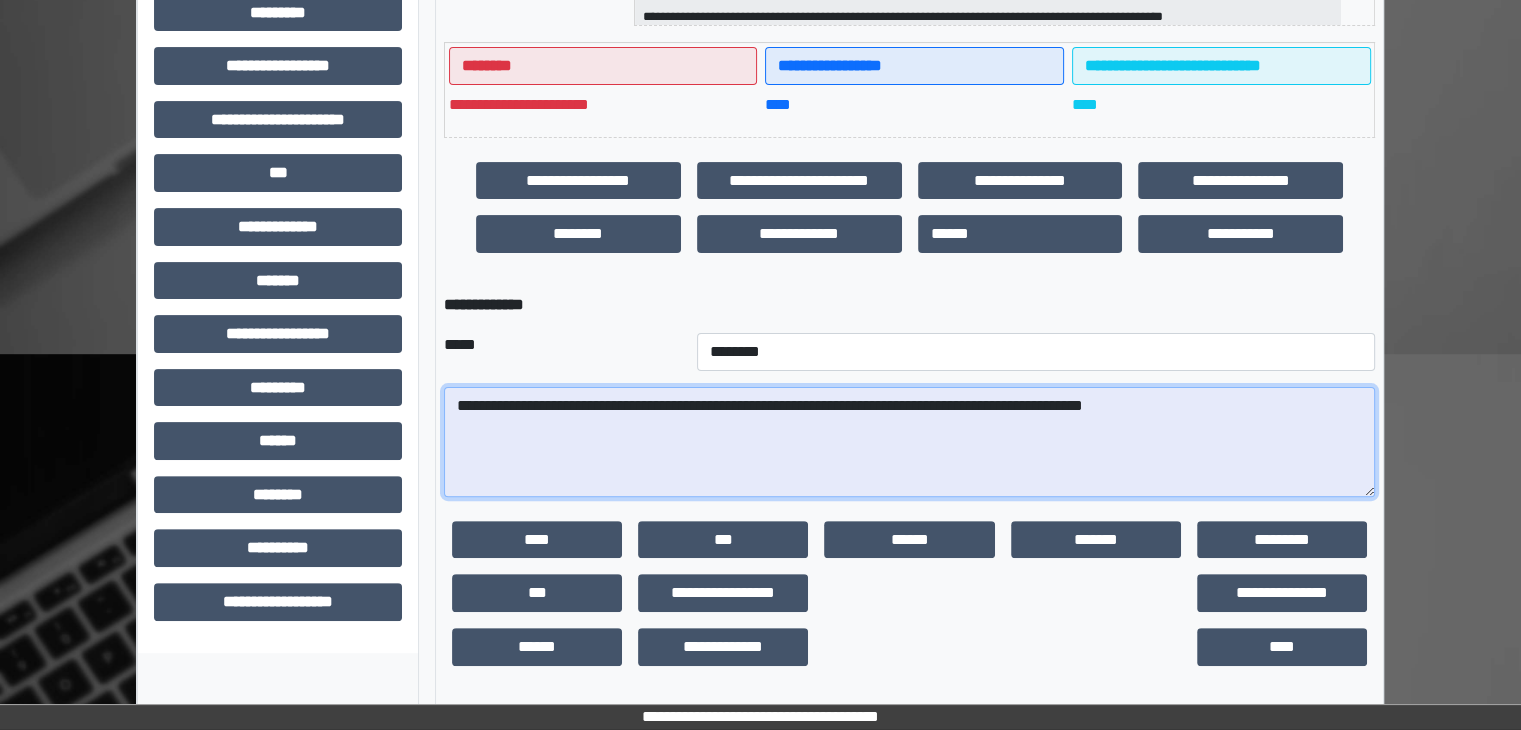 click on "**********" at bounding box center (909, 442) 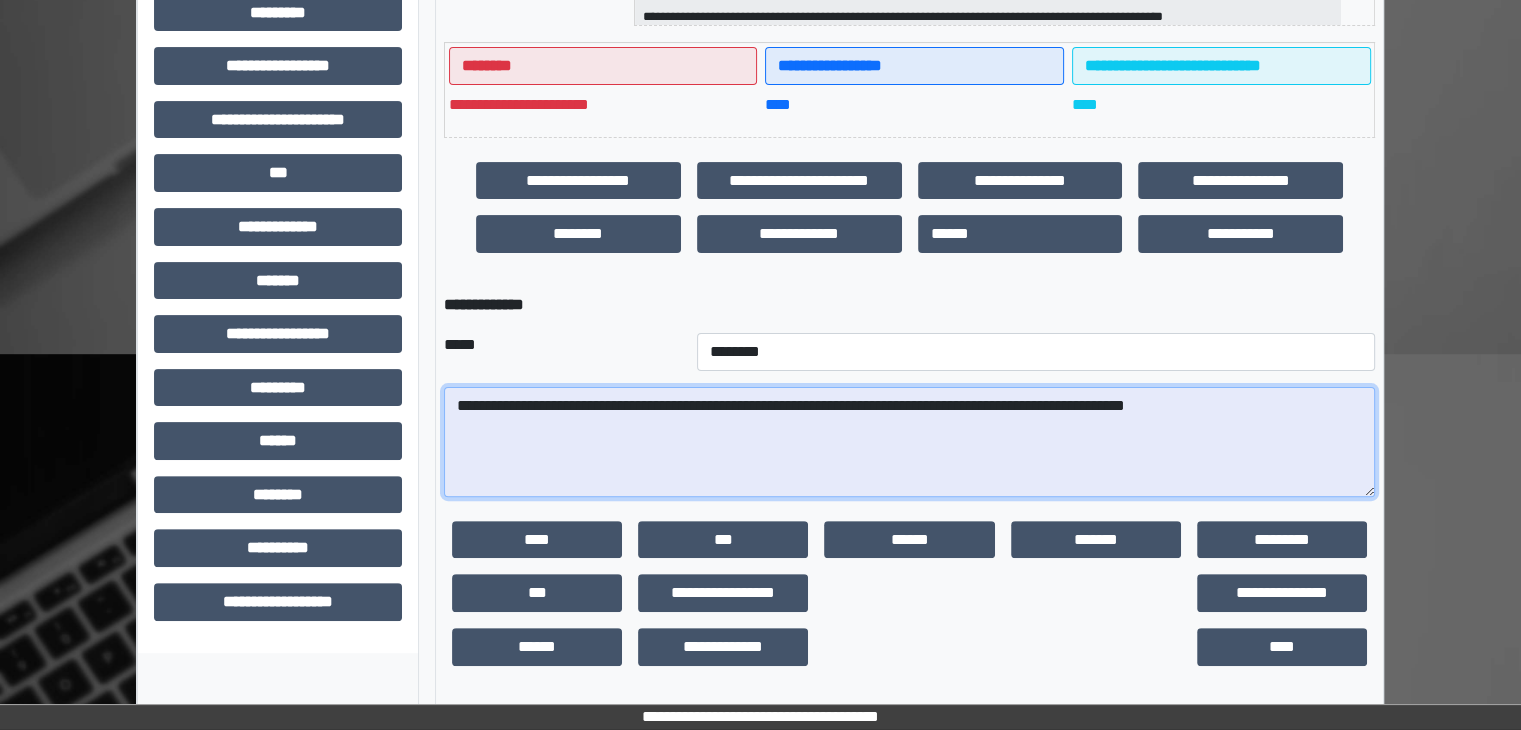 click on "**********" at bounding box center [909, 442] 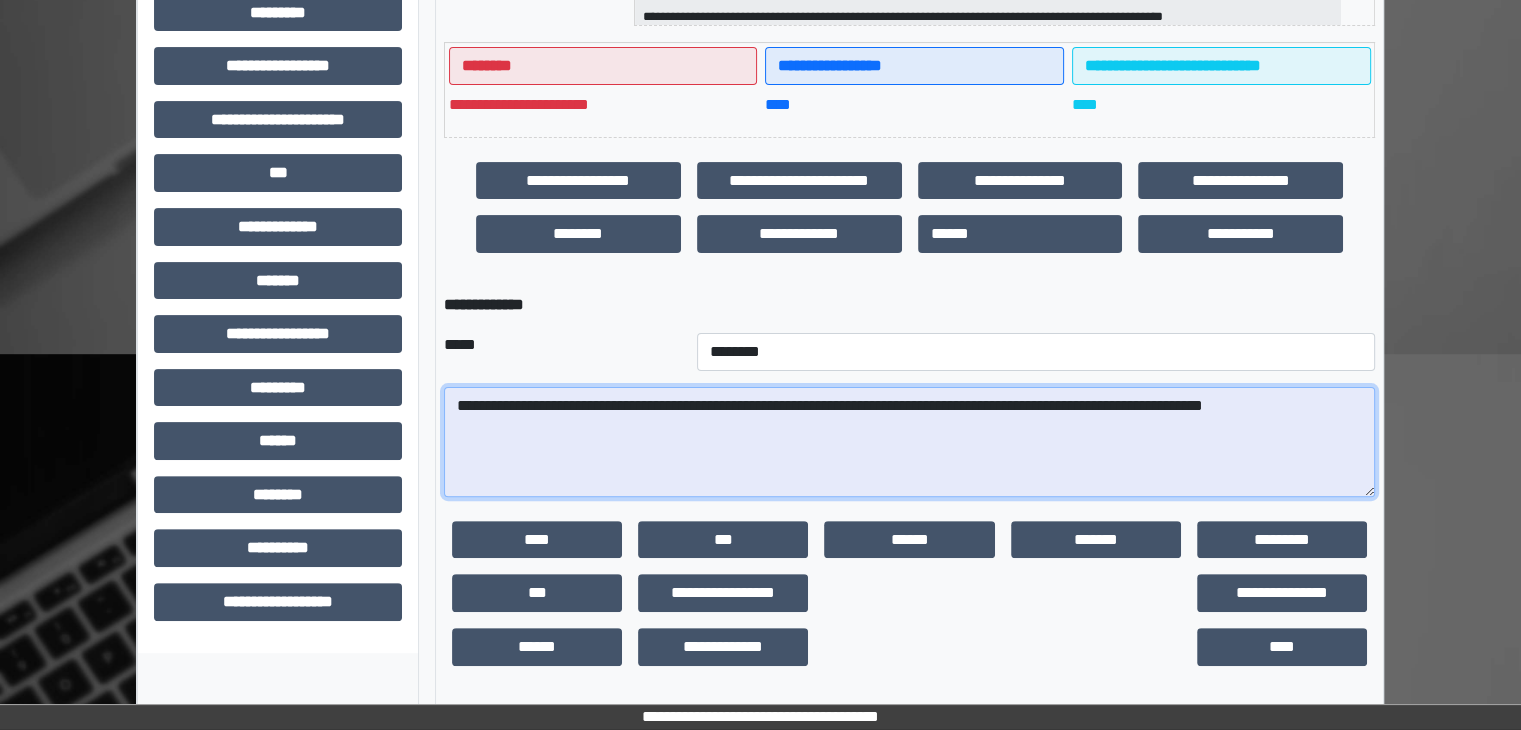 click on "**********" at bounding box center (909, 442) 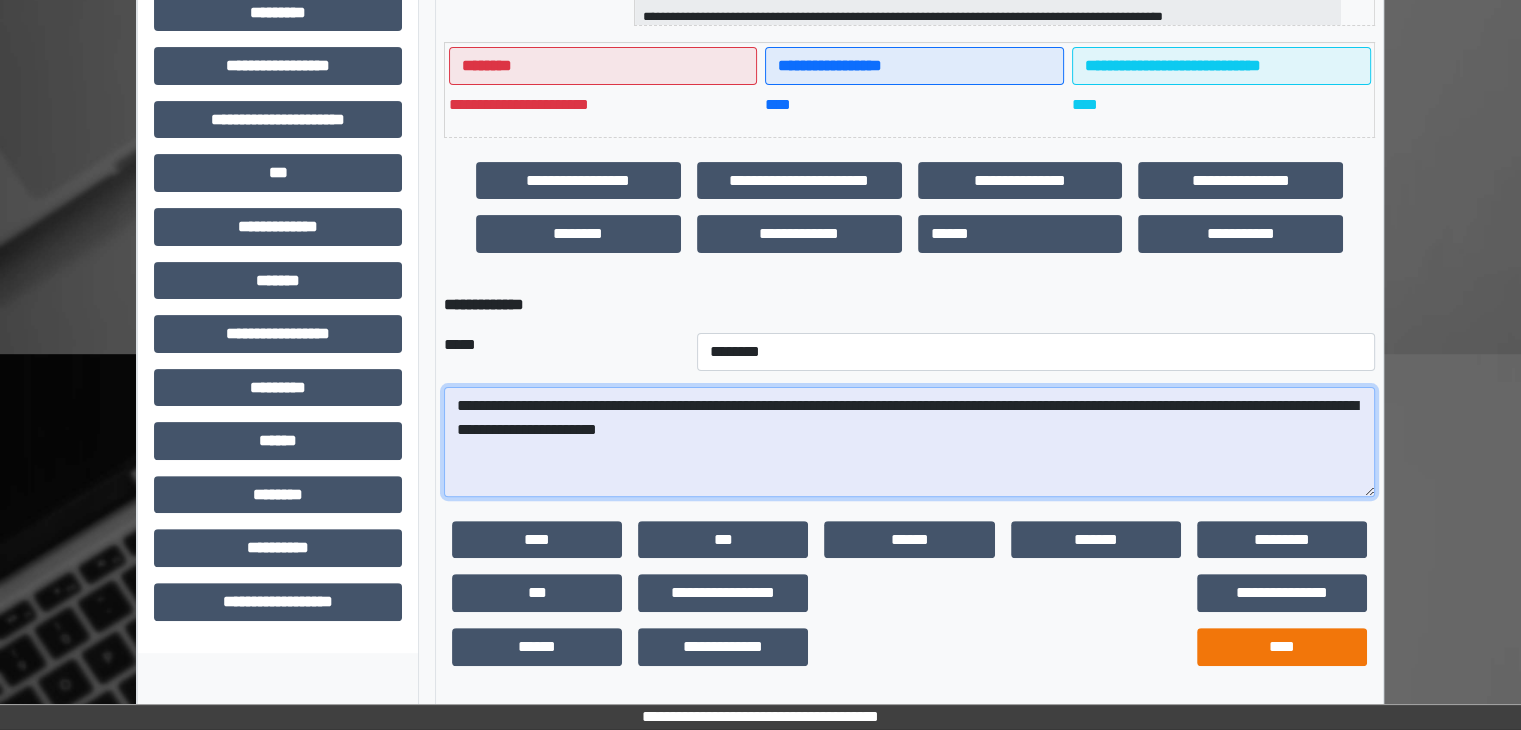 type on "**********" 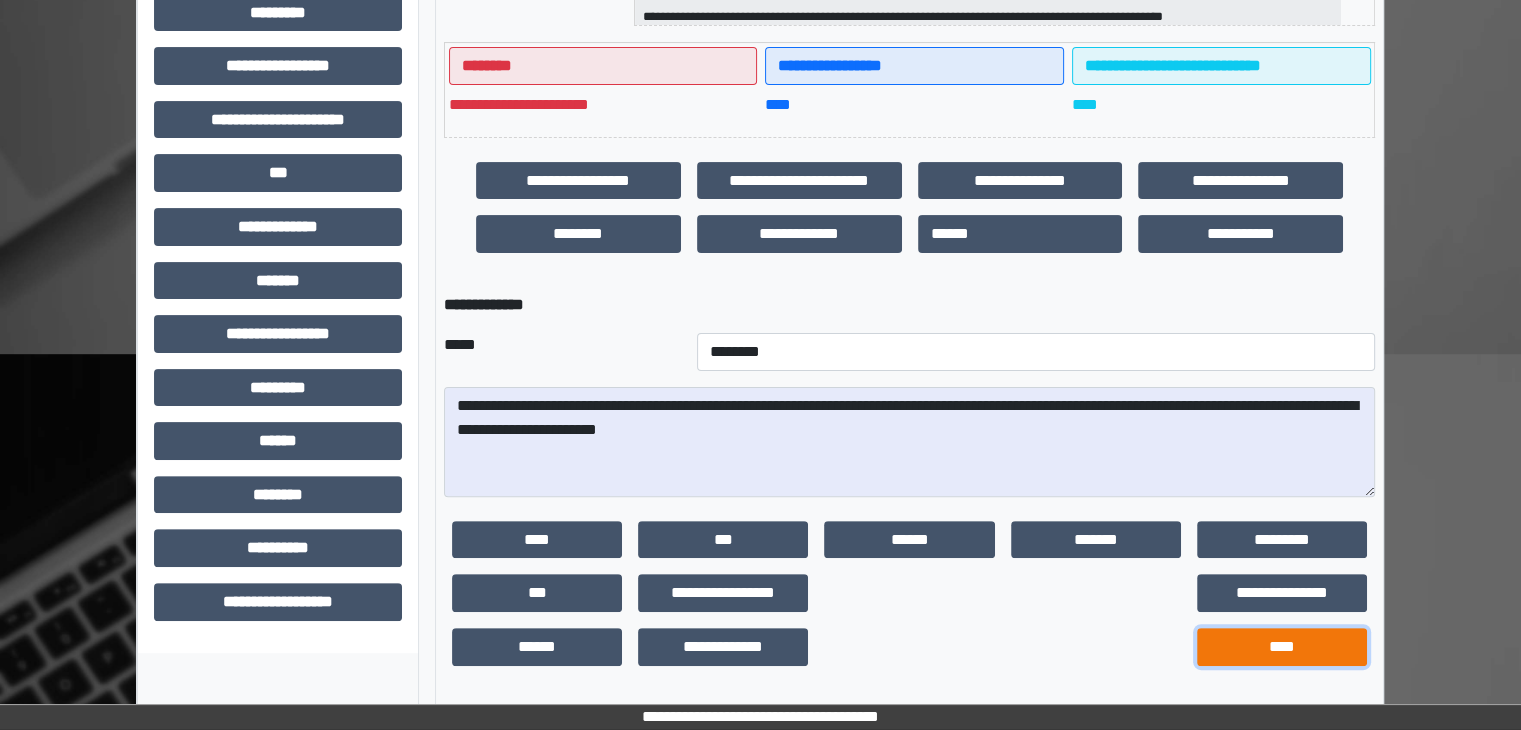 click on "****" at bounding box center (1282, 647) 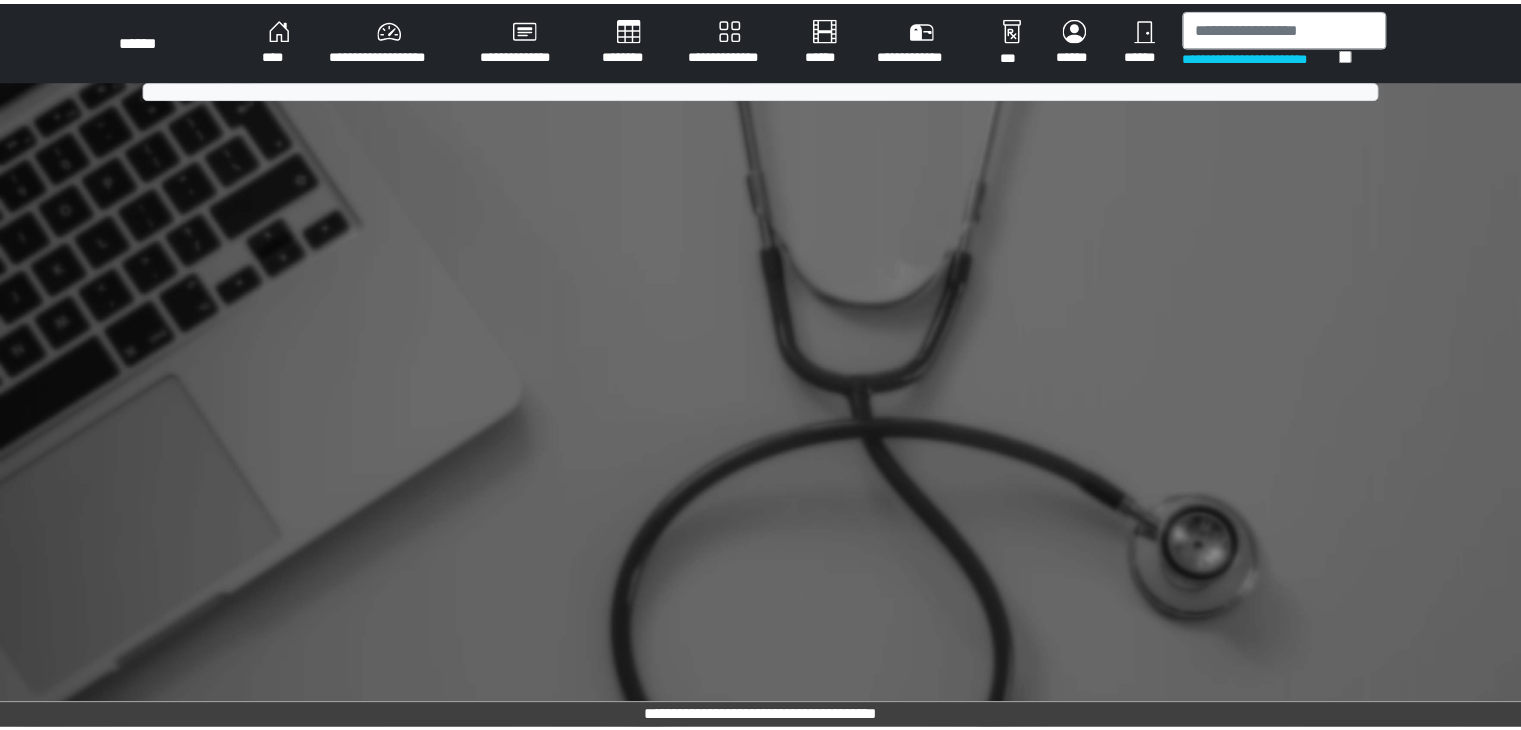 scroll, scrollTop: 0, scrollLeft: 0, axis: both 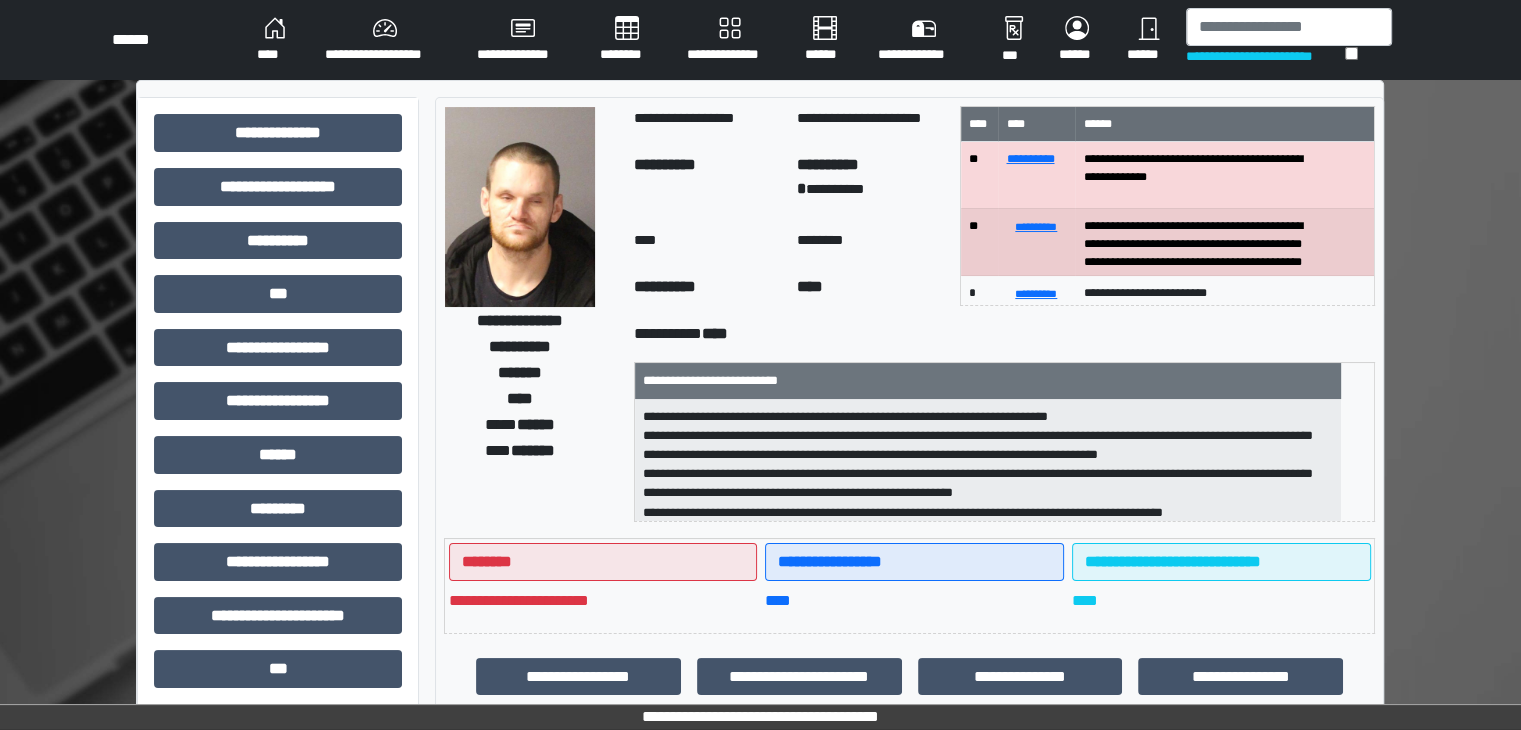 click on "****" at bounding box center (275, 40) 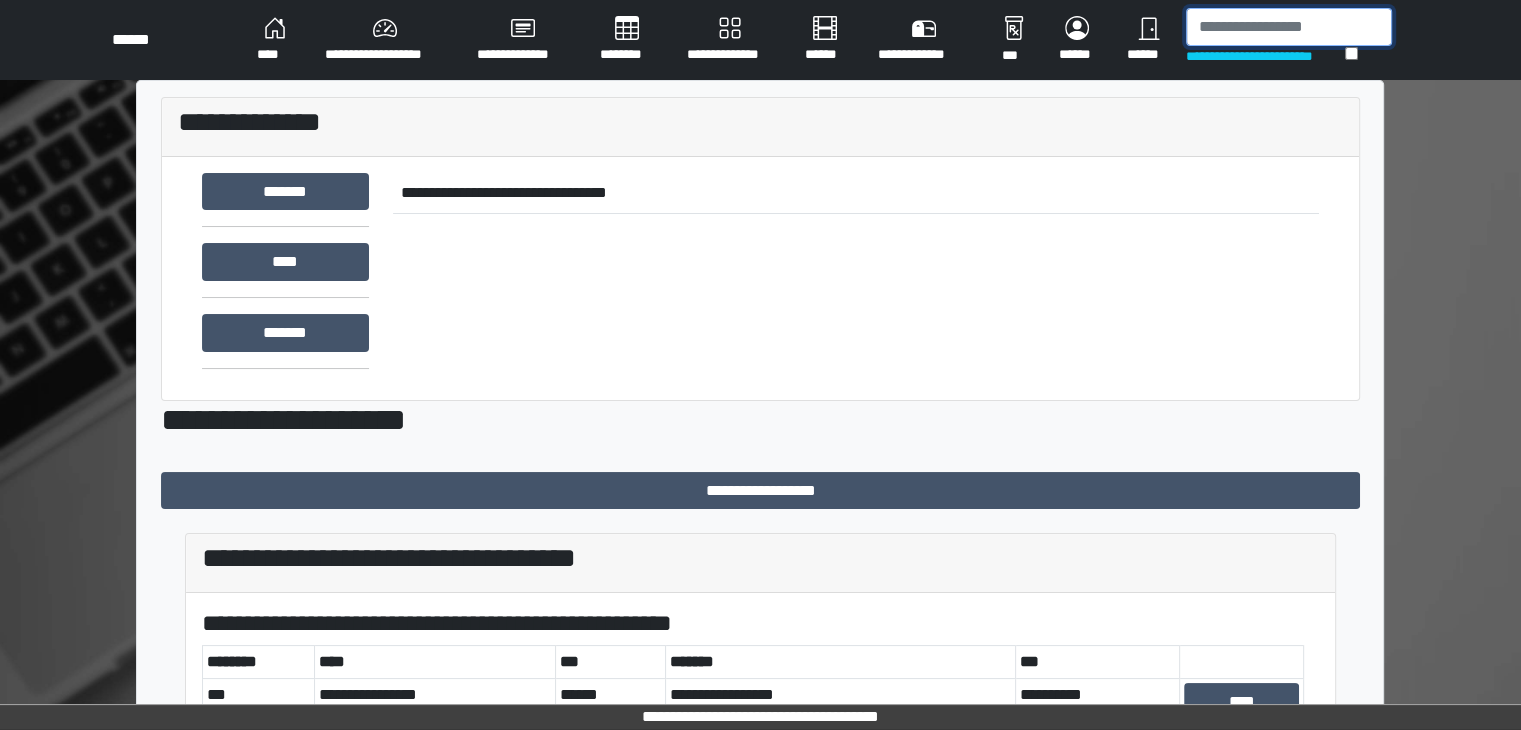 drag, startPoint x: 1194, startPoint y: 29, endPoint x: 1217, endPoint y: 37, distance: 24.351591 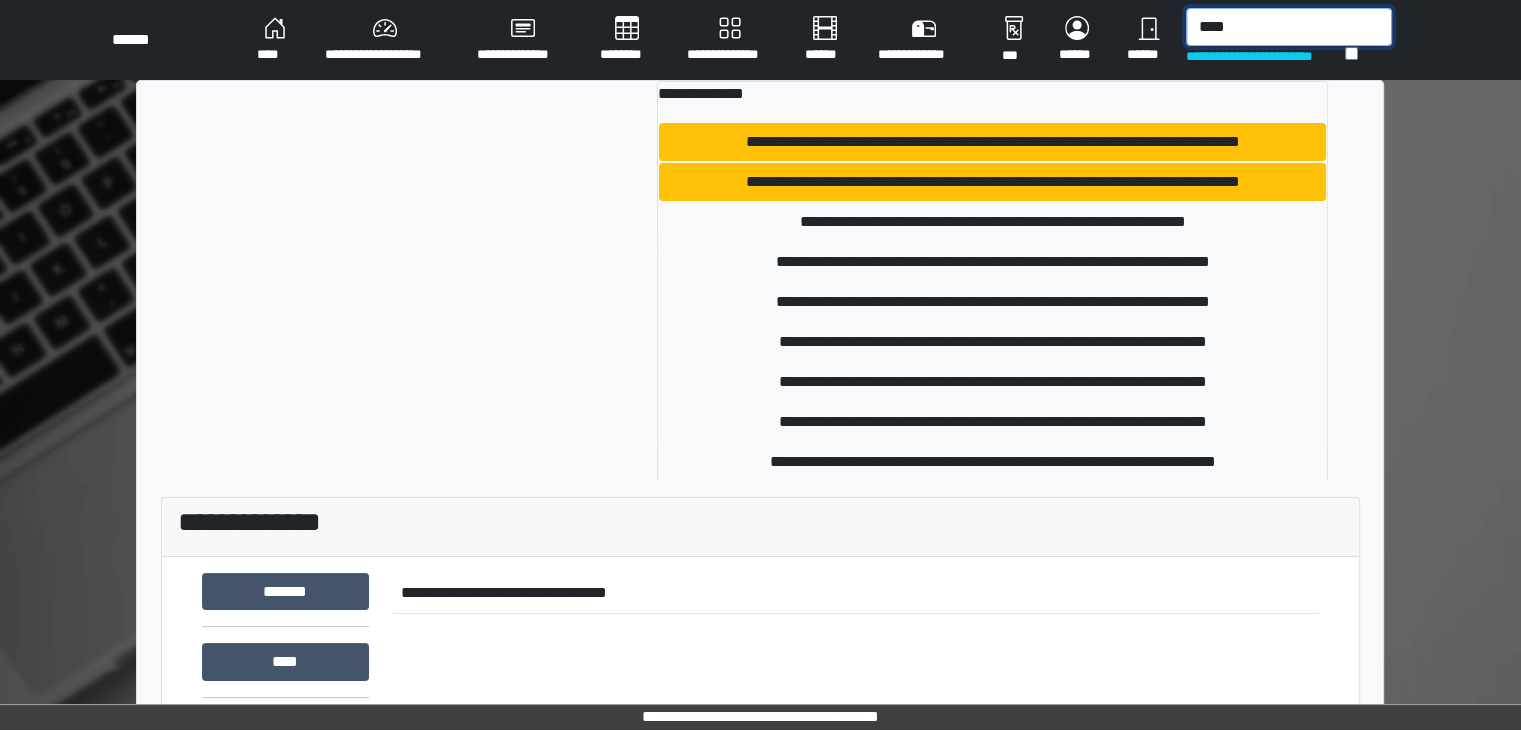 type on "****" 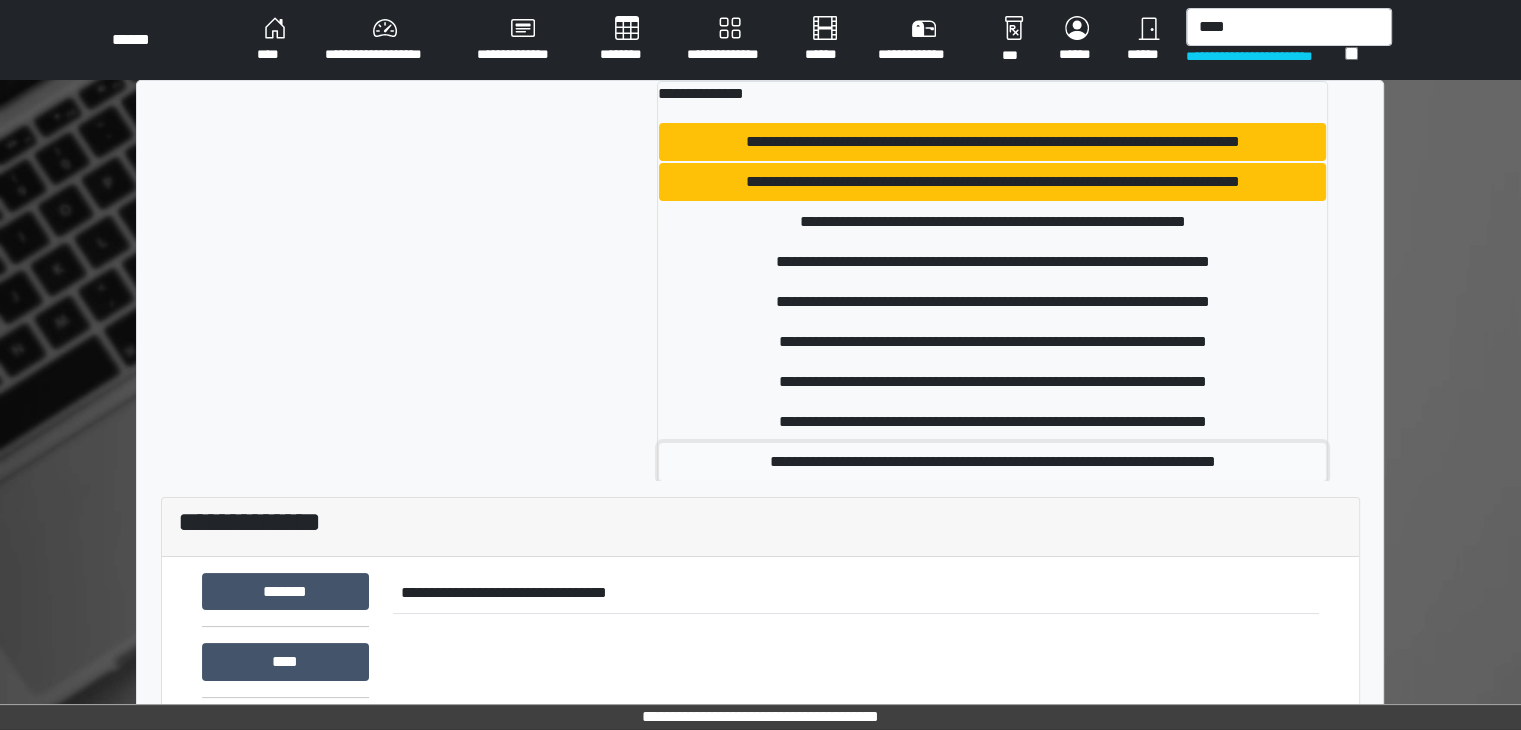 drag, startPoint x: 825, startPoint y: 458, endPoint x: 841, endPoint y: 465, distance: 17.464249 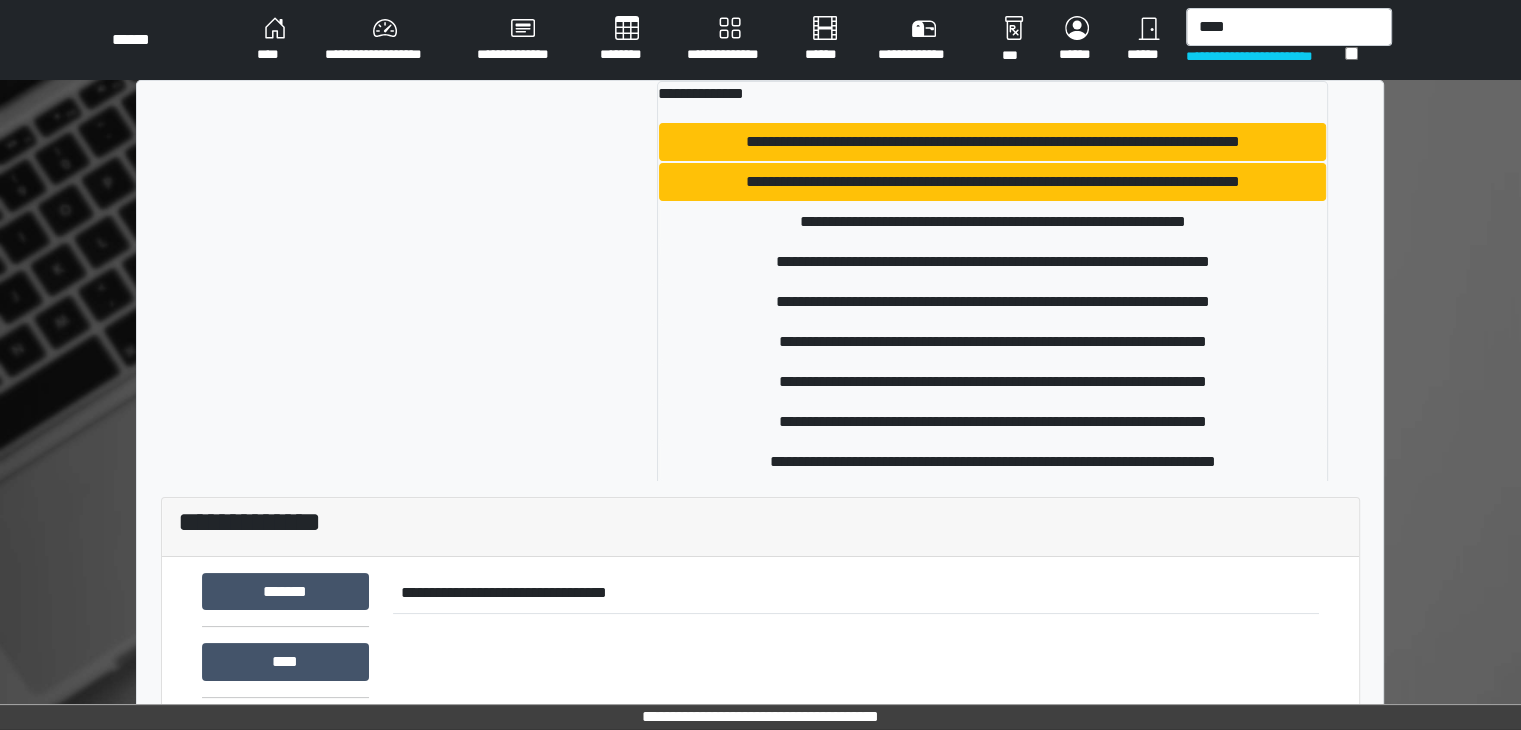 type 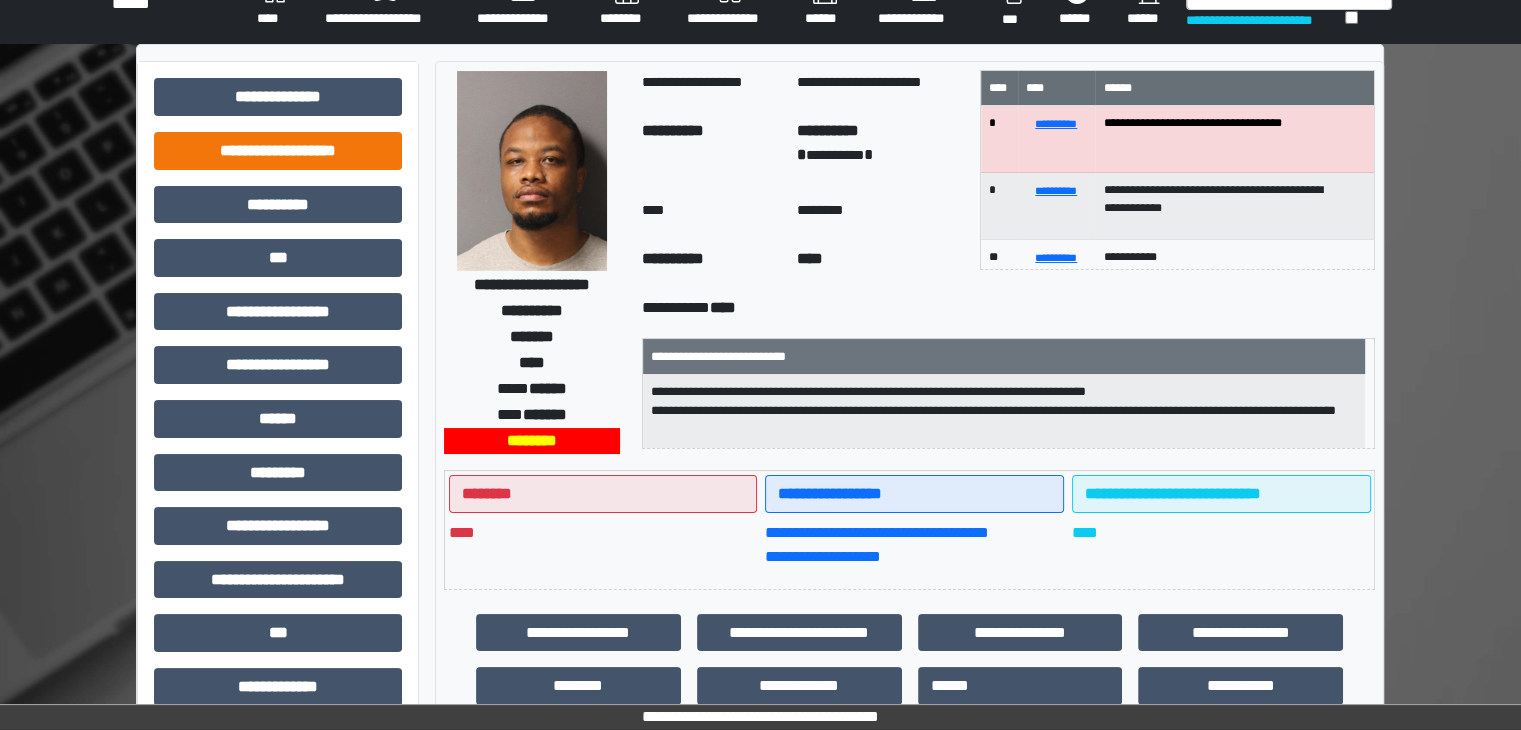 scroll, scrollTop: 0, scrollLeft: 0, axis: both 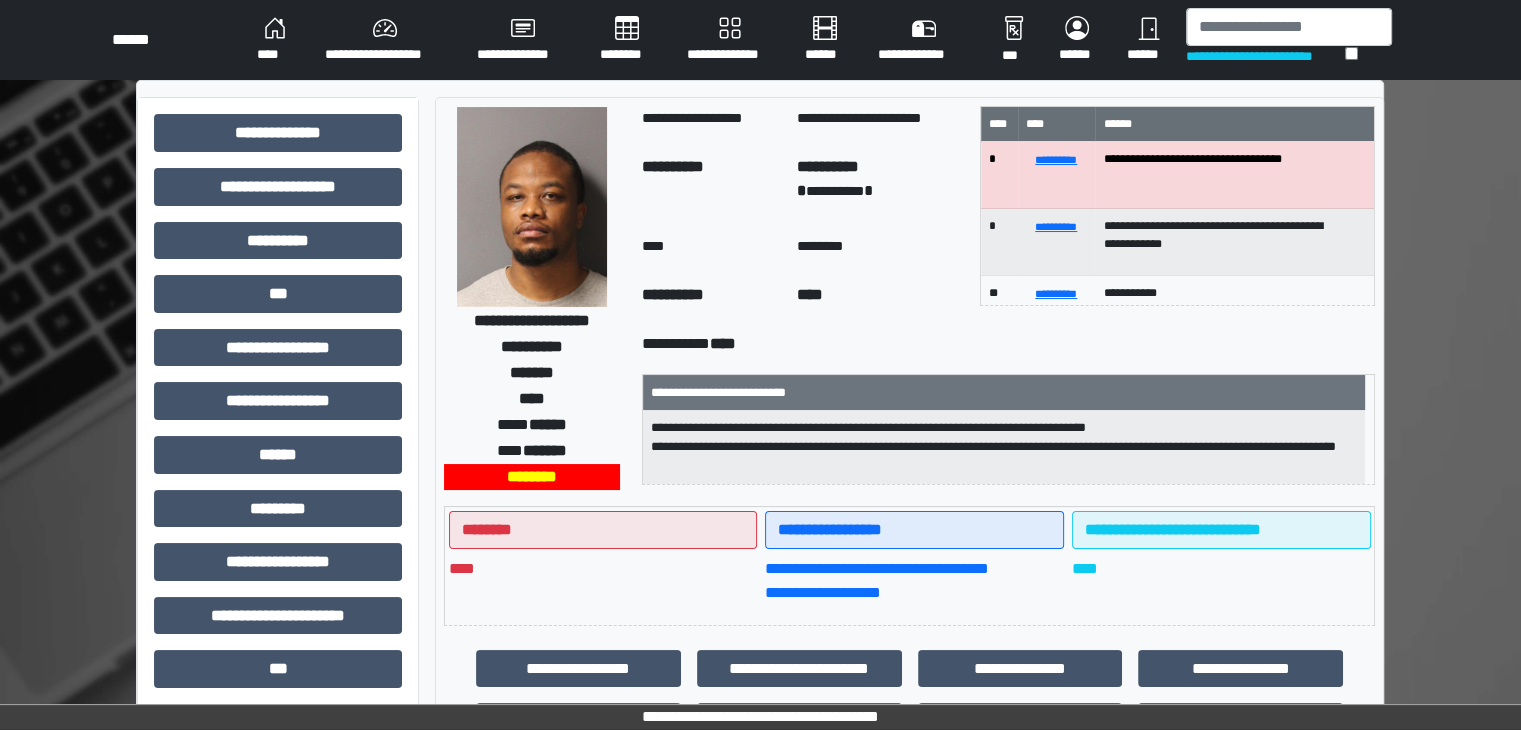 click on "****" at bounding box center [275, 40] 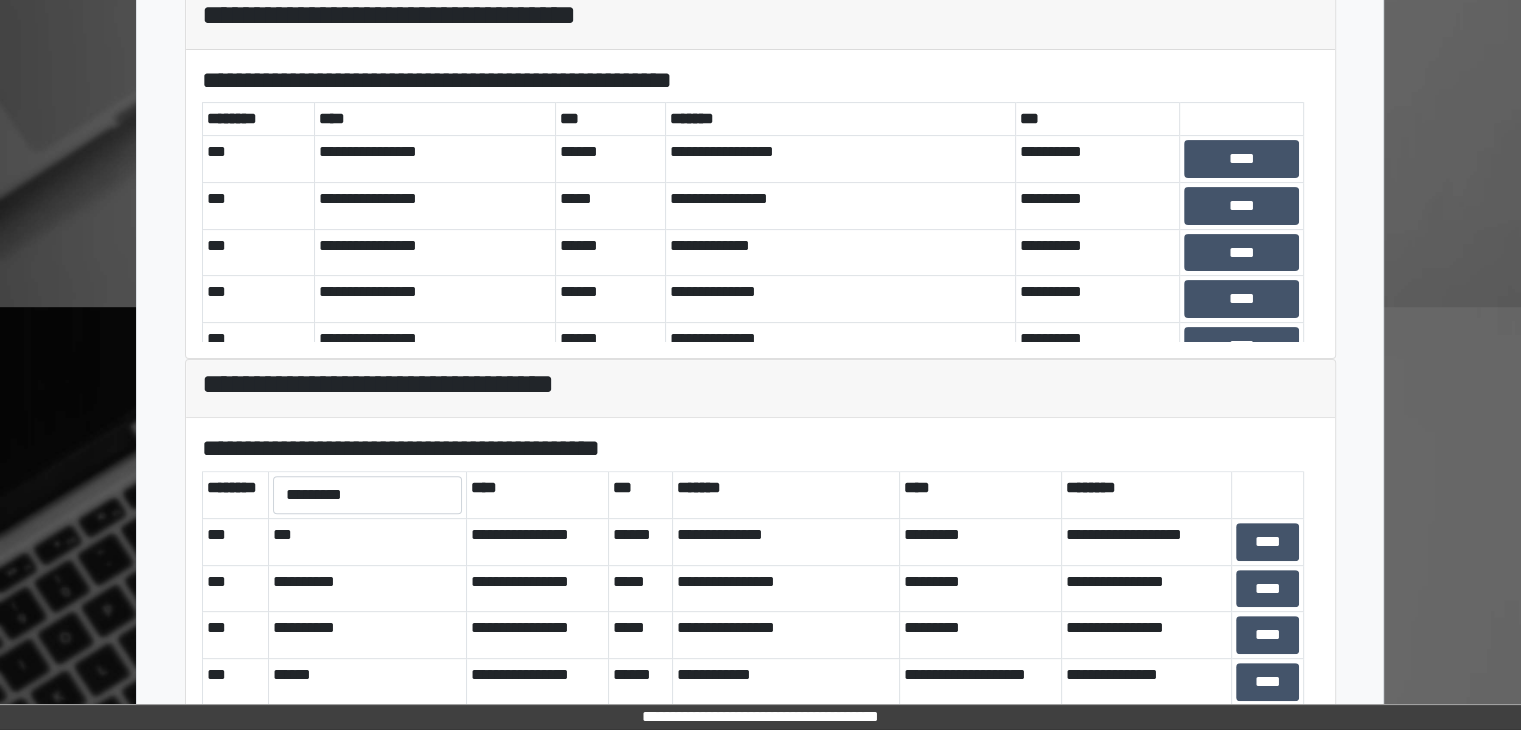 scroll, scrollTop: 581, scrollLeft: 0, axis: vertical 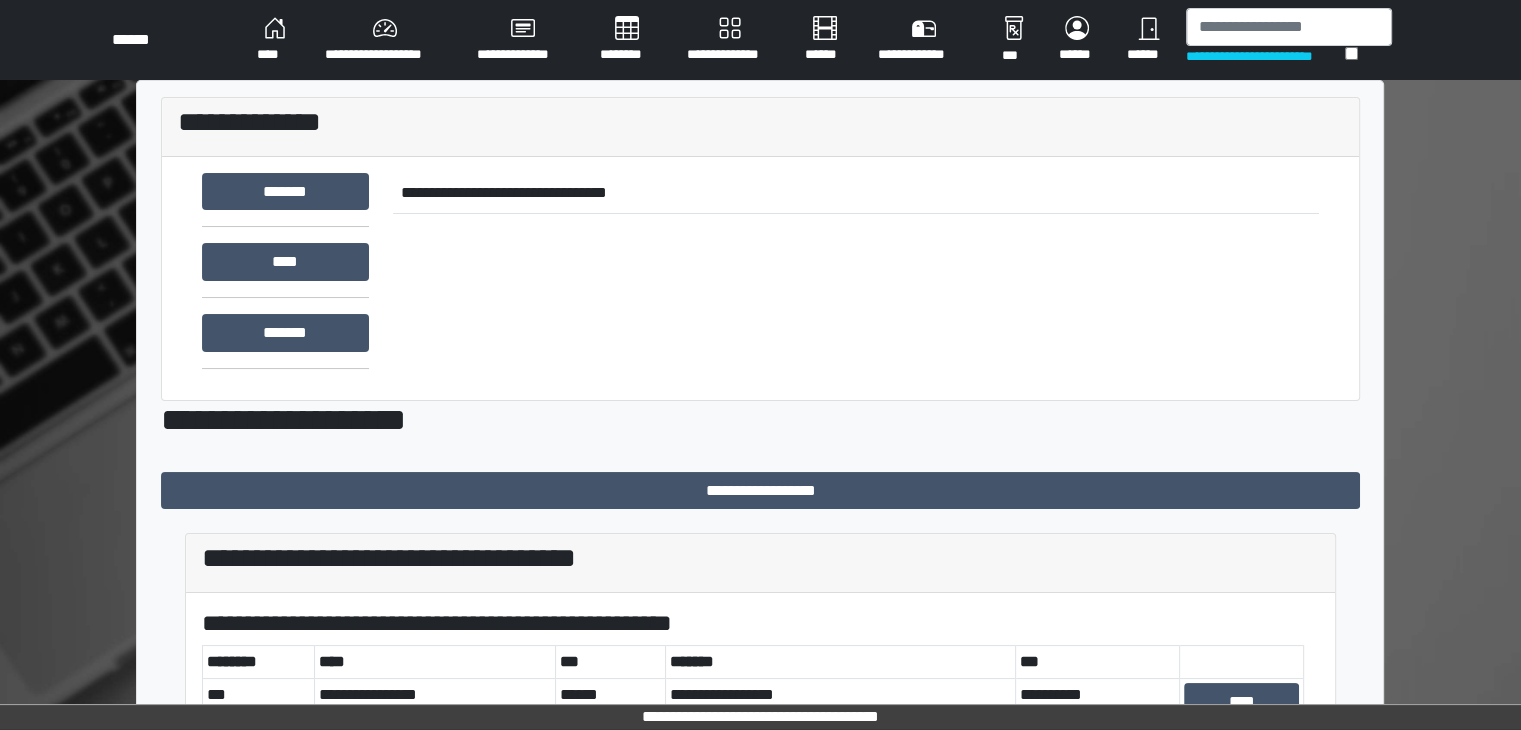 click on "******" at bounding box center [1148, 40] 